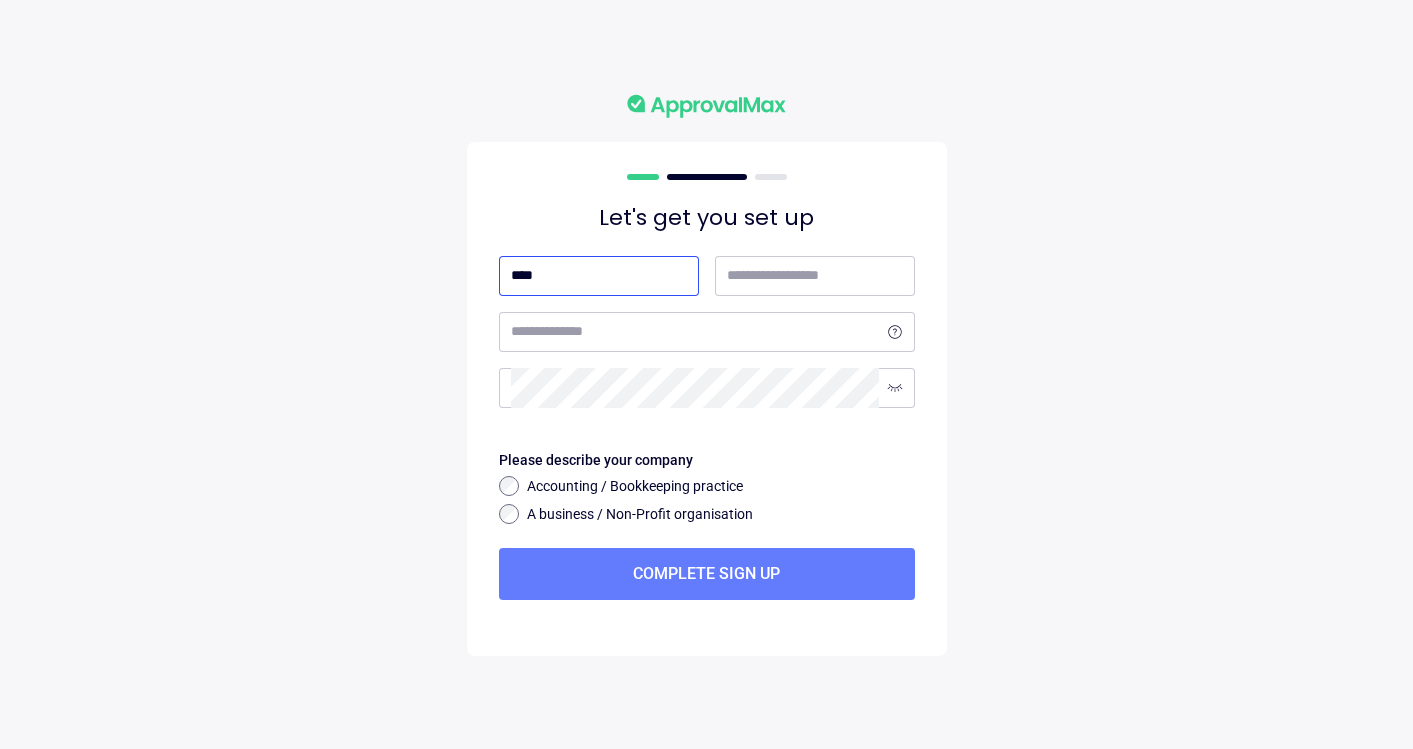 type on "****" 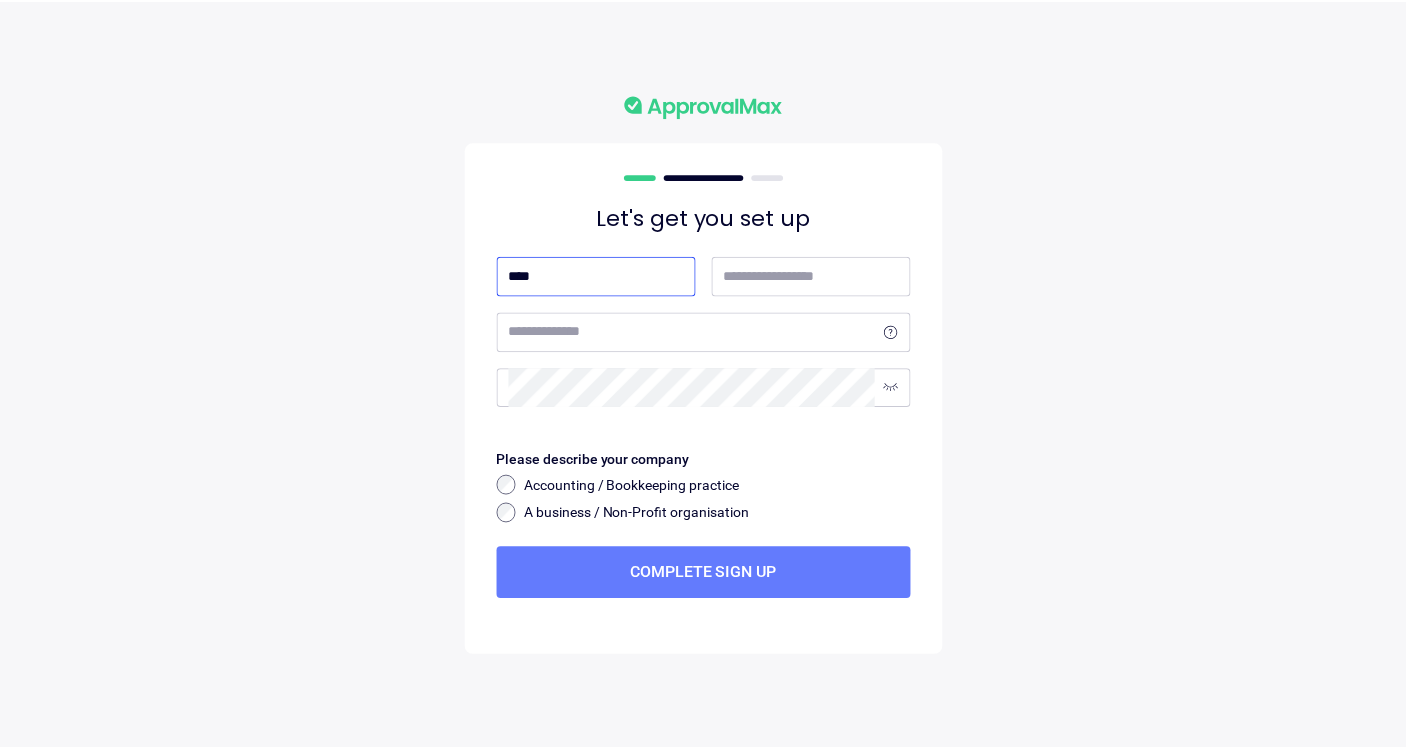 scroll, scrollTop: 0, scrollLeft: 0, axis: both 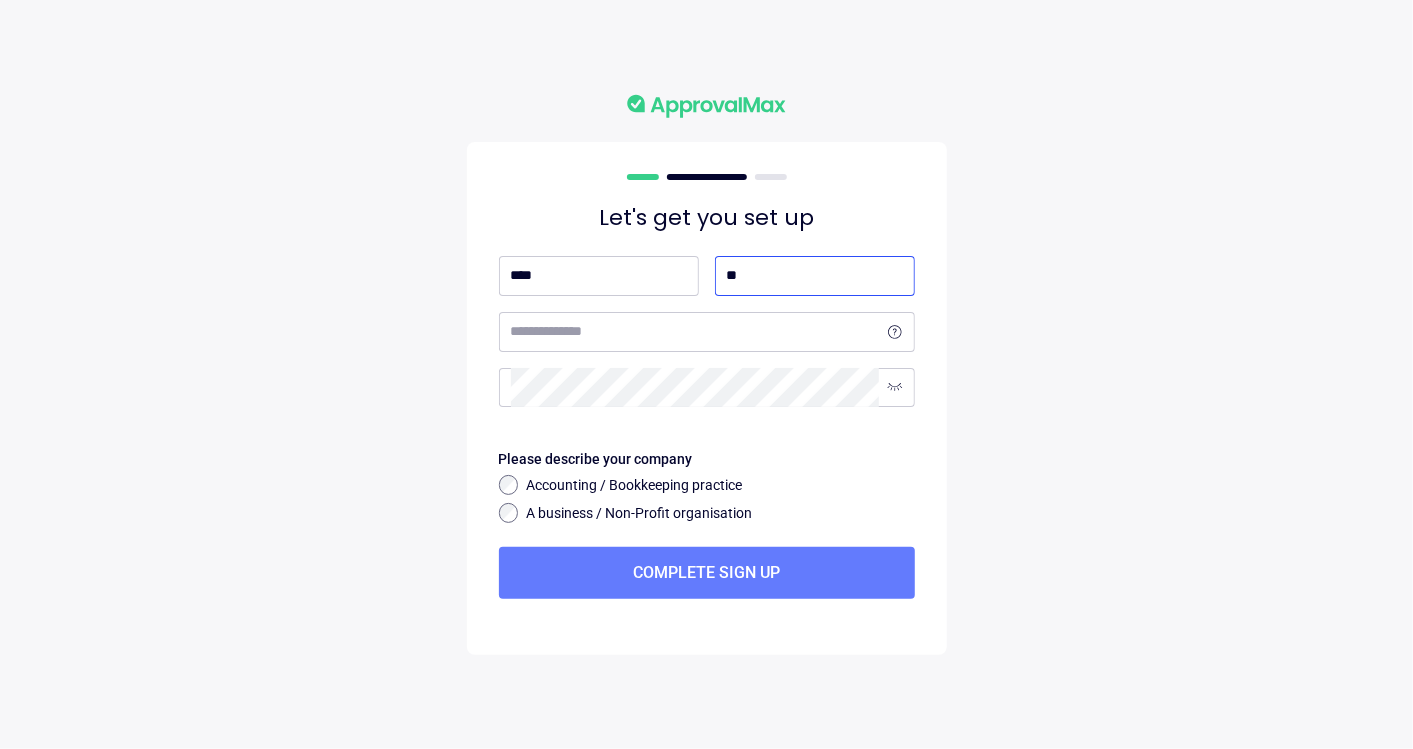 type on "*" 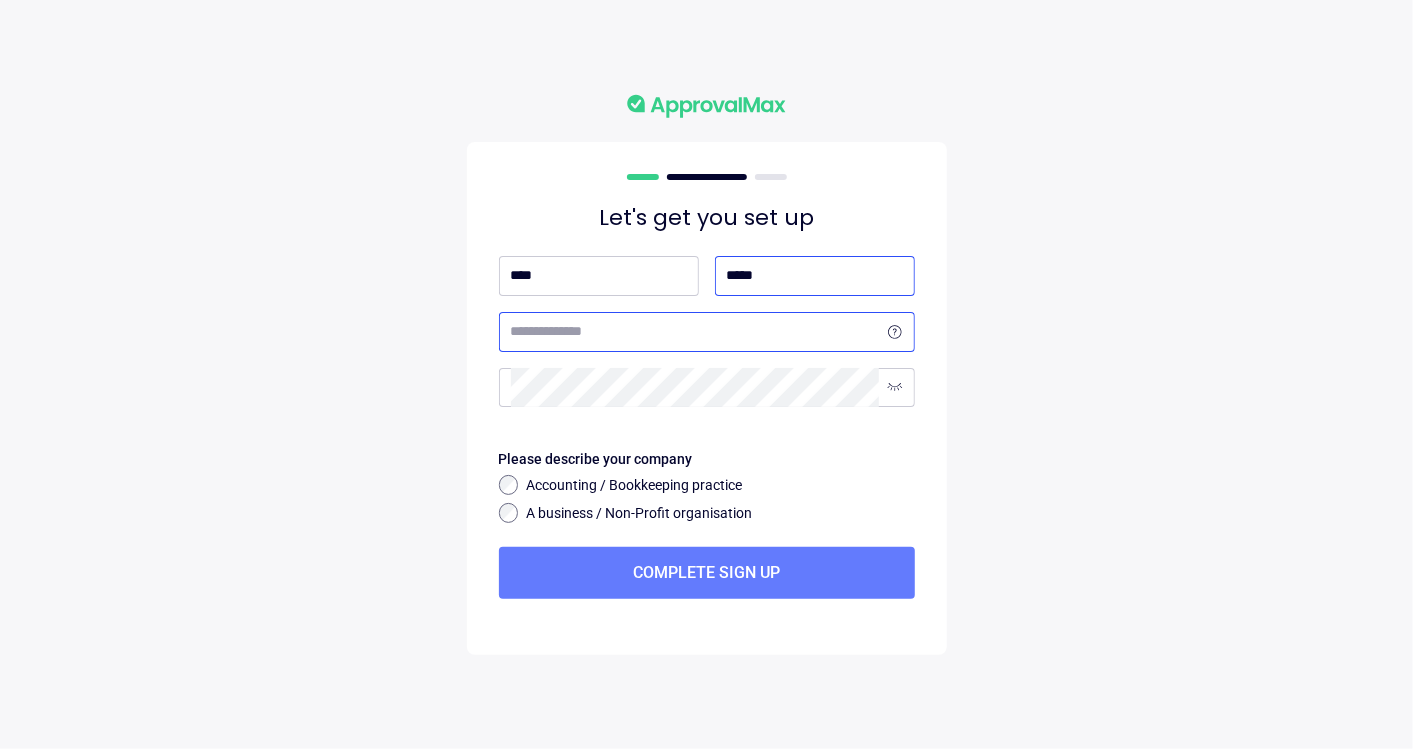 type on "*****" 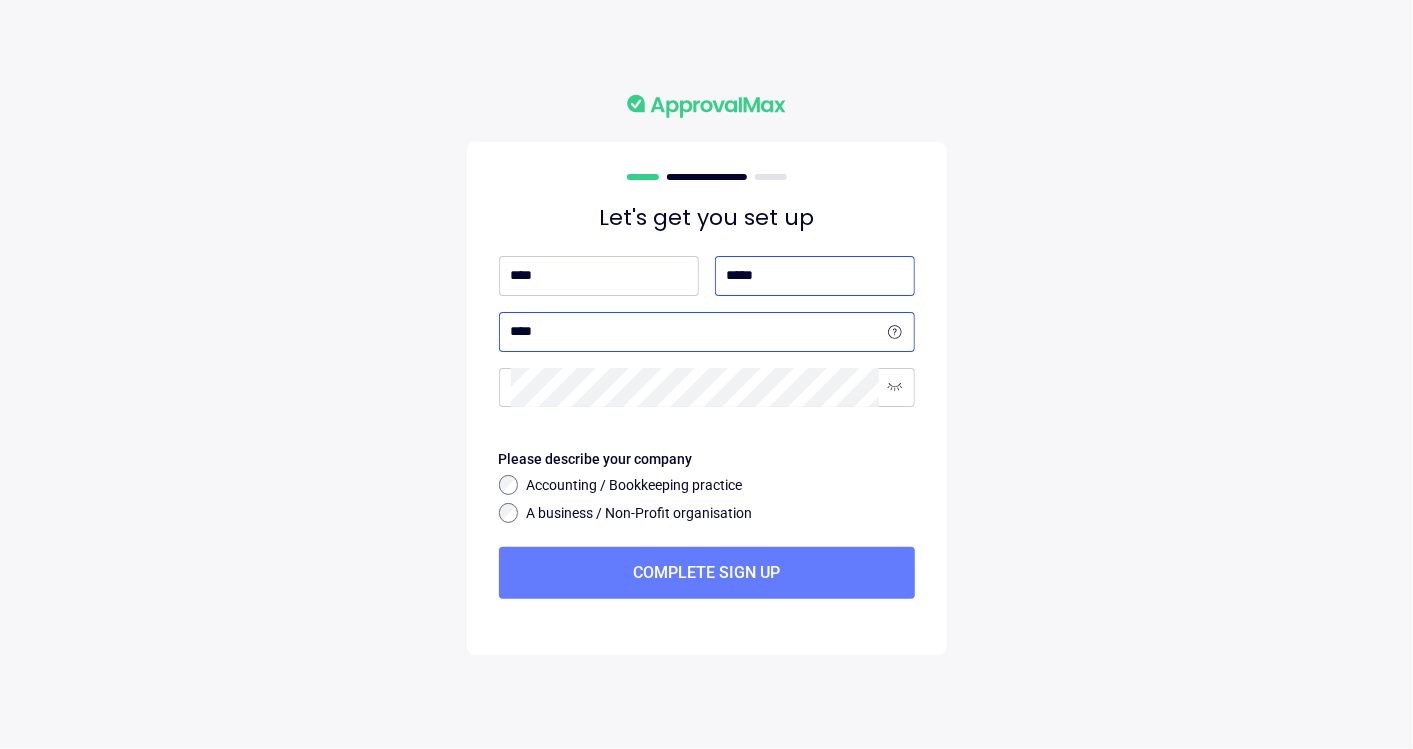click on "****" at bounding box center [695, 332] 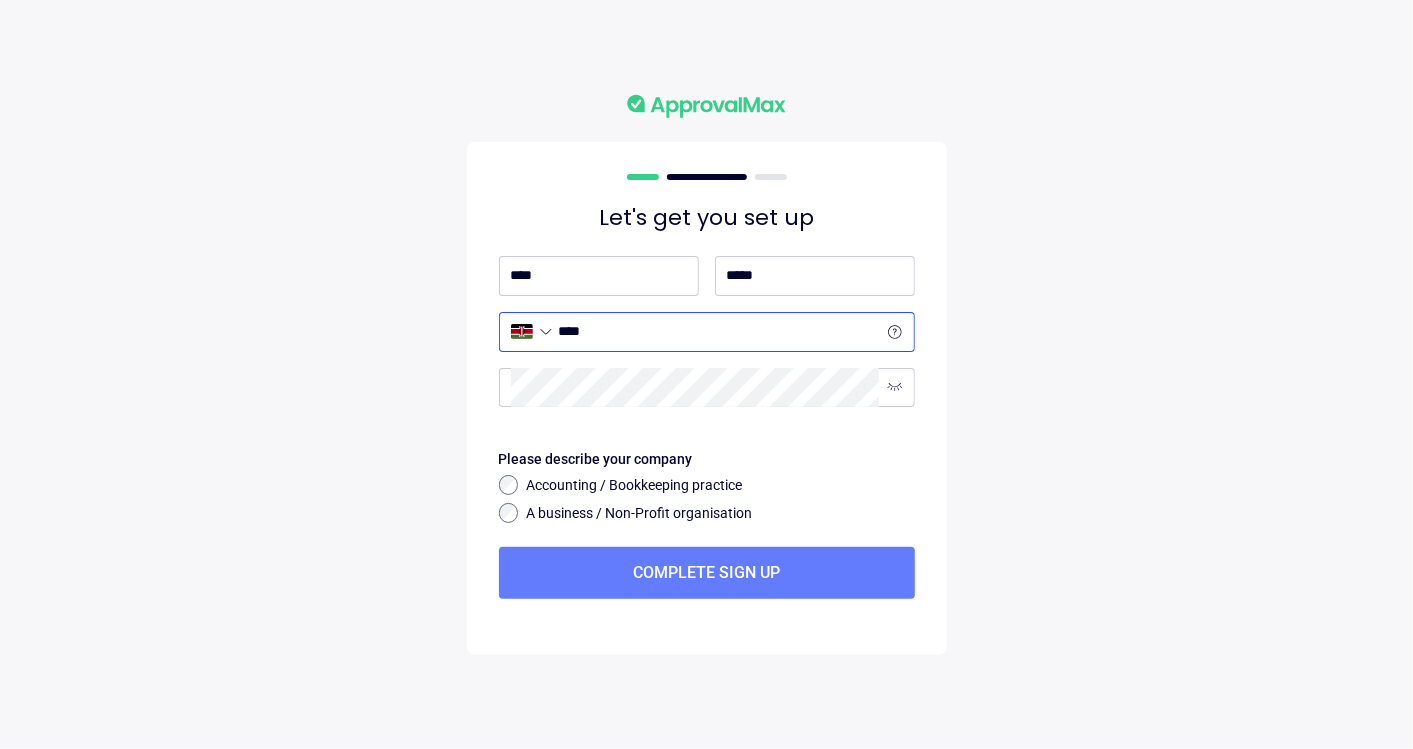type on "****" 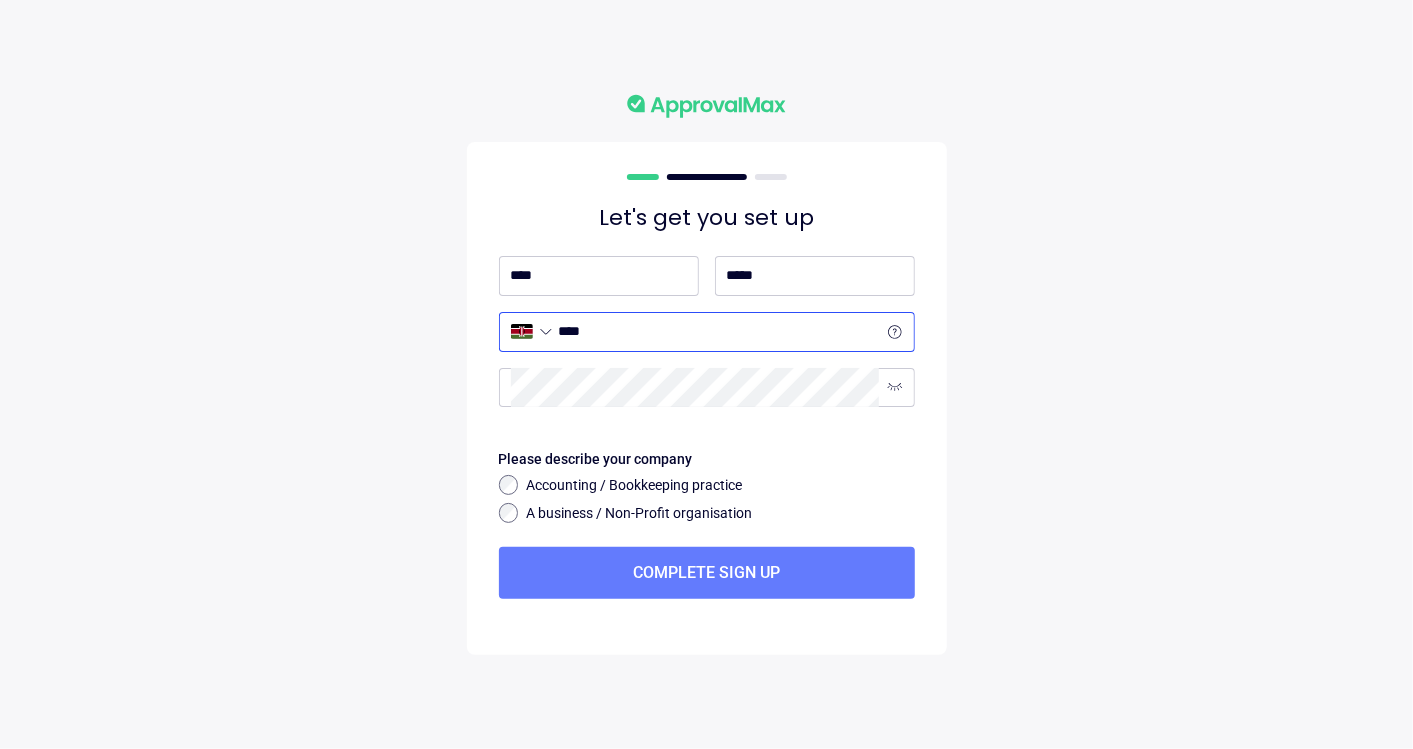 select on "**" 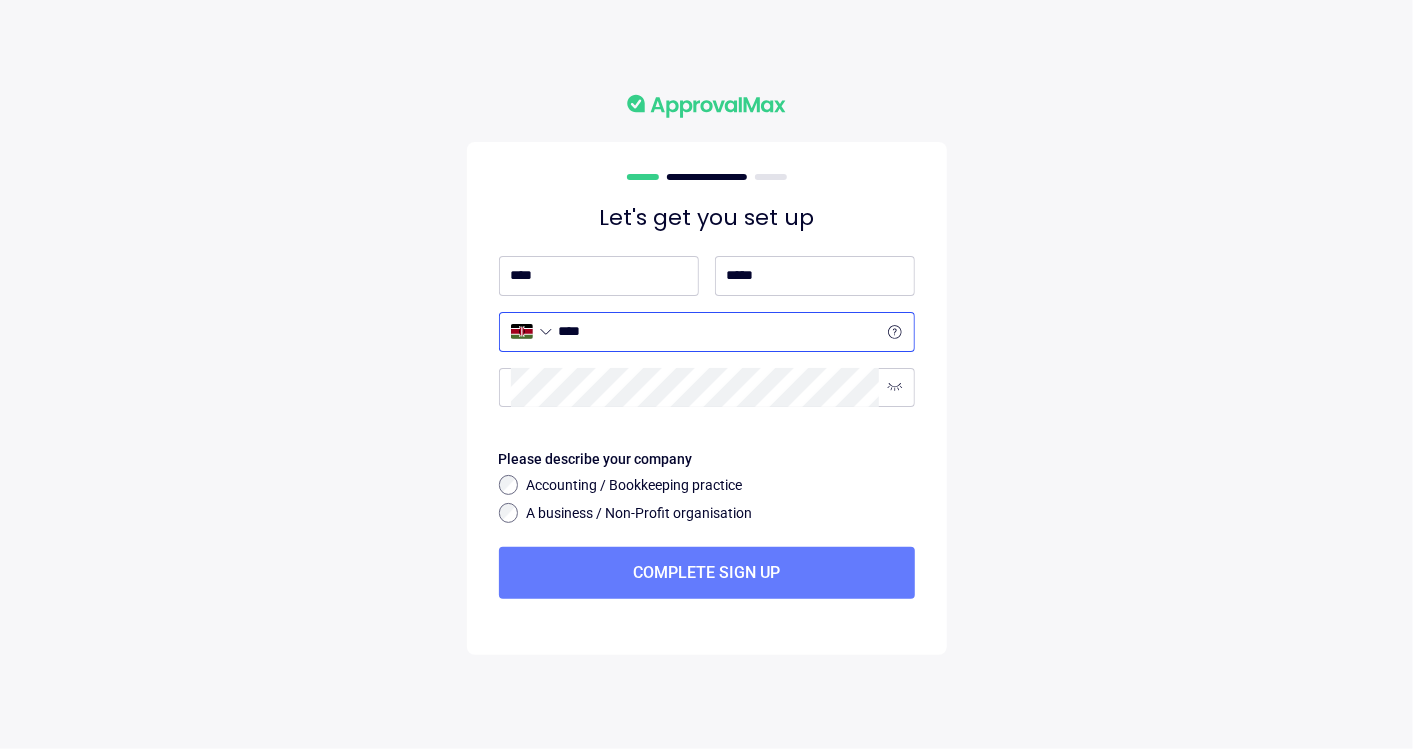 type on "****" 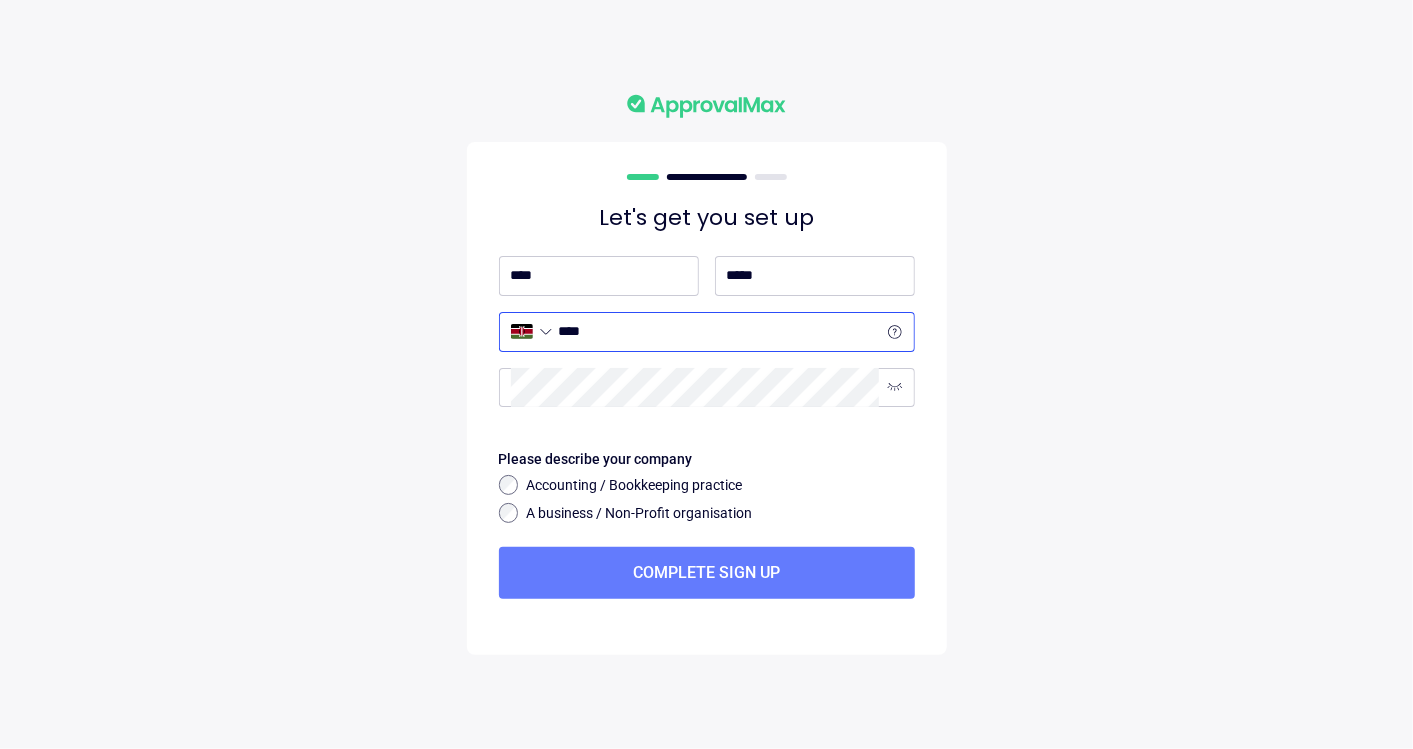 select on "**" 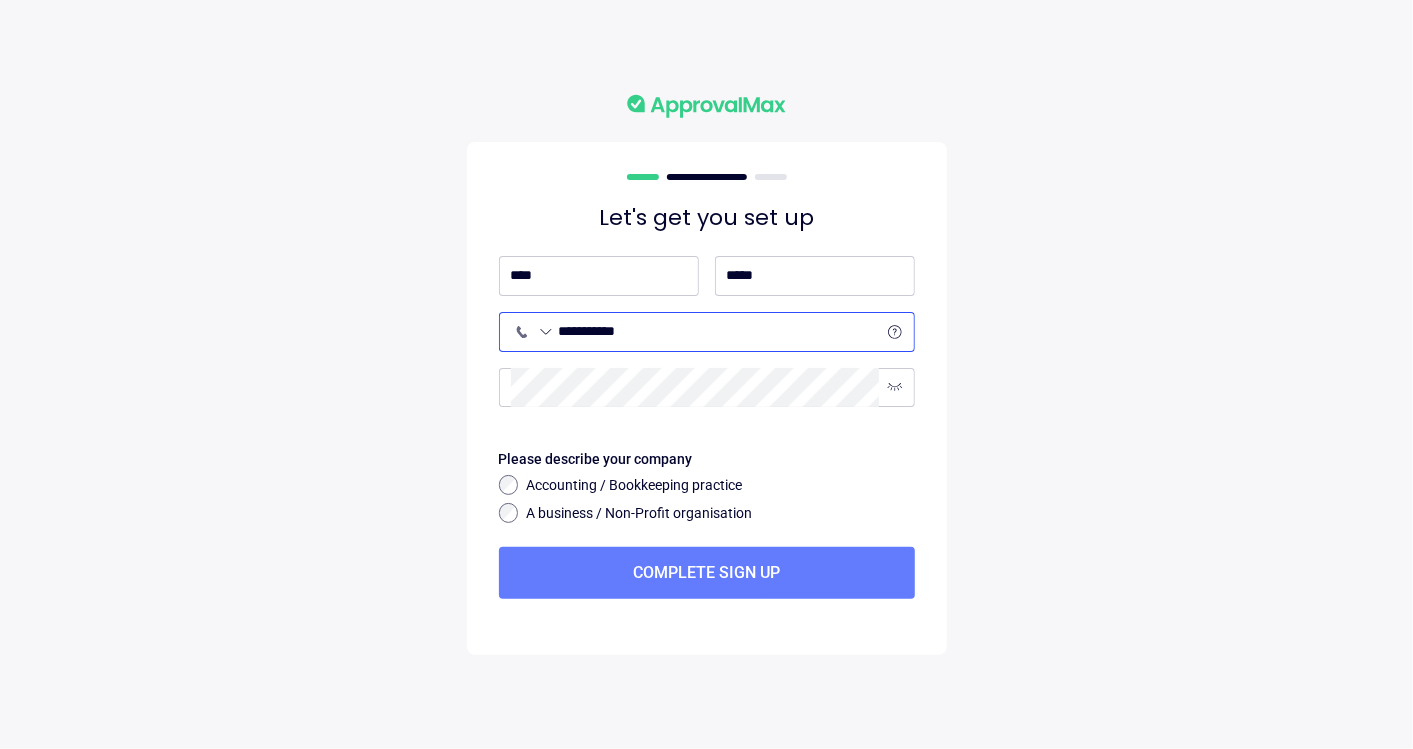 click on "**********" at bounding box center (719, 332) 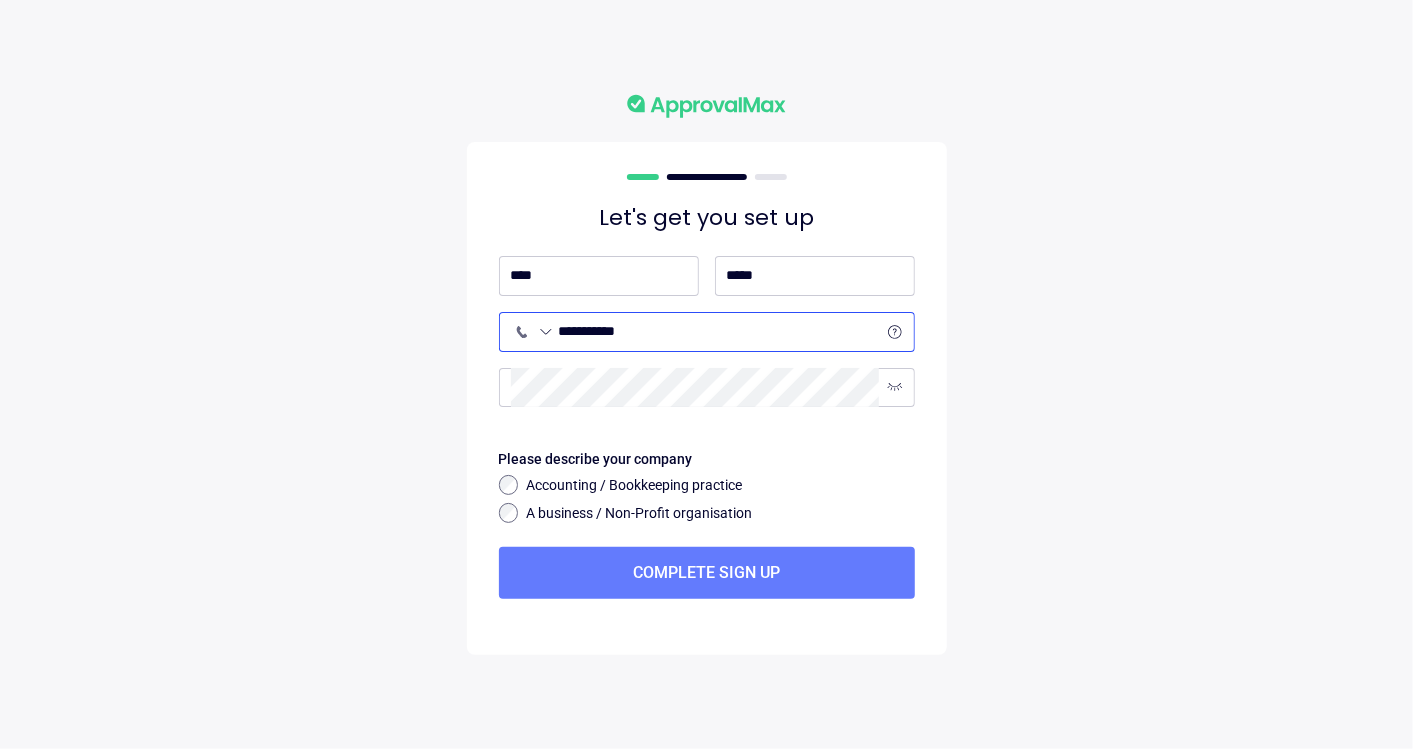 type on "**********" 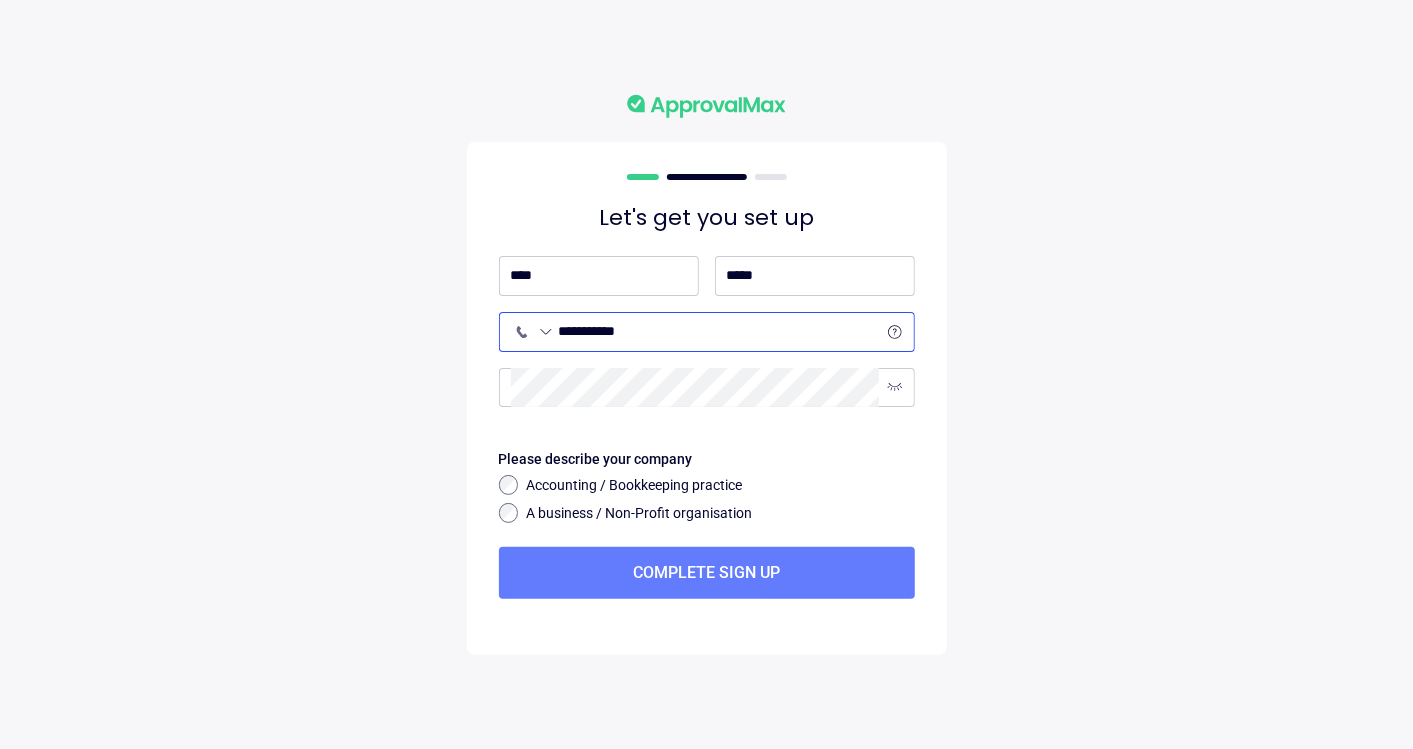 select on "**" 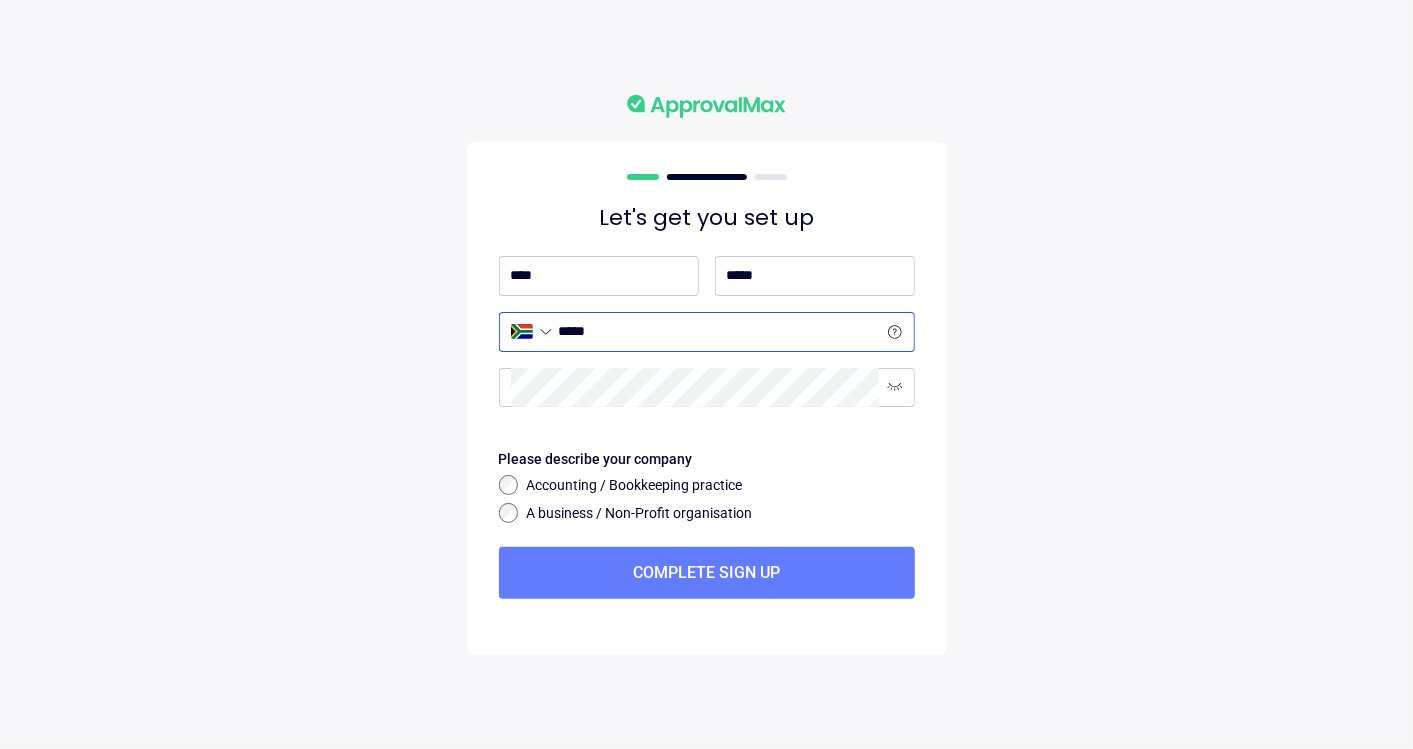 type on "*****" 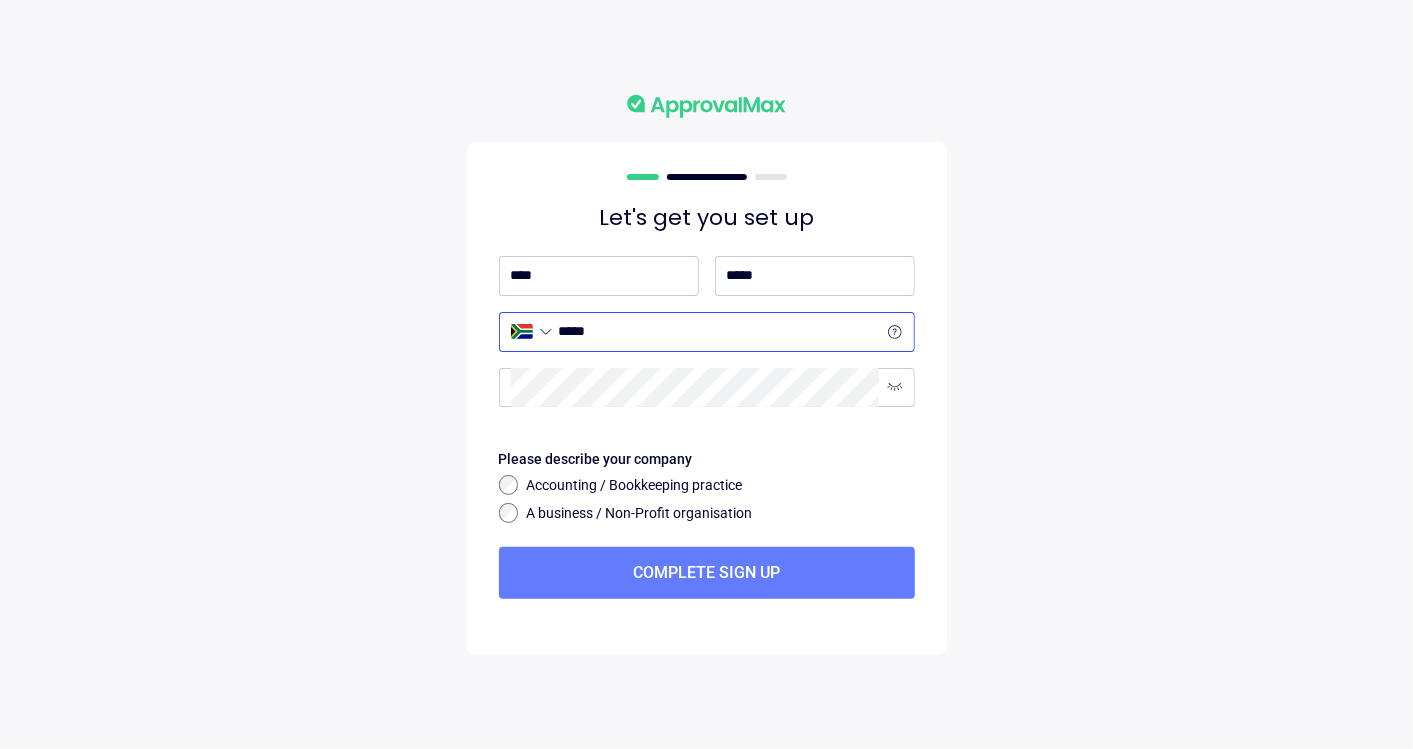 select on "**" 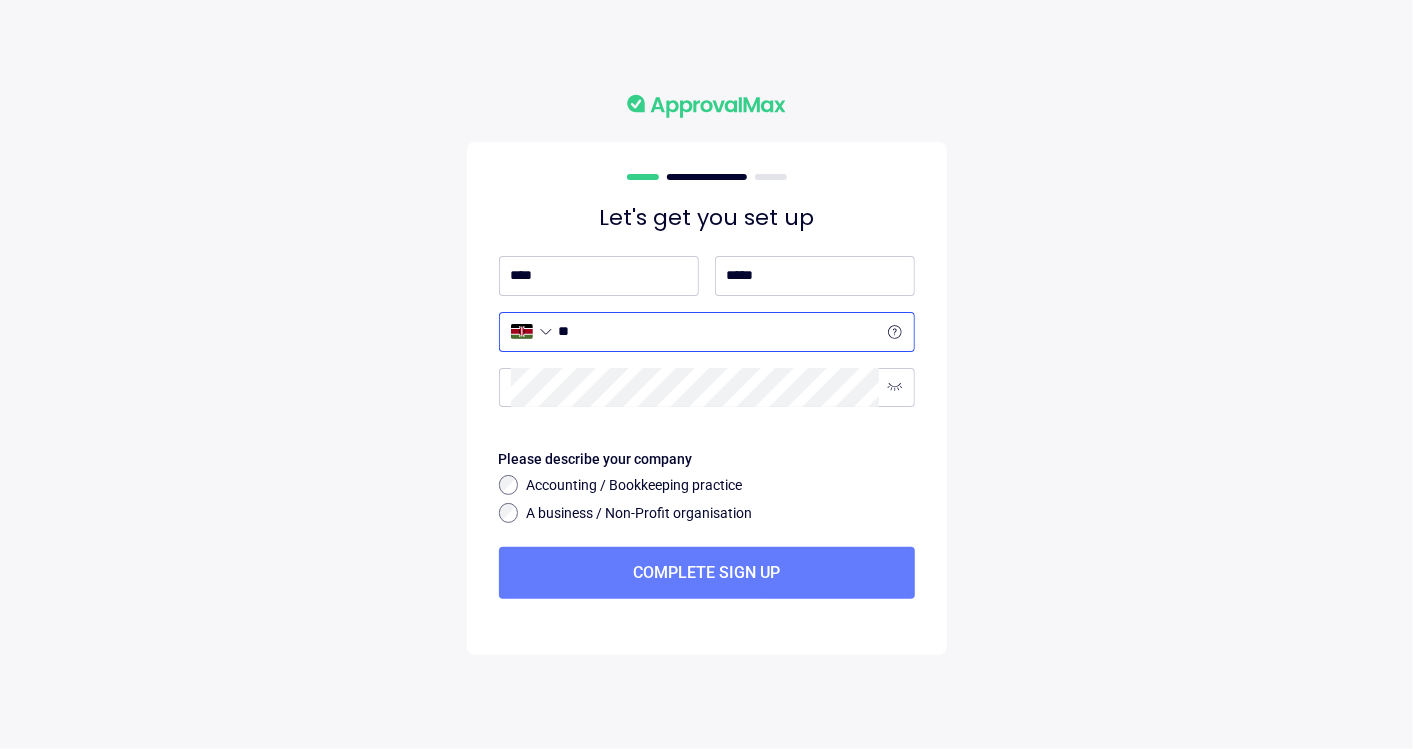 type on "**" 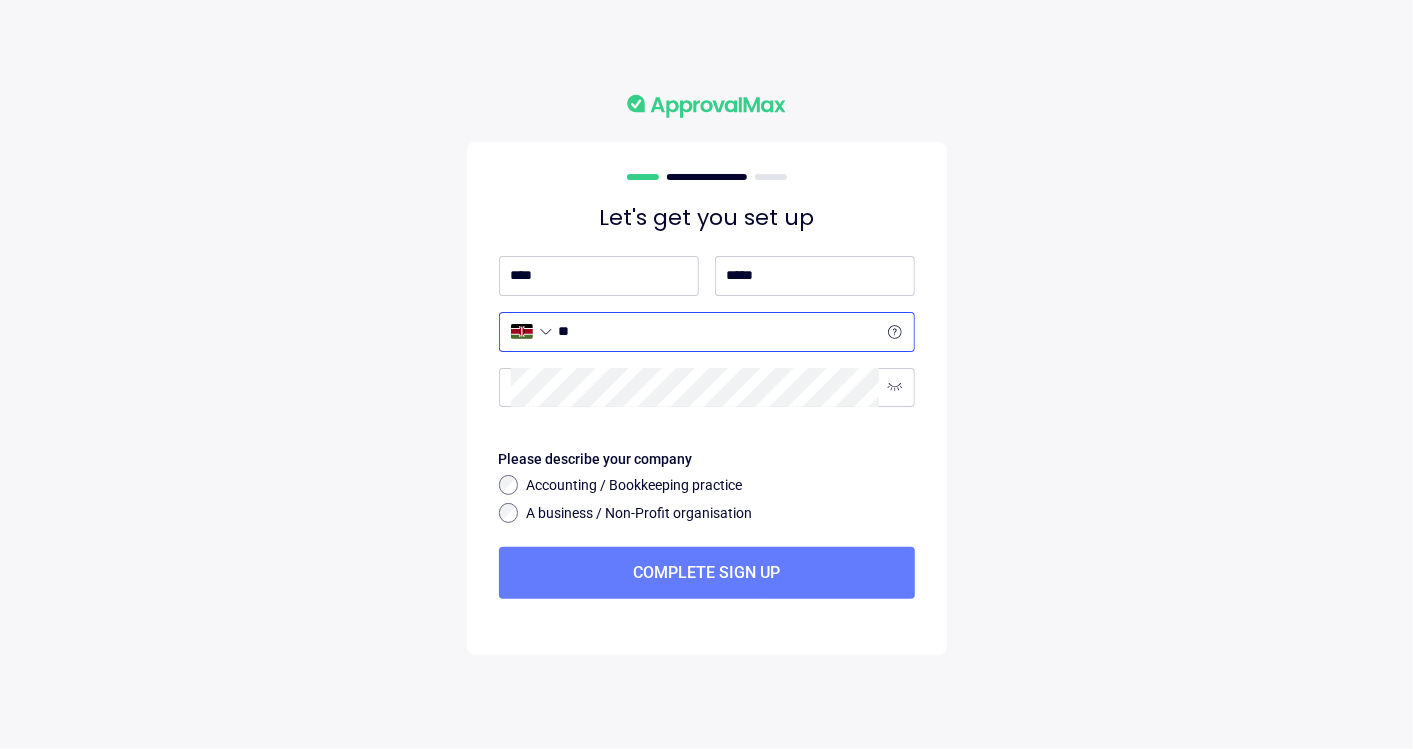 select on "**" 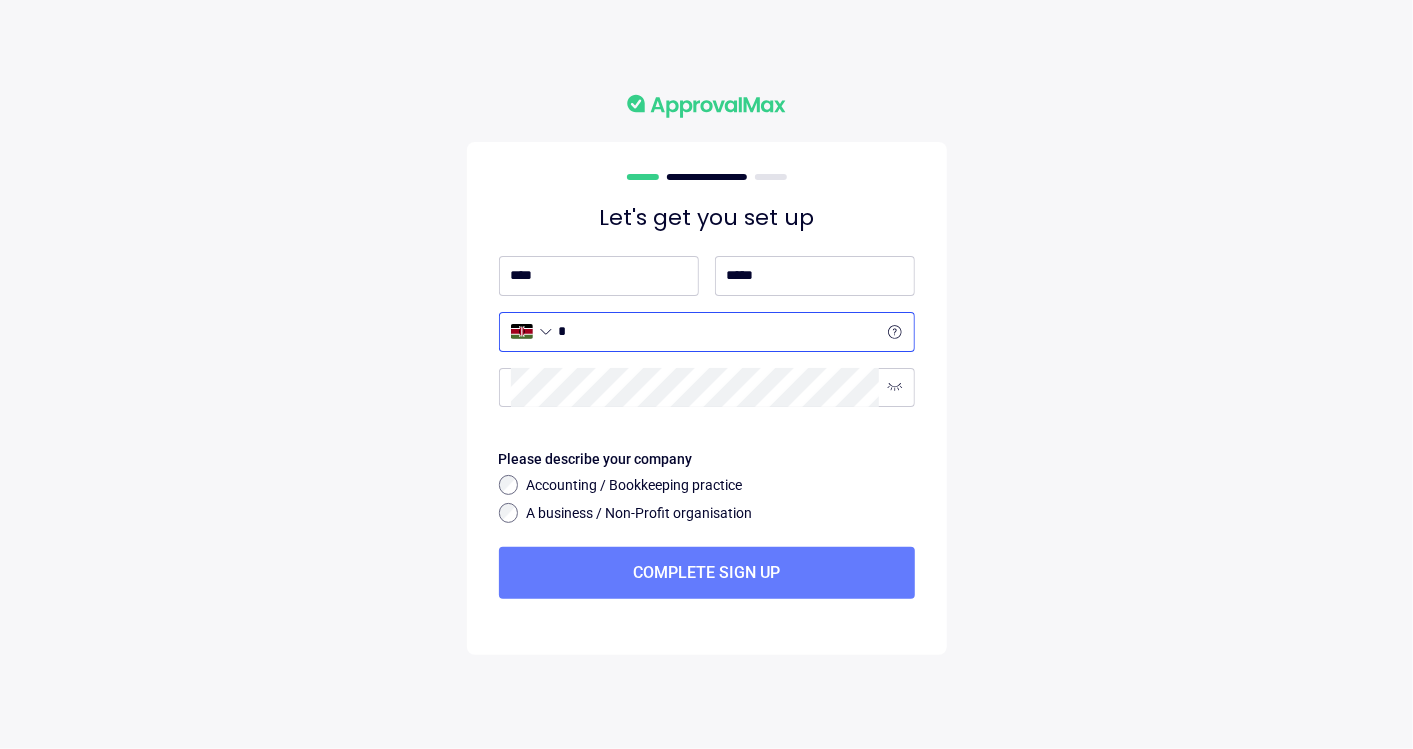 type on "*" 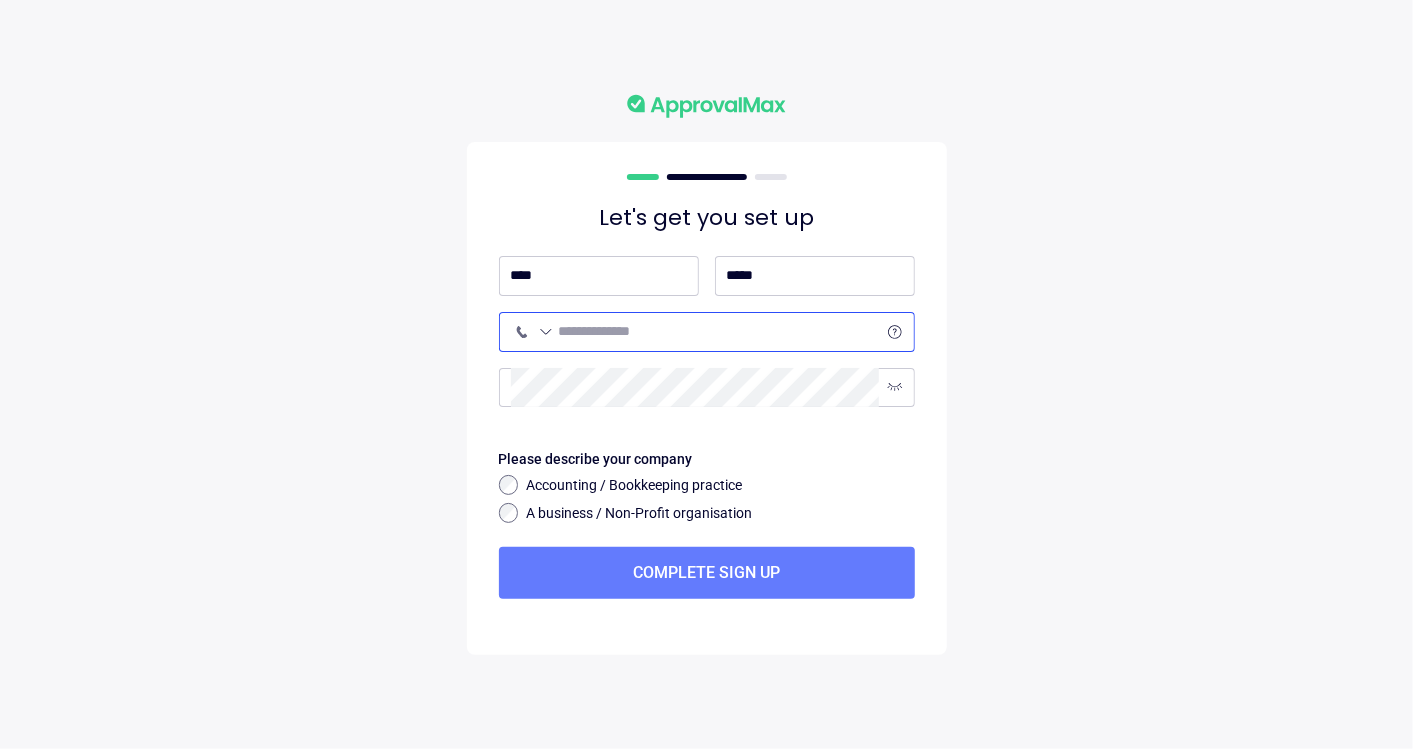 type 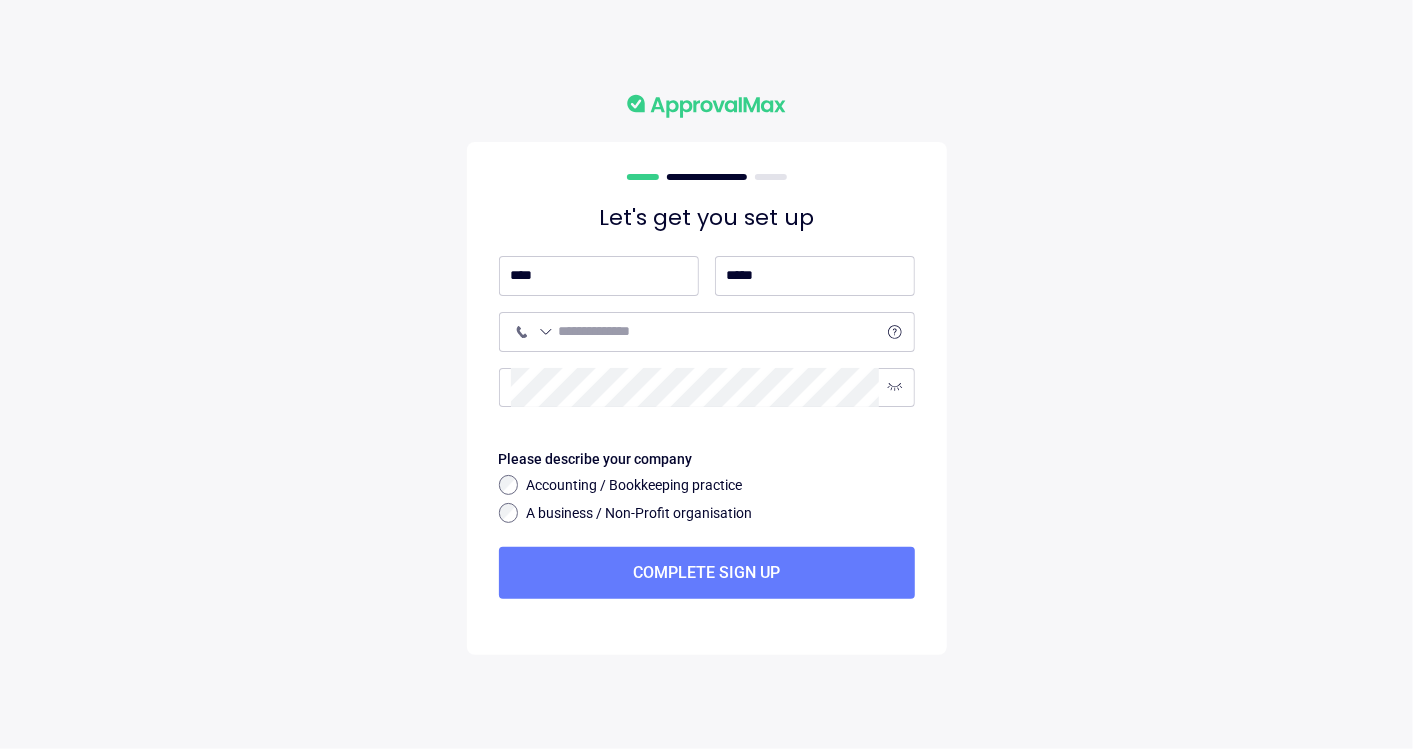 select on "**" 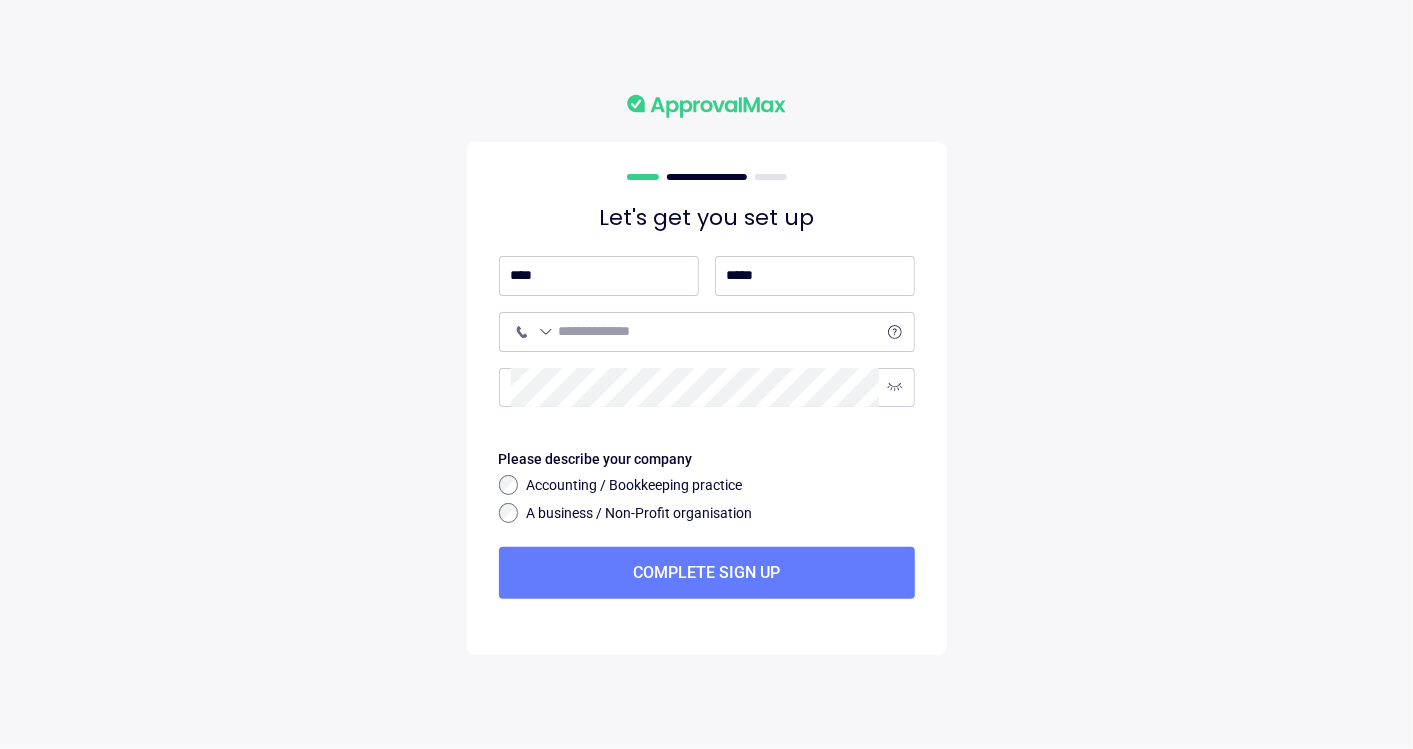 click on "**********" at bounding box center [535, 332] 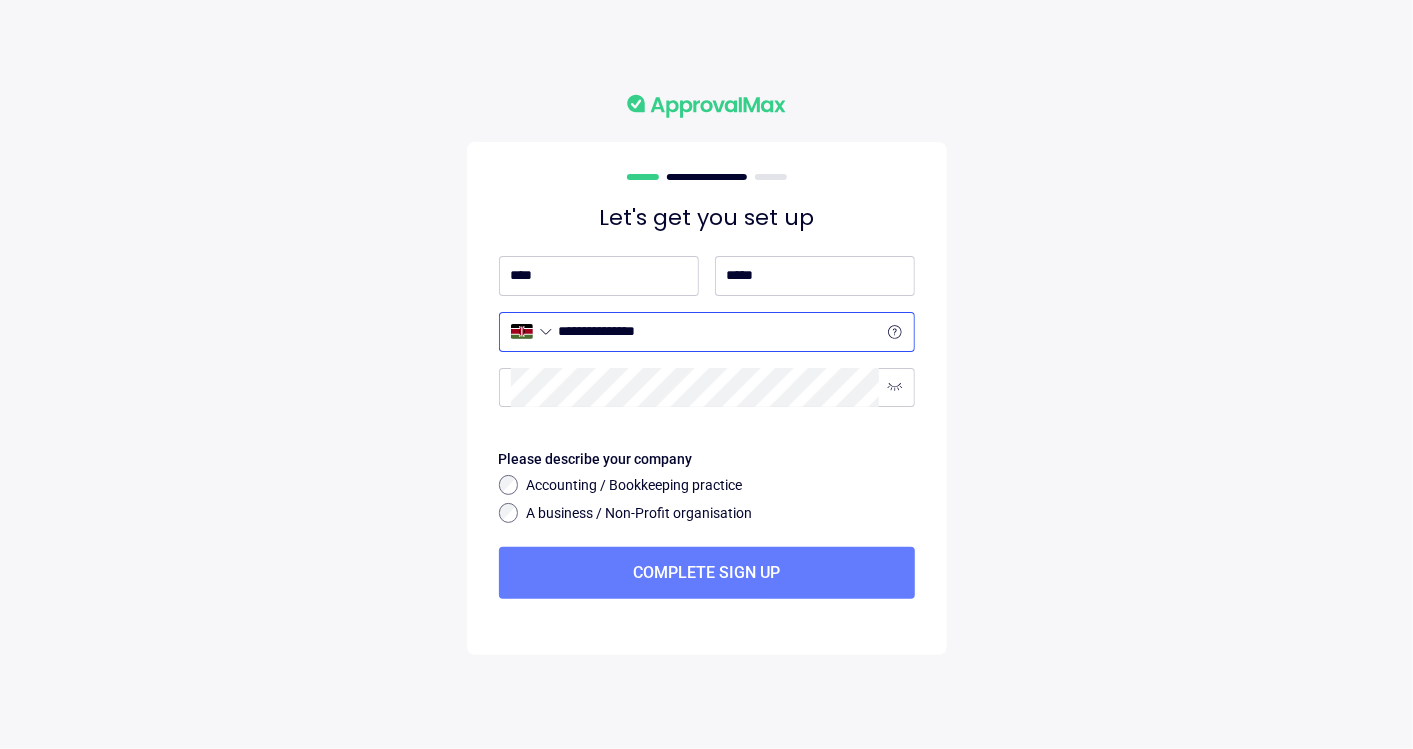 type on "**********" 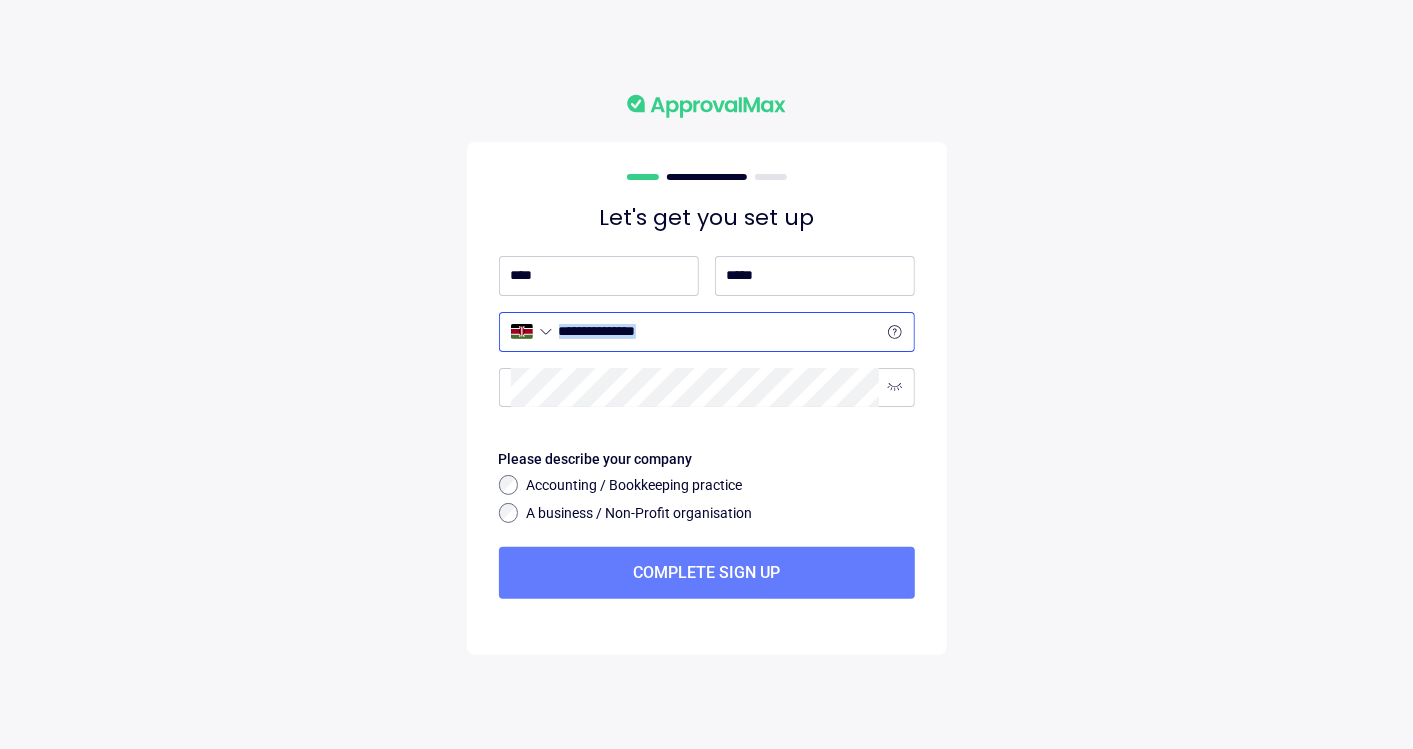 click on "**********" at bounding box center (707, 342) 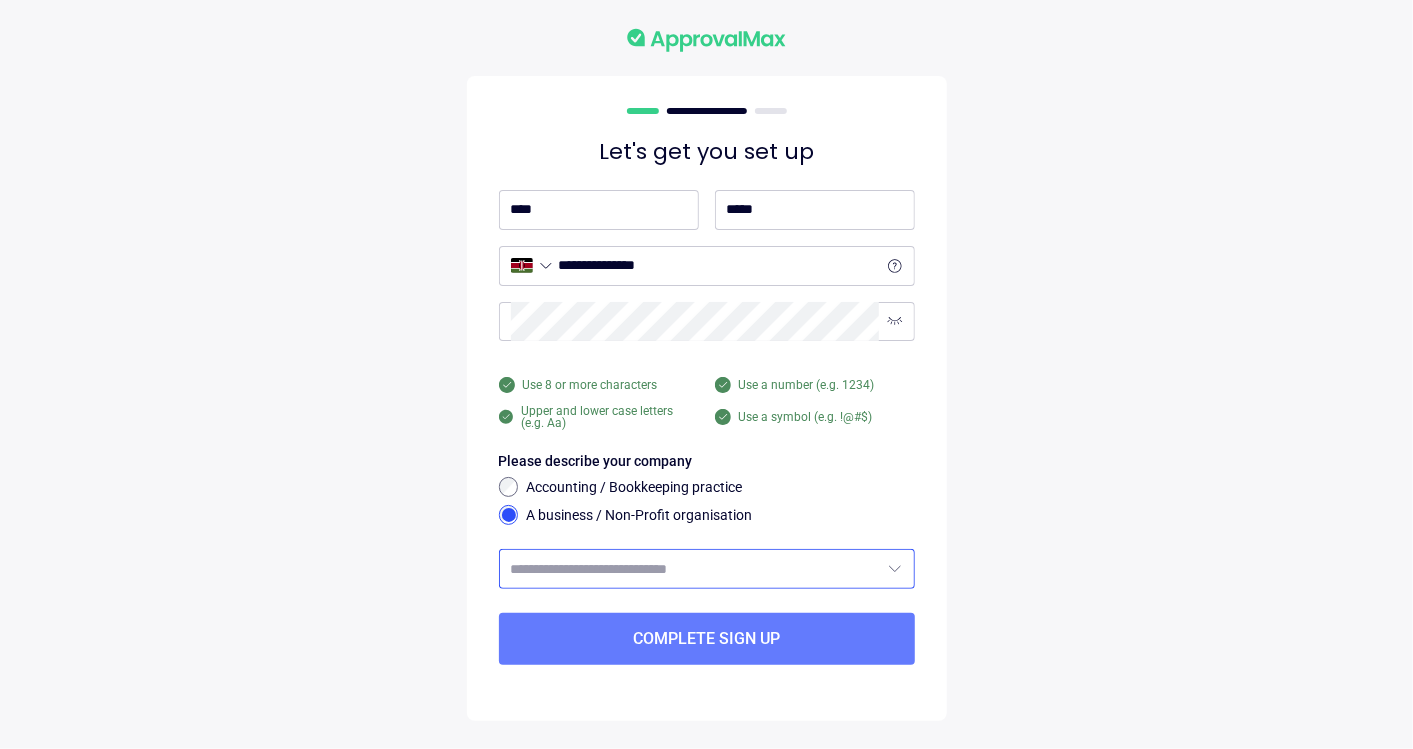 click 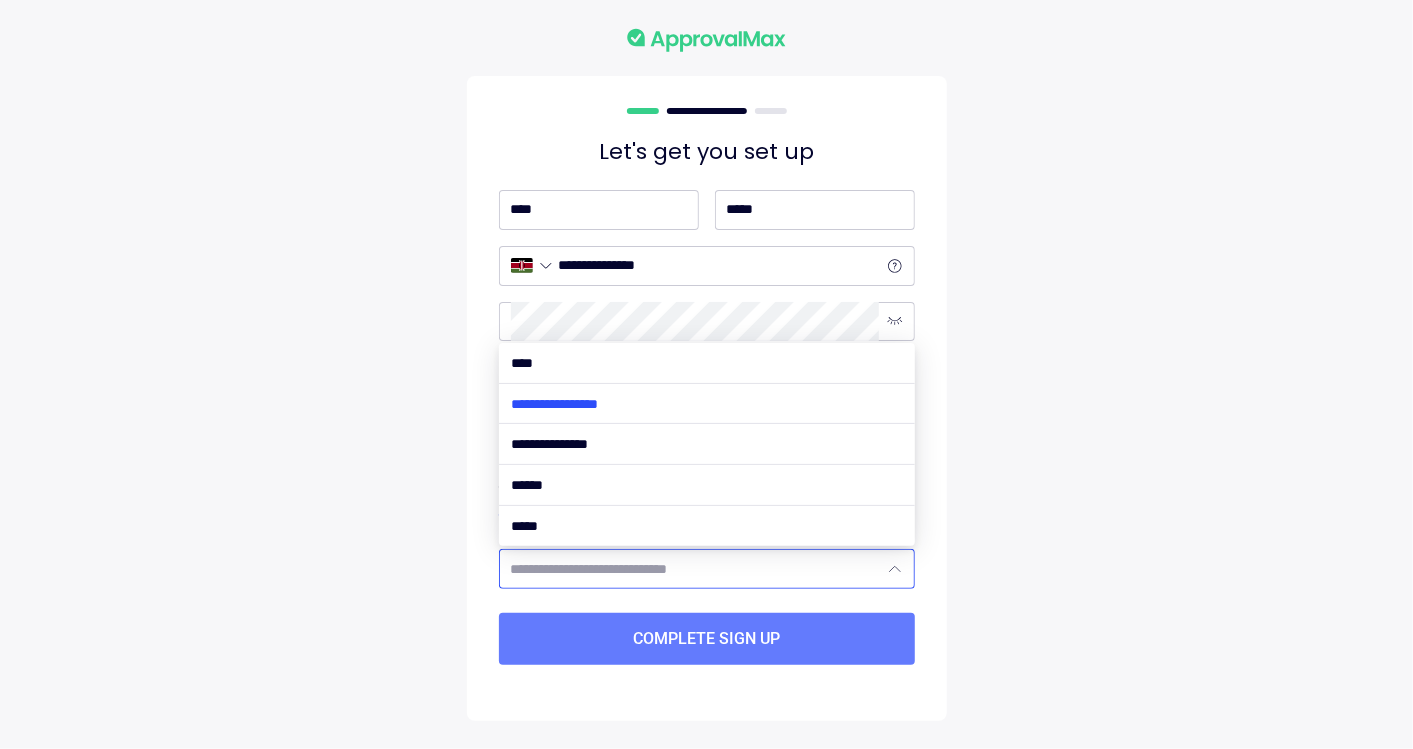 click at bounding box center (707, 404) 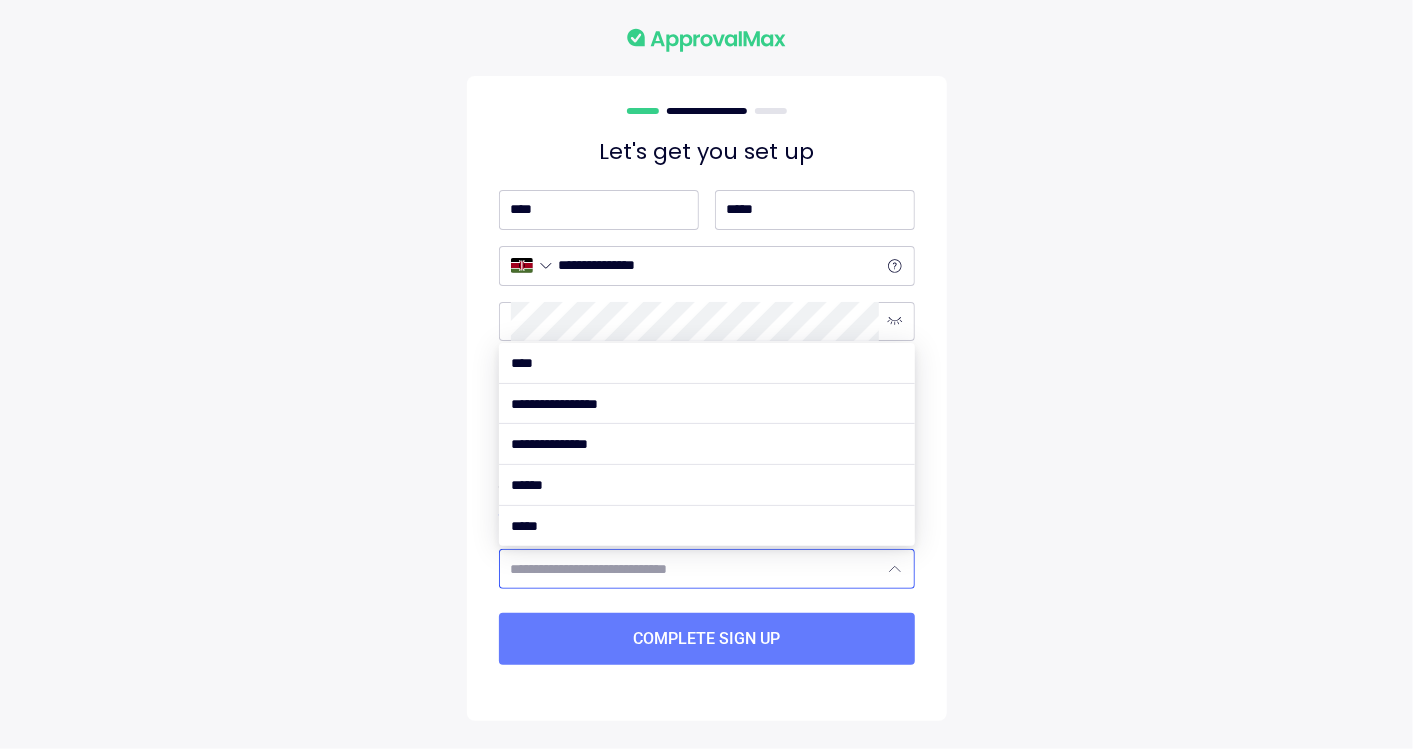 type on "**********" 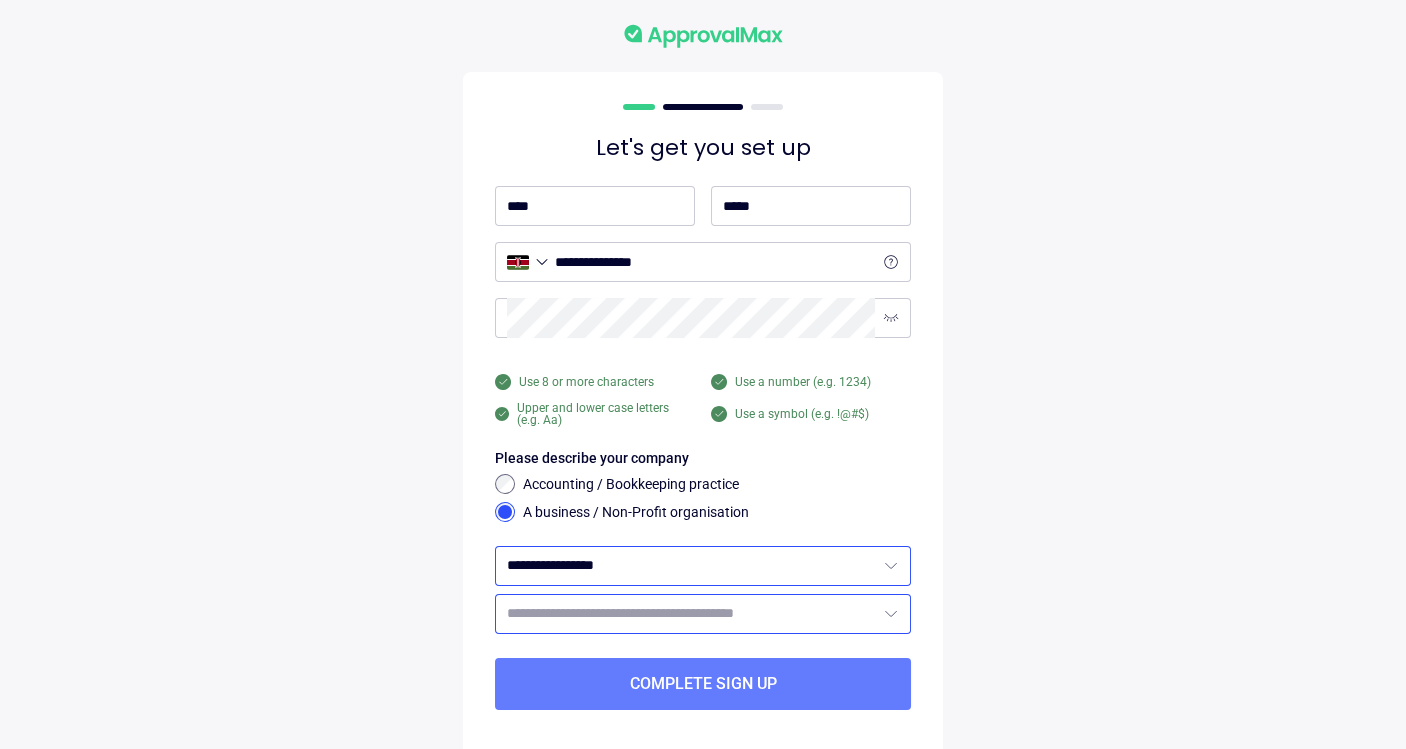 click 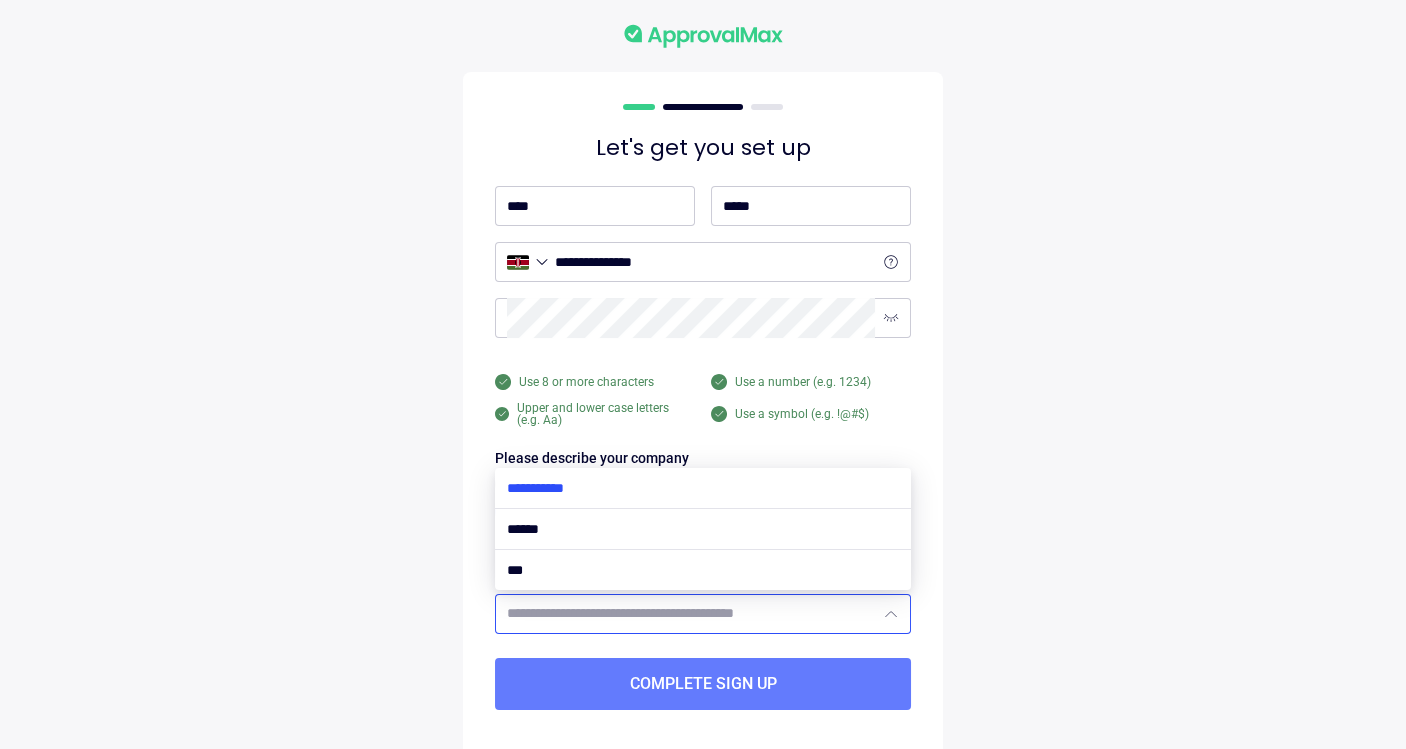 click at bounding box center (703, 488) 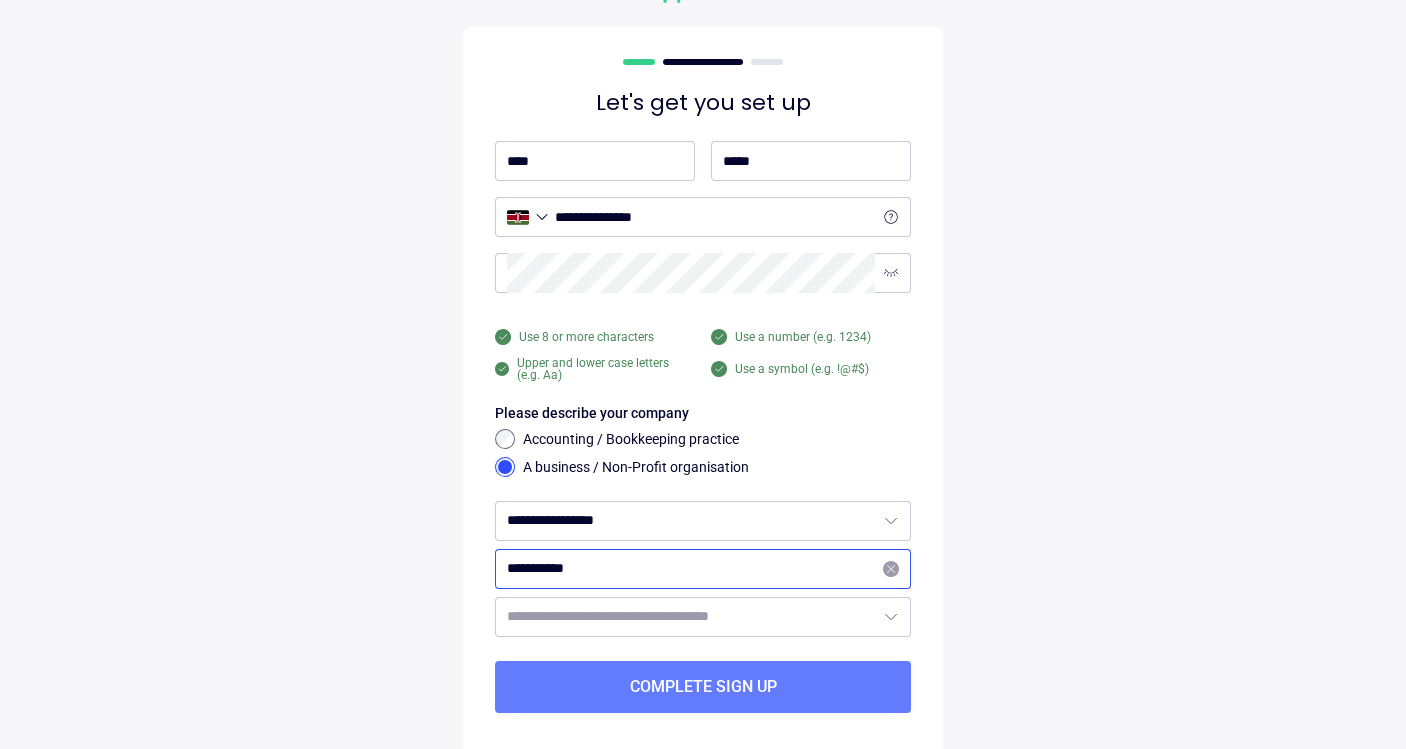 scroll, scrollTop: 88, scrollLeft: 0, axis: vertical 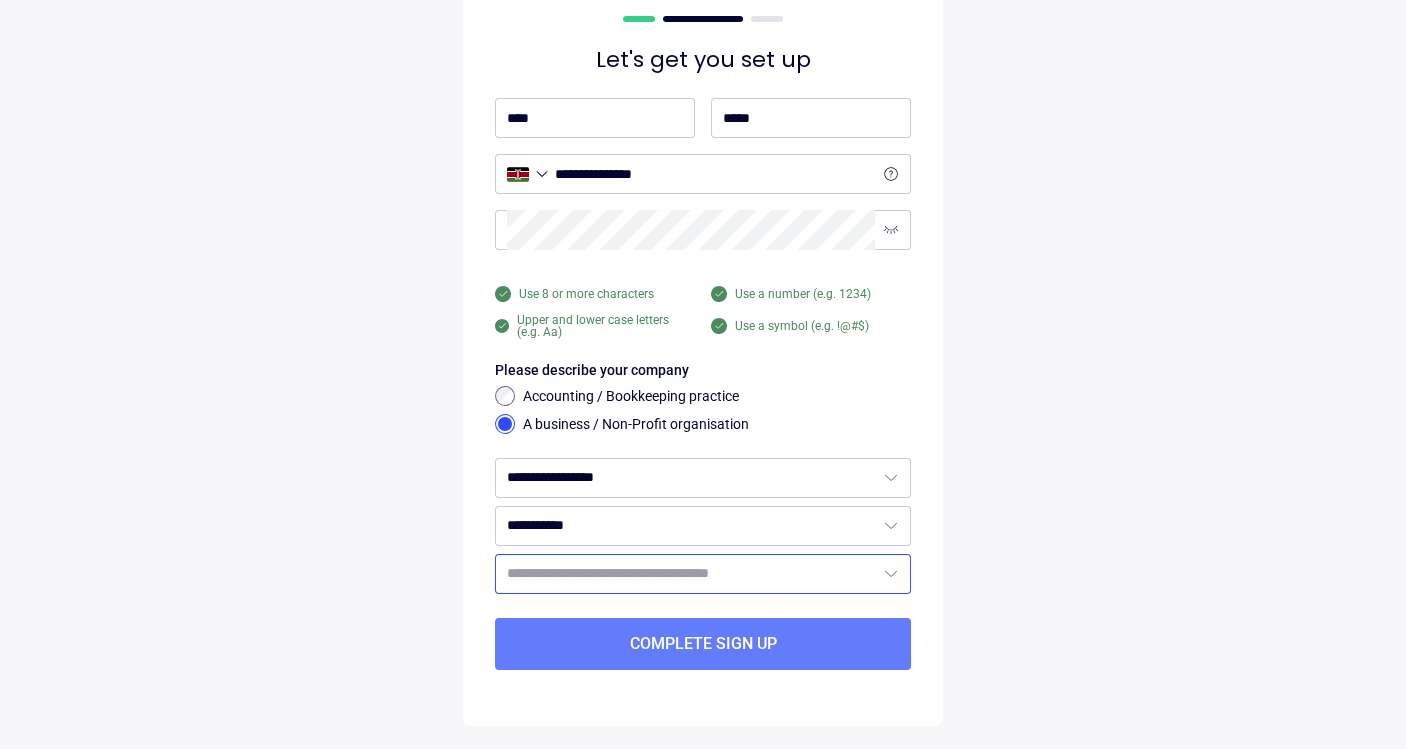click 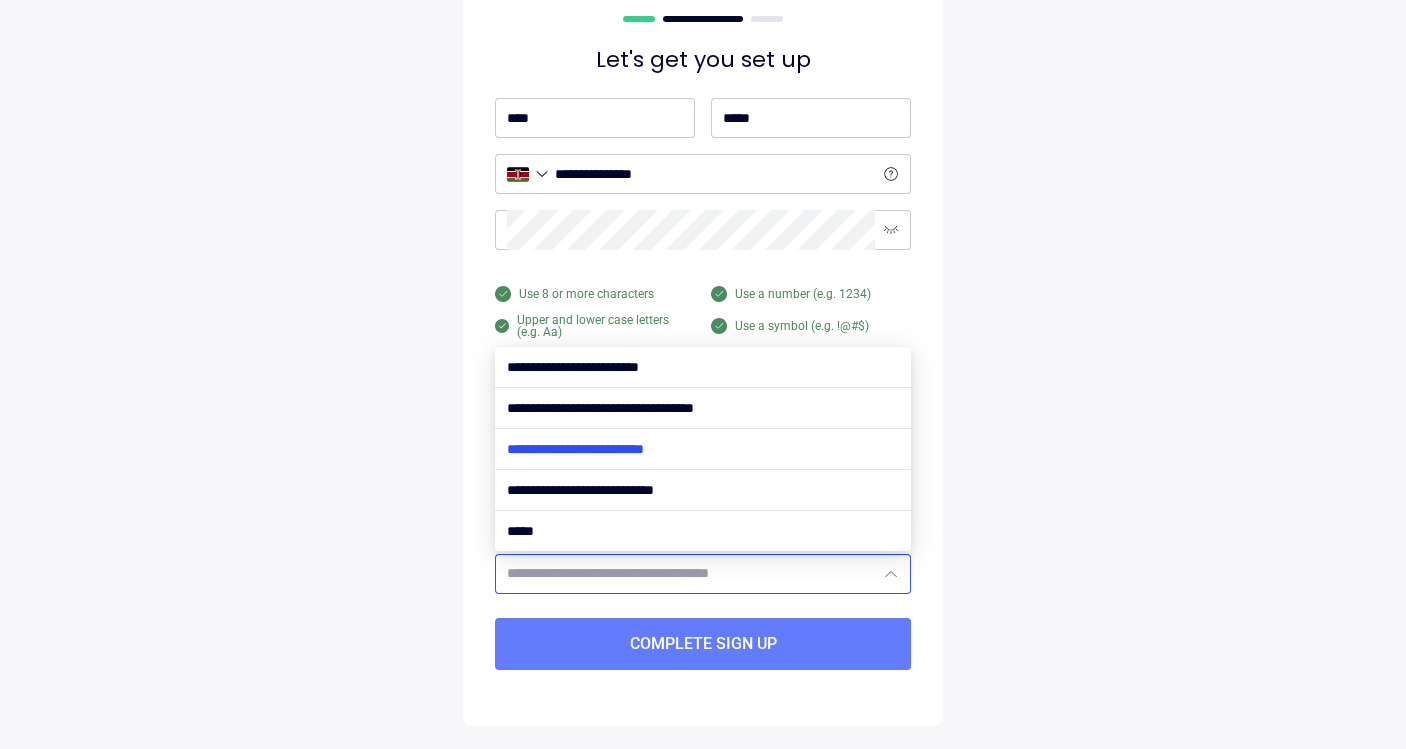 click at bounding box center [703, 449] 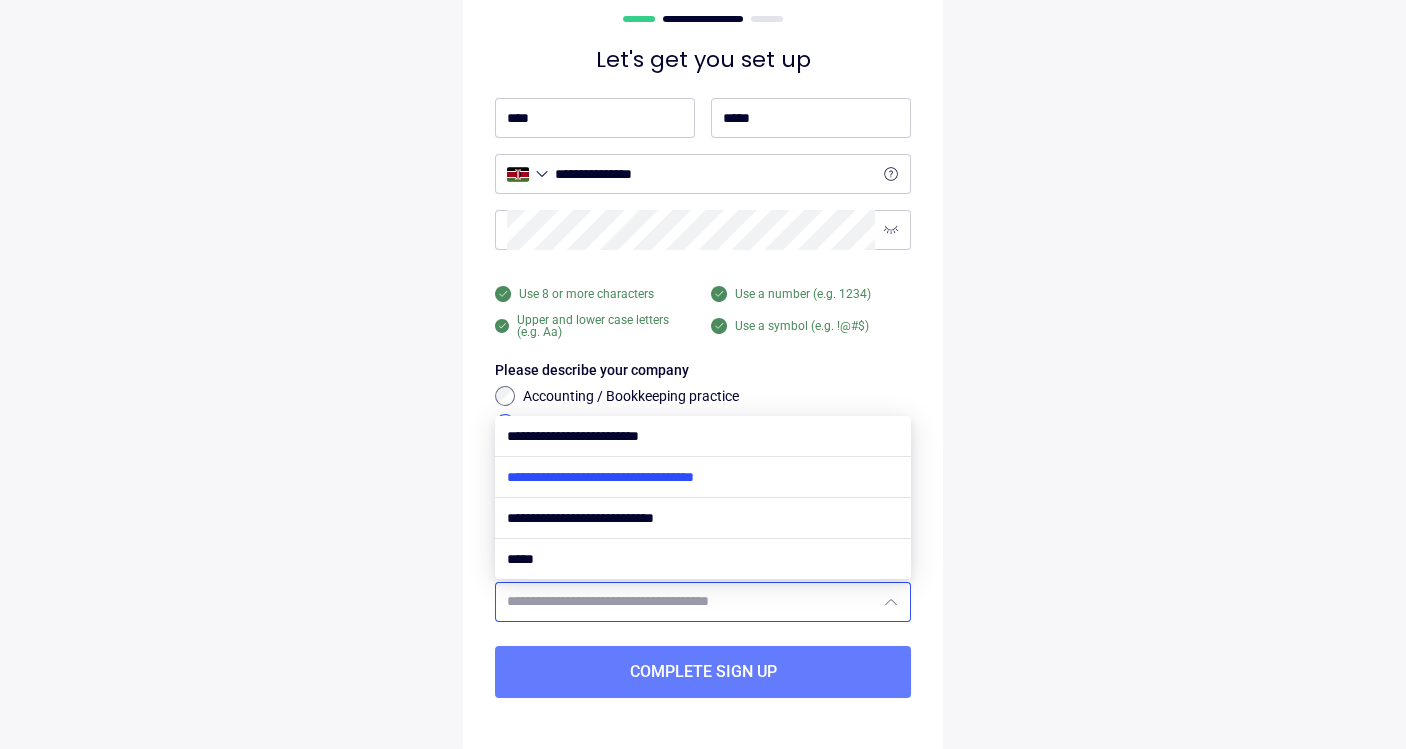 click at bounding box center [703, 477] 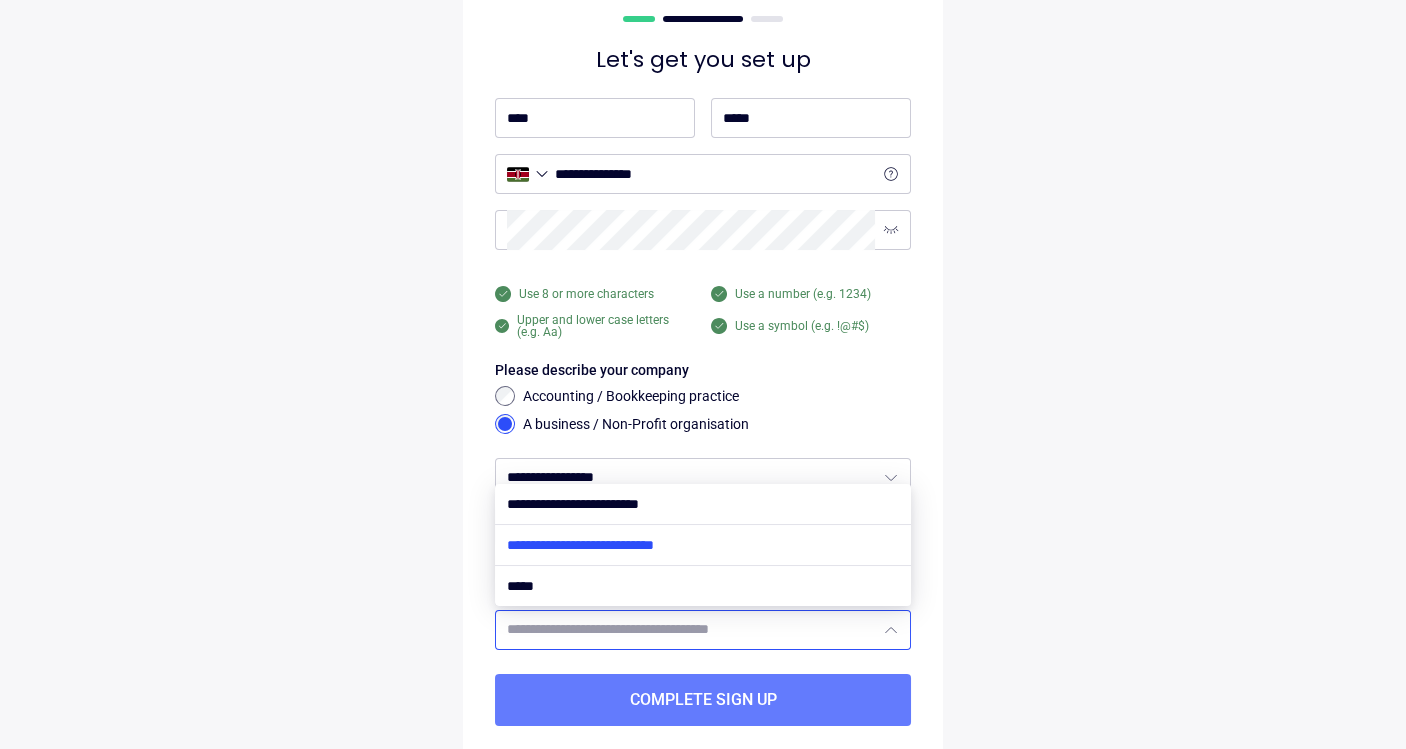 click at bounding box center [703, 545] 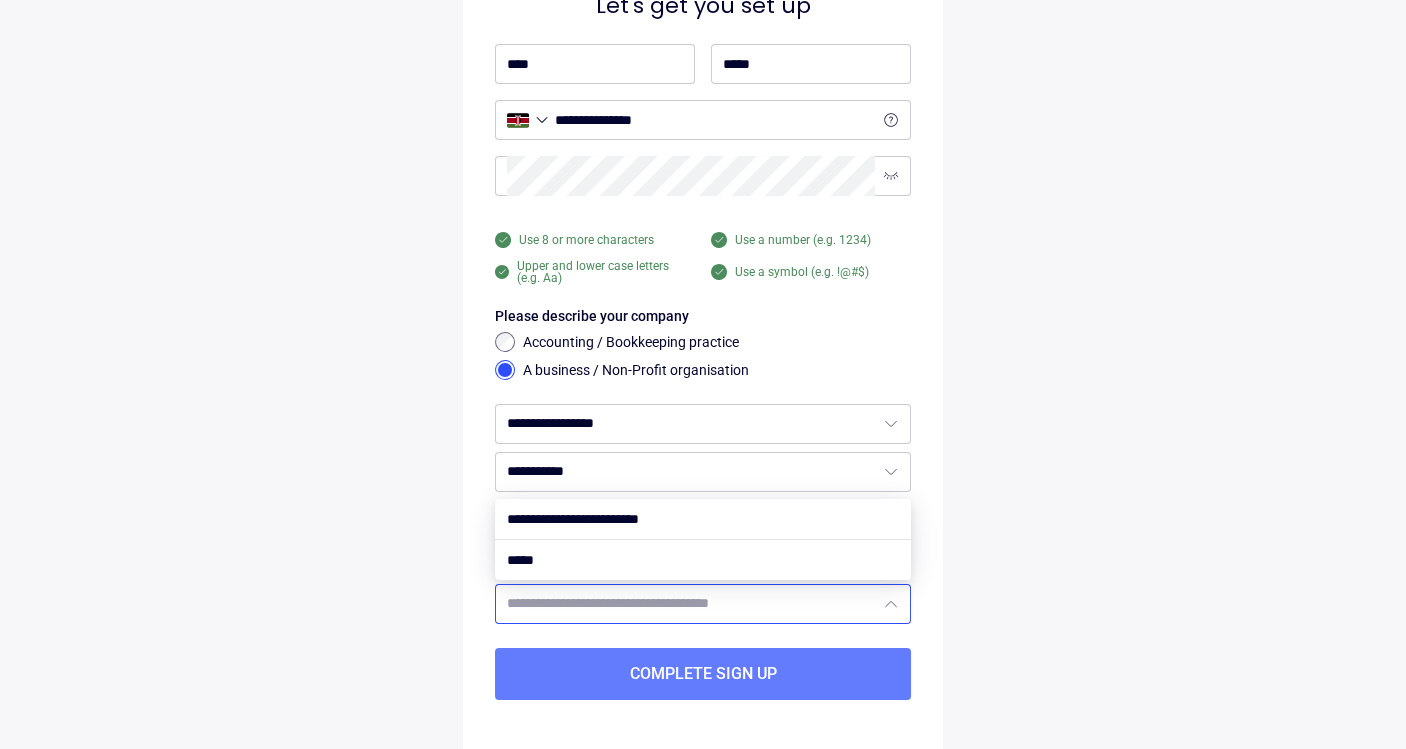 scroll, scrollTop: 172, scrollLeft: 0, axis: vertical 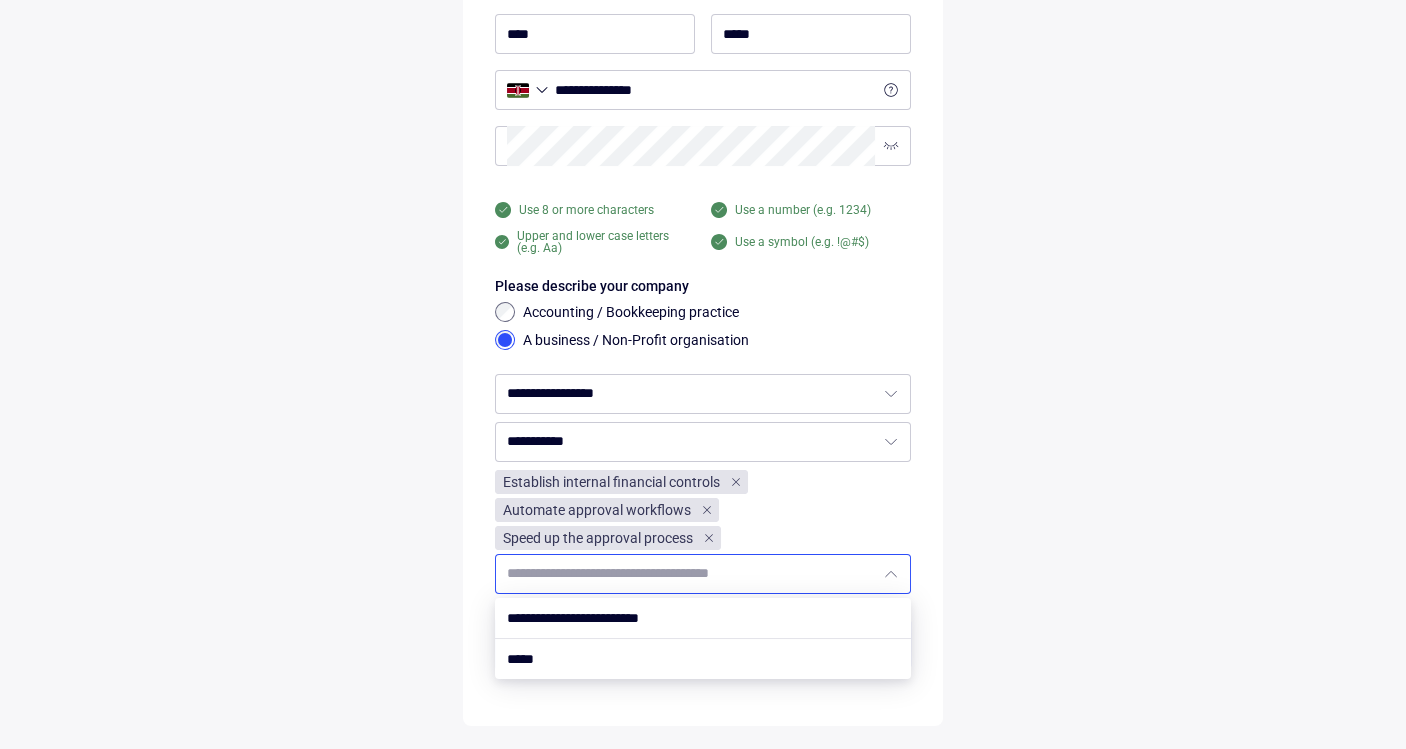 click on "**********" at bounding box center [703, 289] 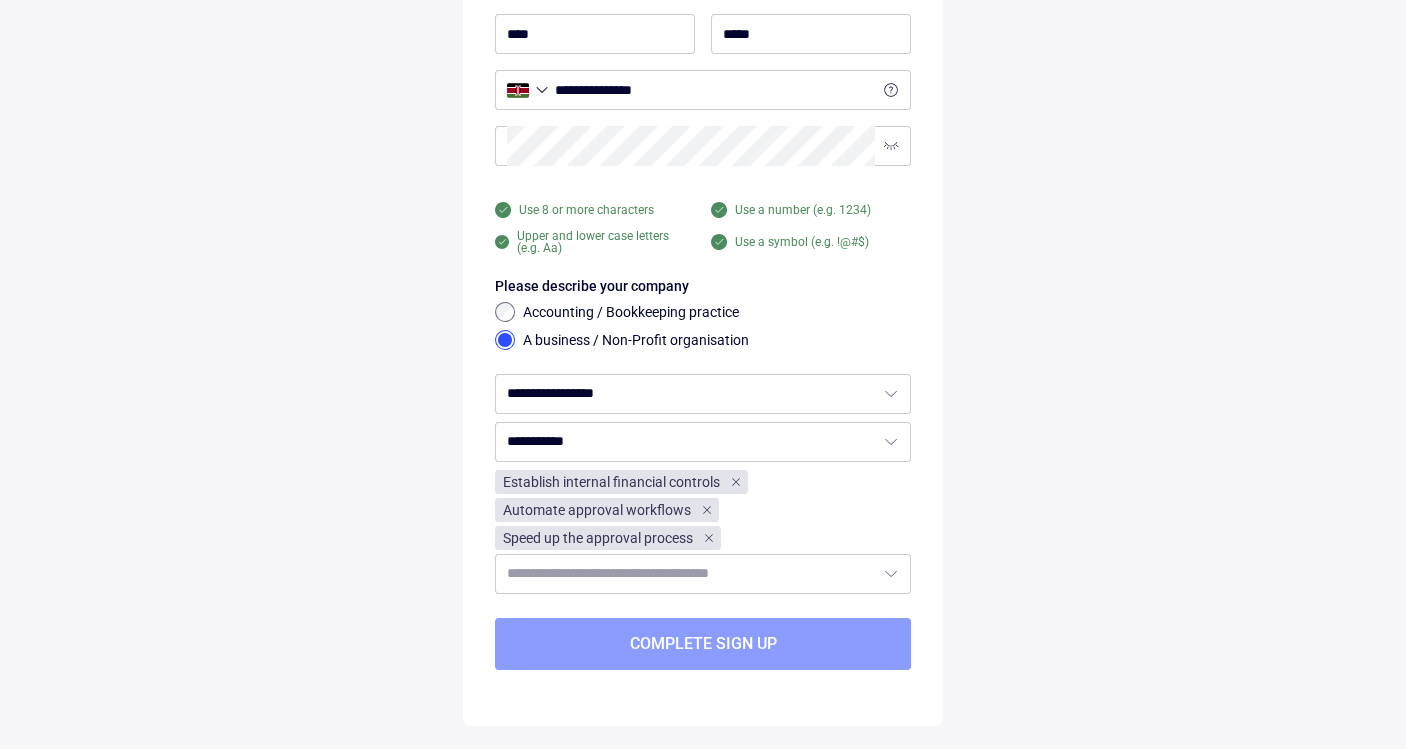 click on "Complete sign up" at bounding box center [703, 644] 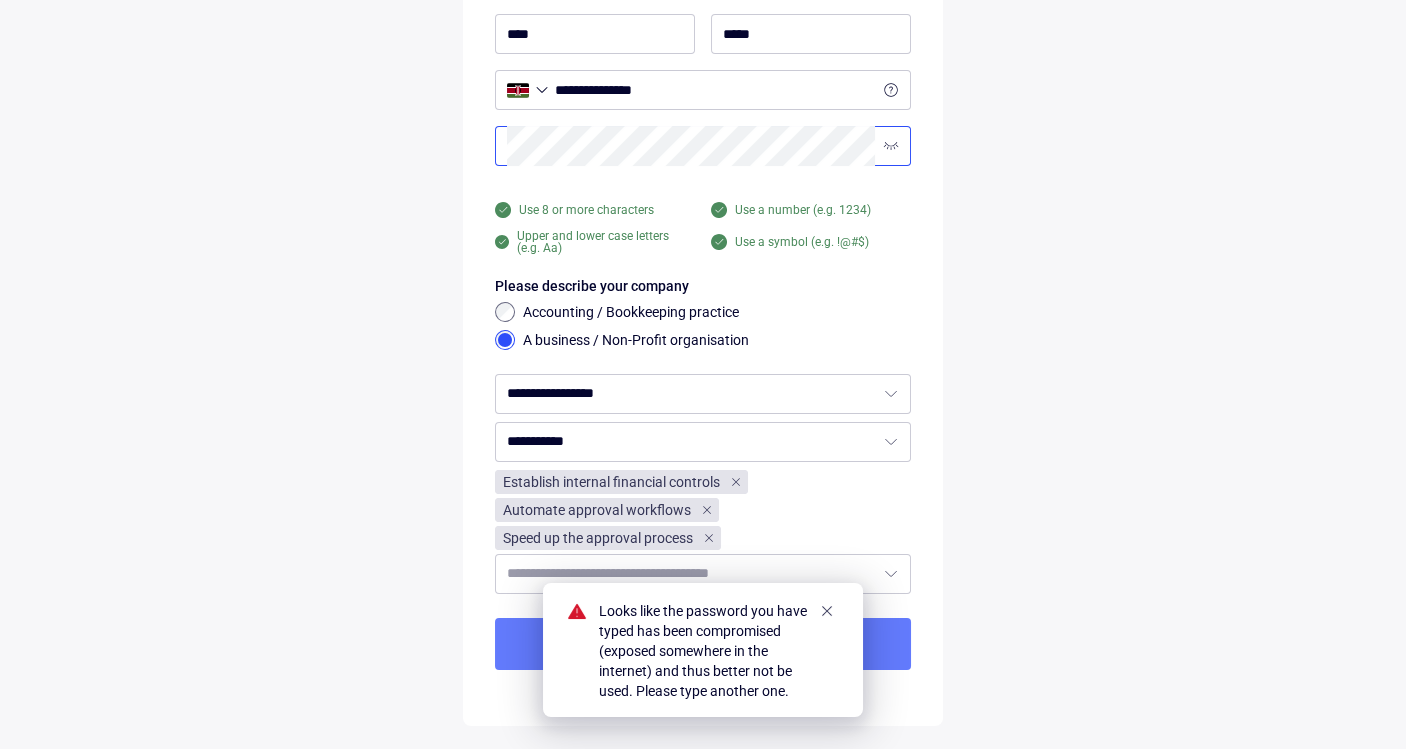 click on "**********" at bounding box center [703, 289] 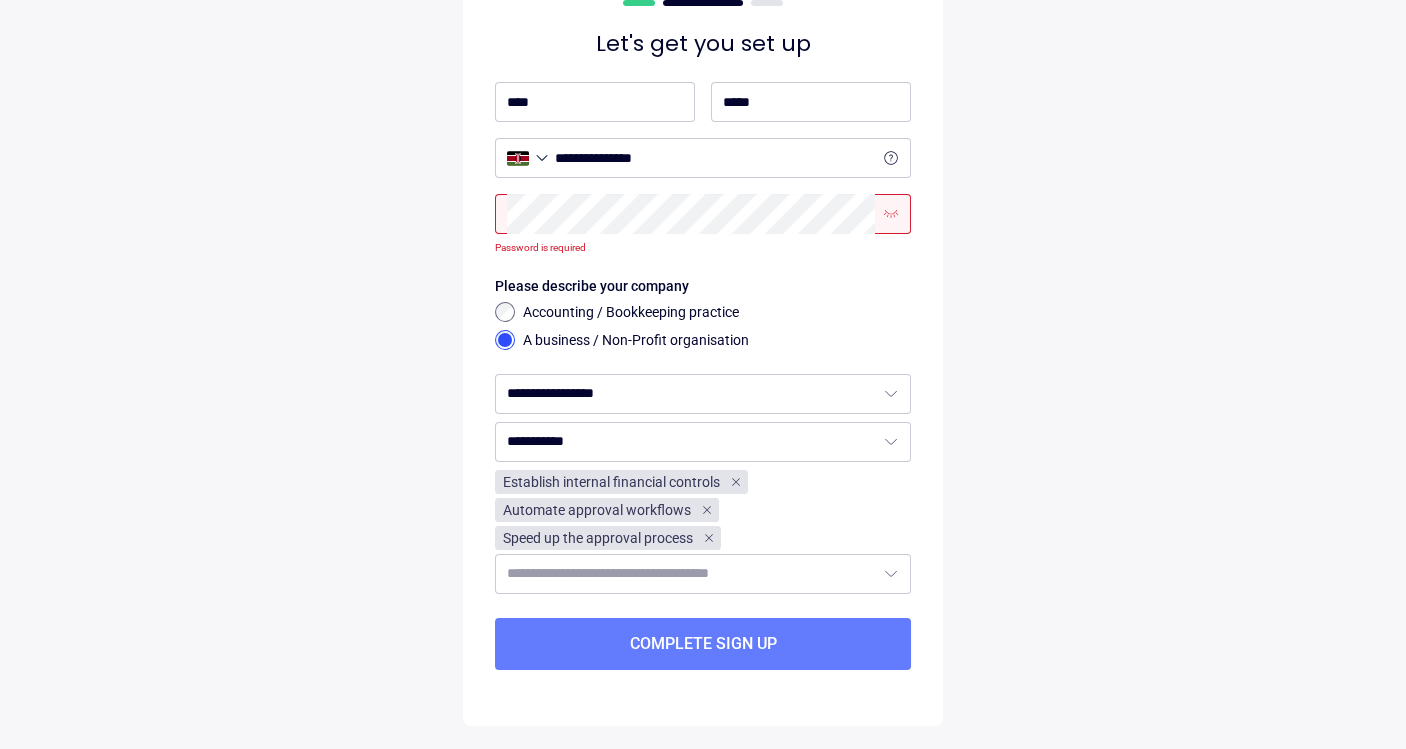 scroll, scrollTop: 172, scrollLeft: 0, axis: vertical 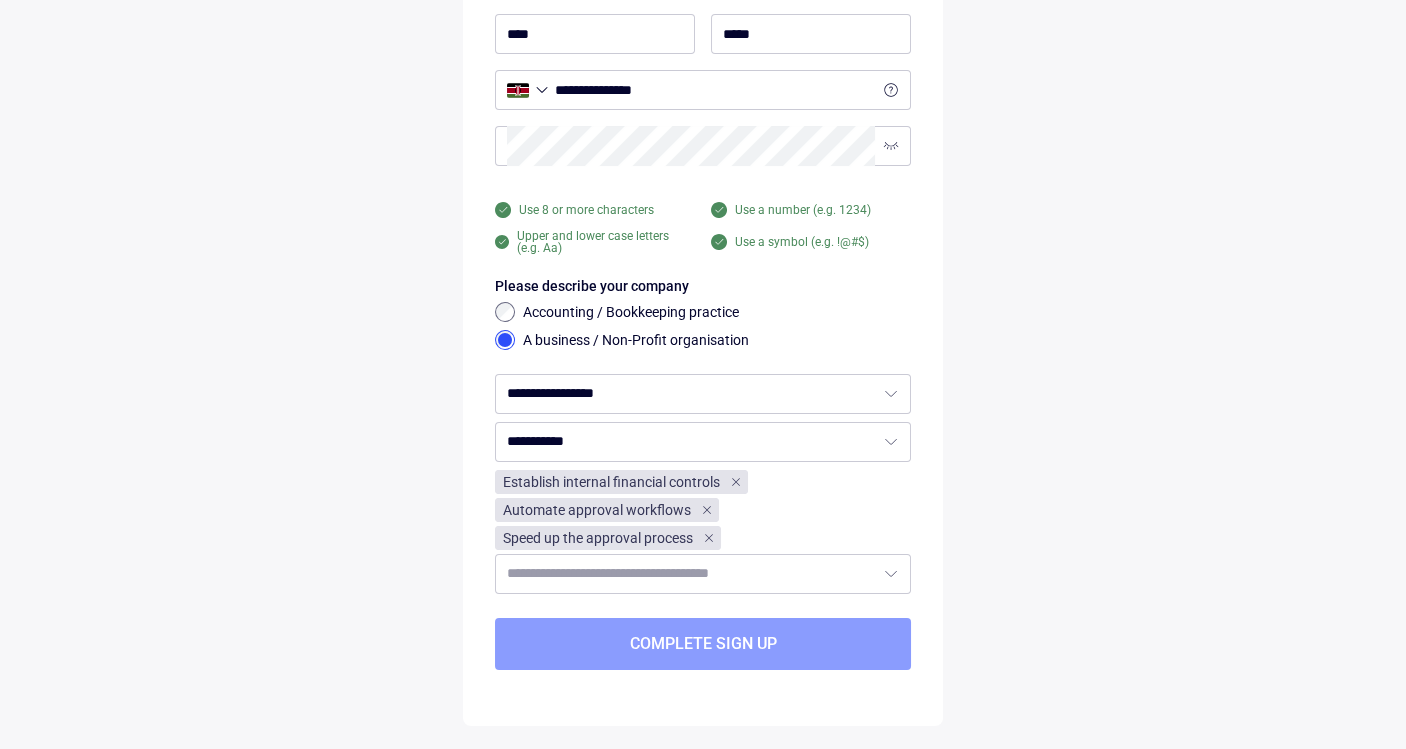 click on "Complete sign up" at bounding box center [703, 644] 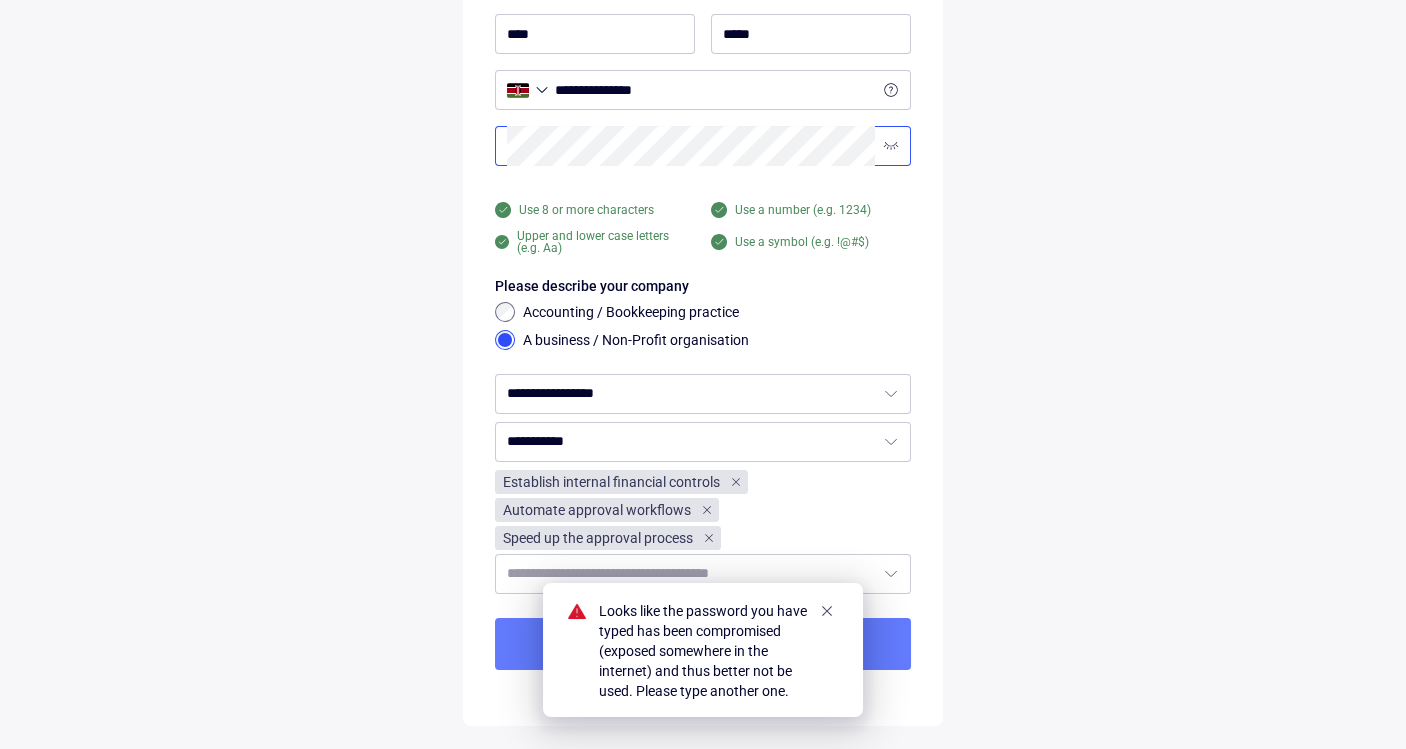 click on "**********" at bounding box center (703, 313) 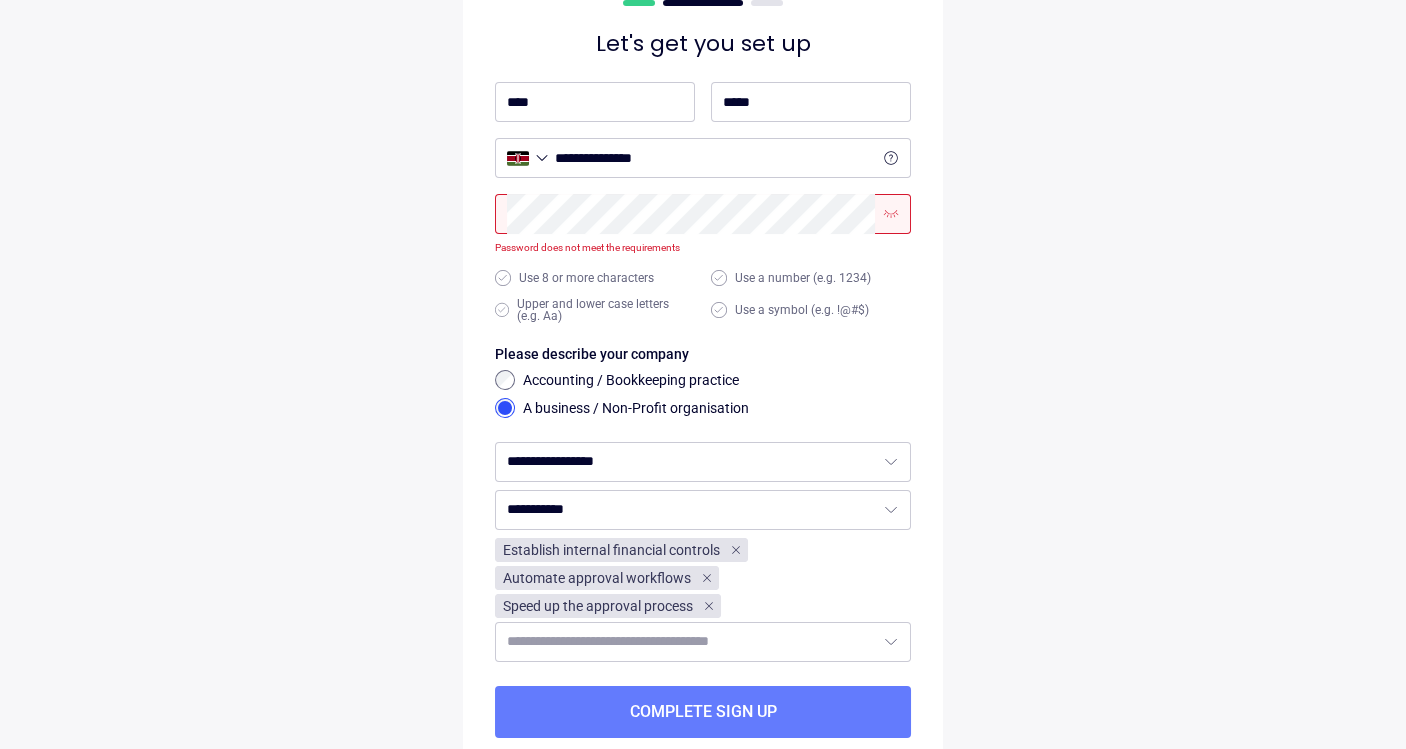 scroll, scrollTop: 172, scrollLeft: 0, axis: vertical 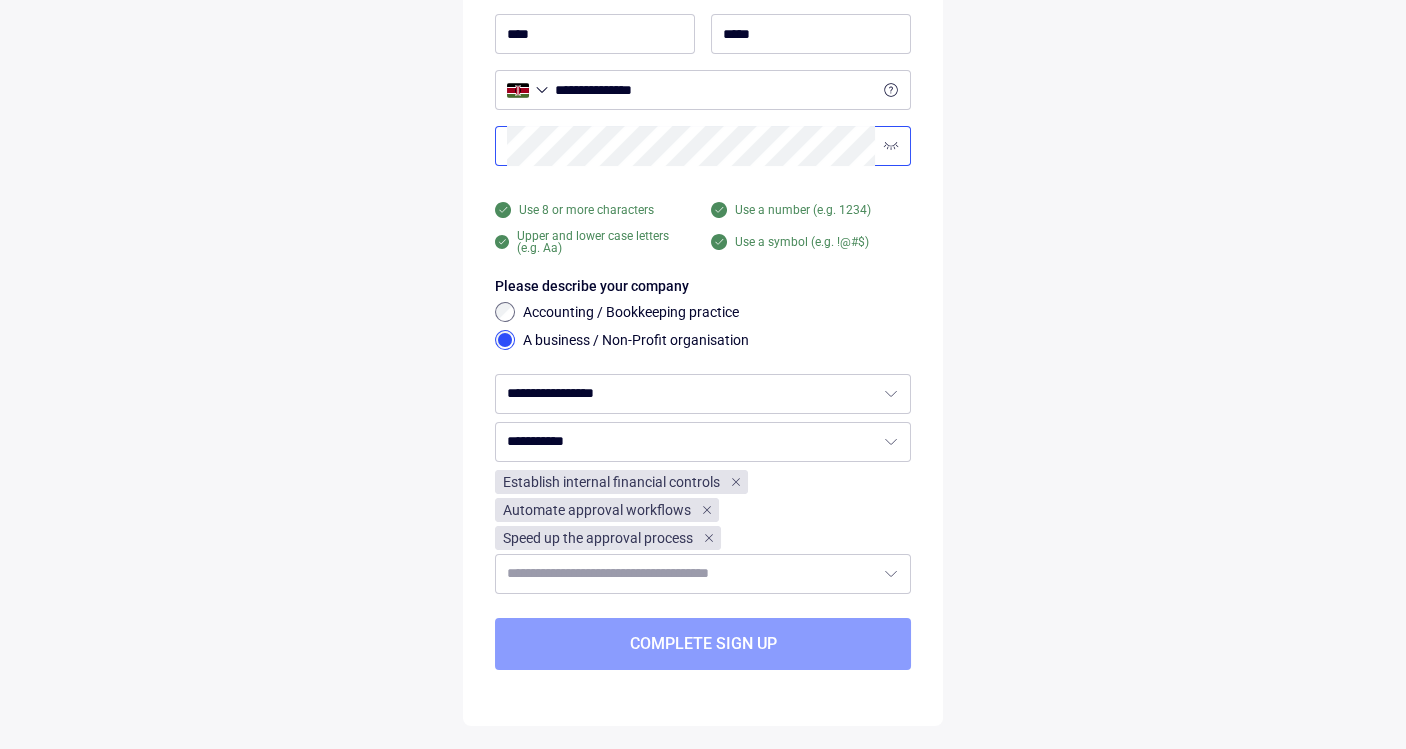 click on "Complete sign up" at bounding box center [703, 644] 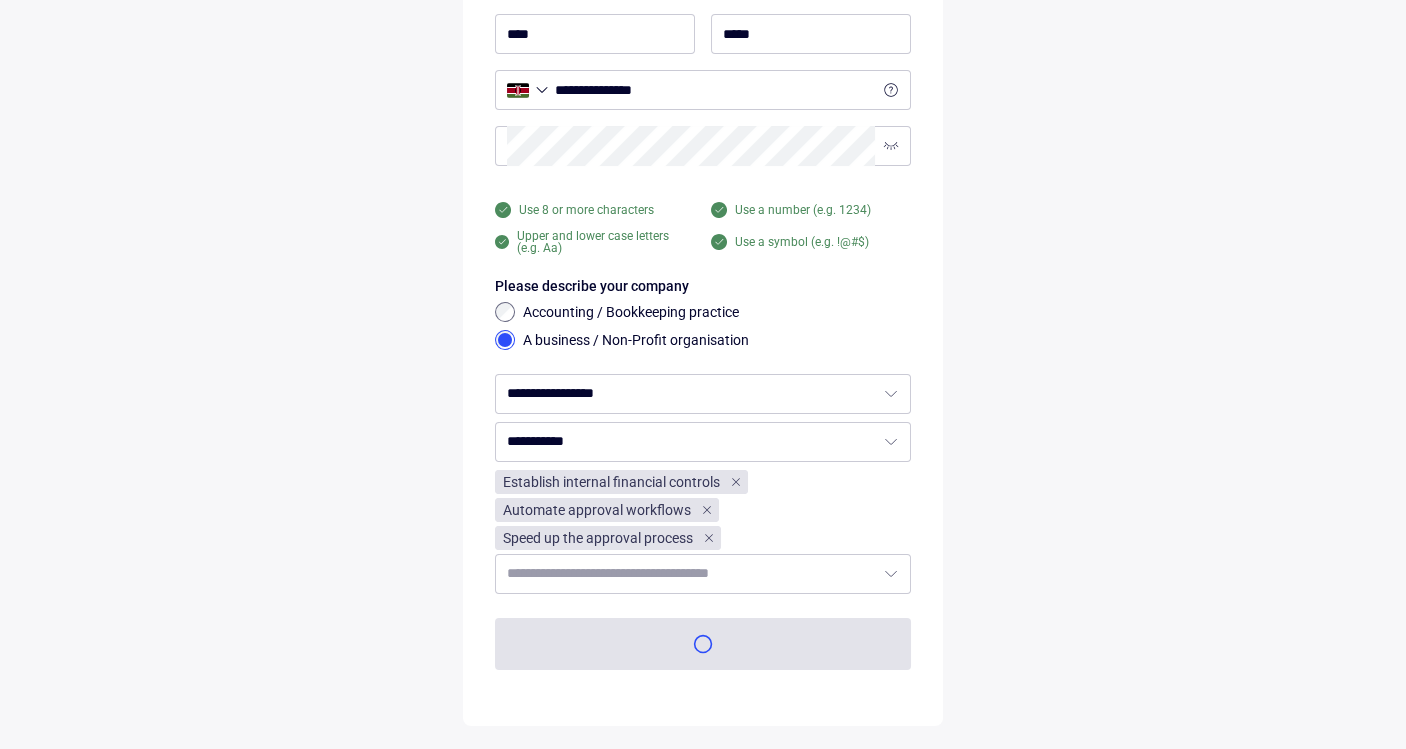 scroll, scrollTop: 0, scrollLeft: 0, axis: both 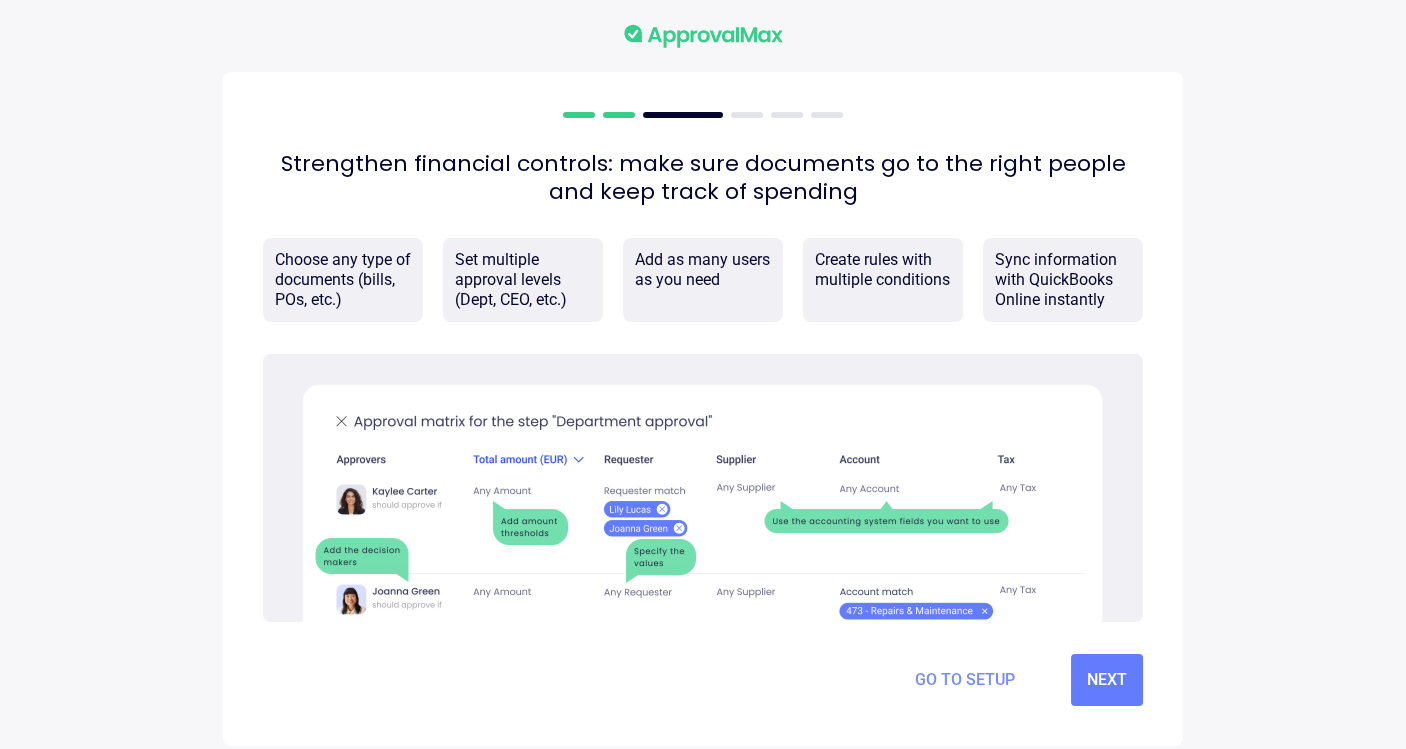 click on "Go to setup" at bounding box center (965, 680) 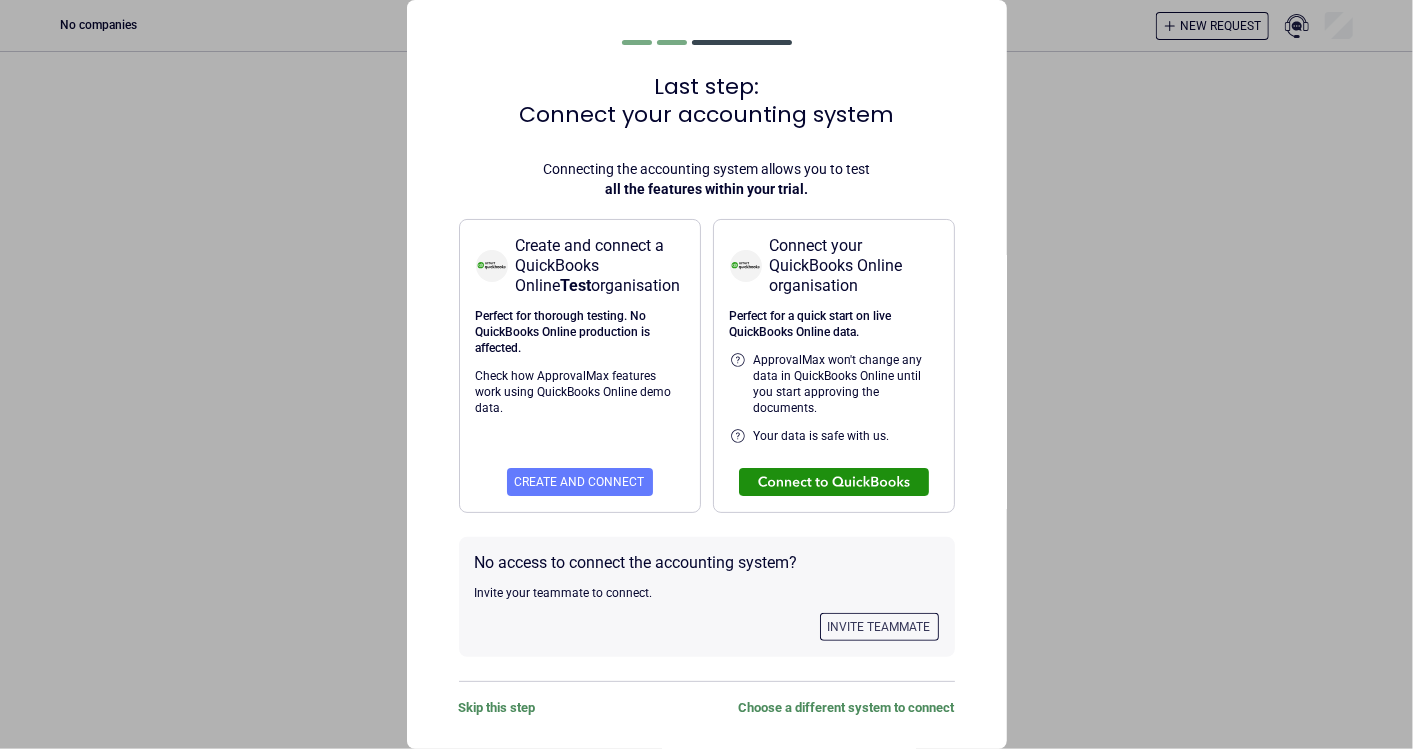 click at bounding box center (834, 482) 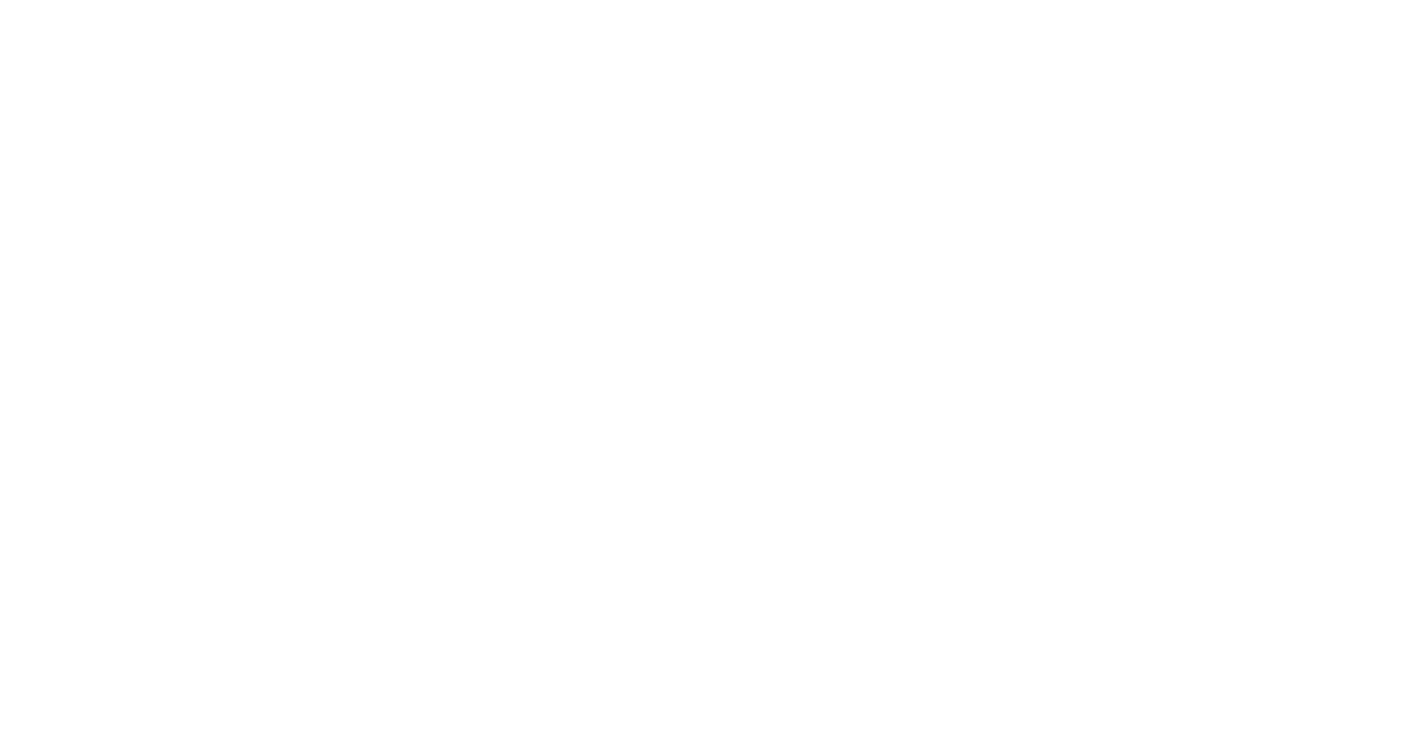 scroll, scrollTop: 0, scrollLeft: 0, axis: both 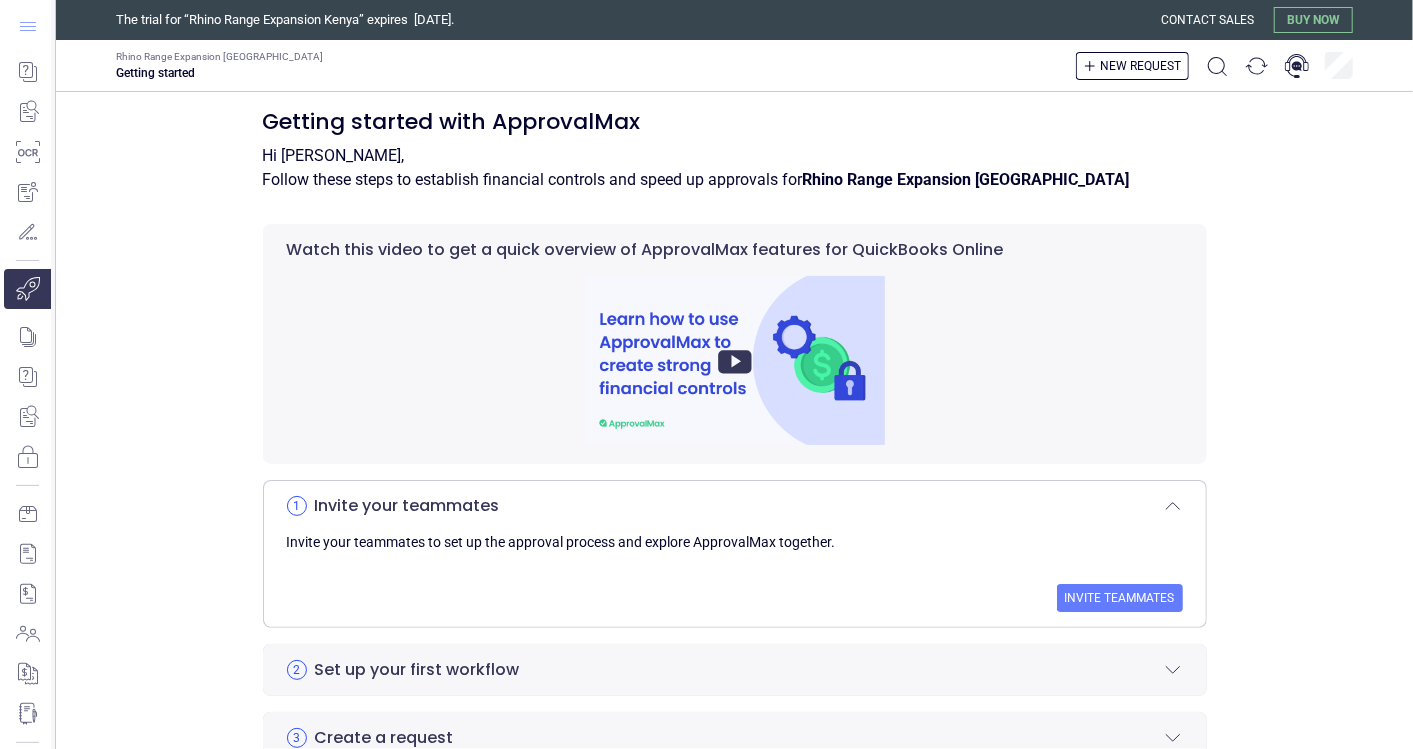 click 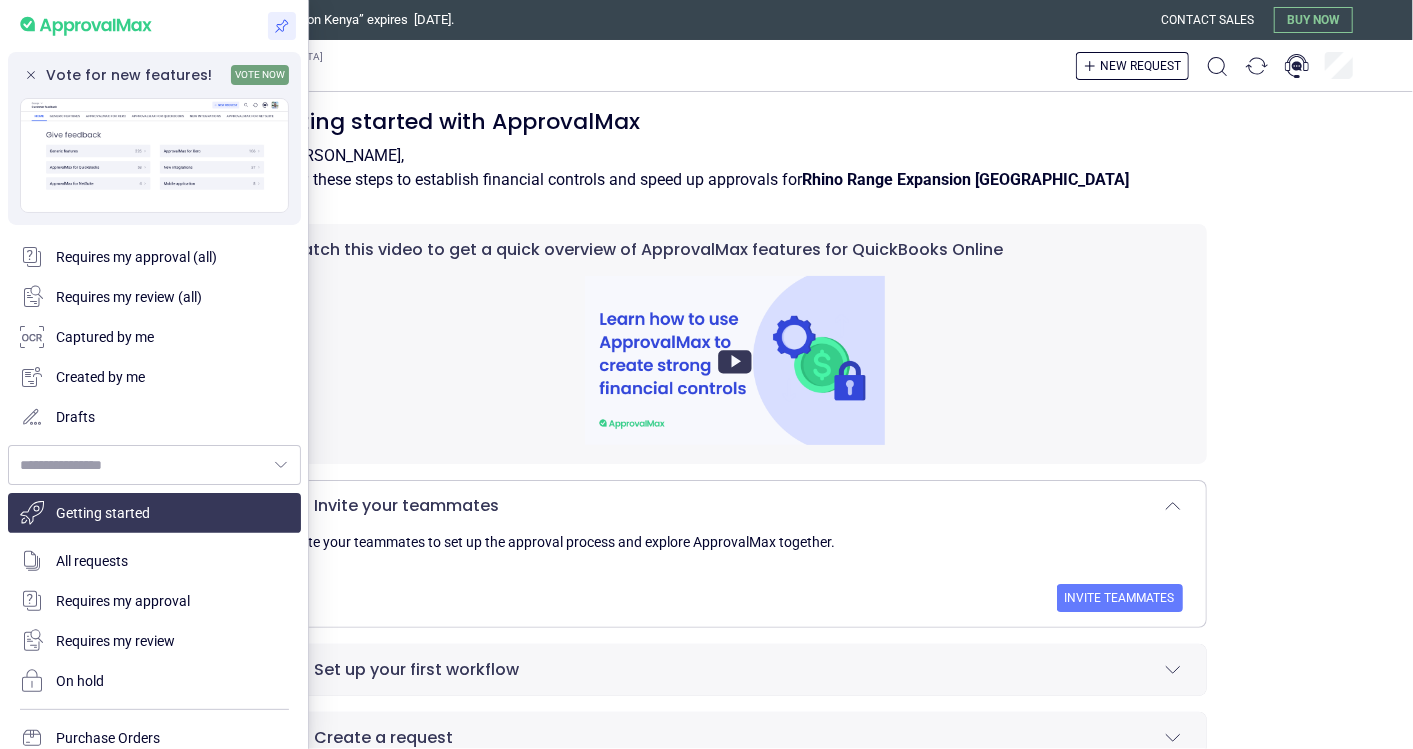 type on "**********" 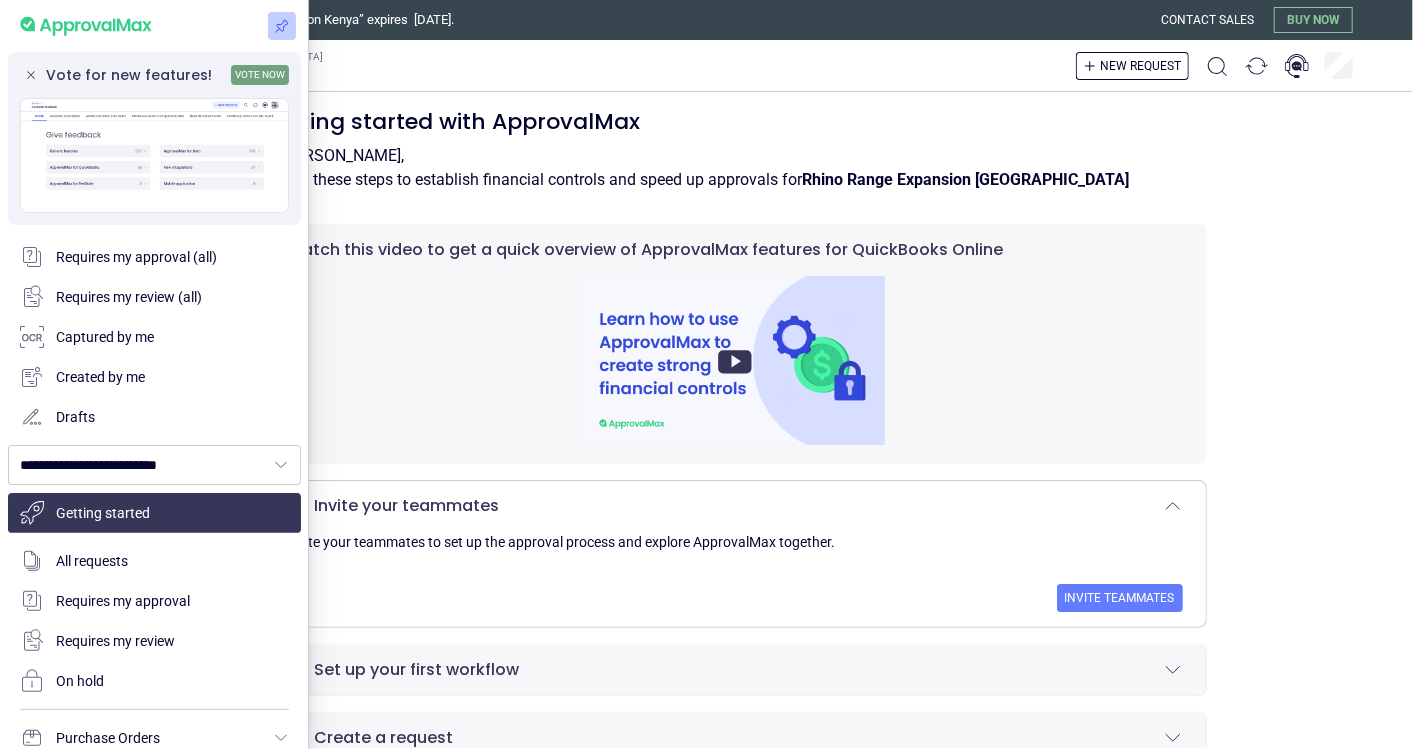 click 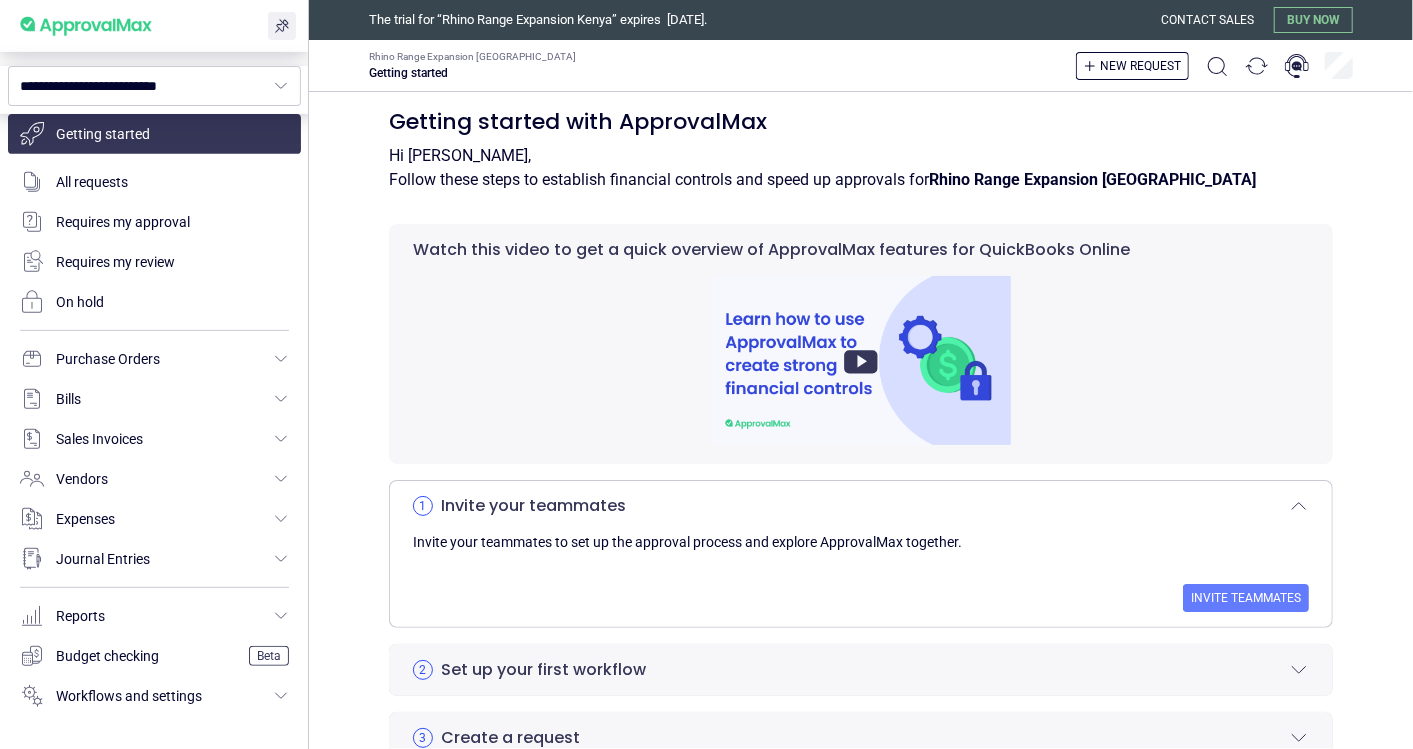 scroll, scrollTop: 409, scrollLeft: 0, axis: vertical 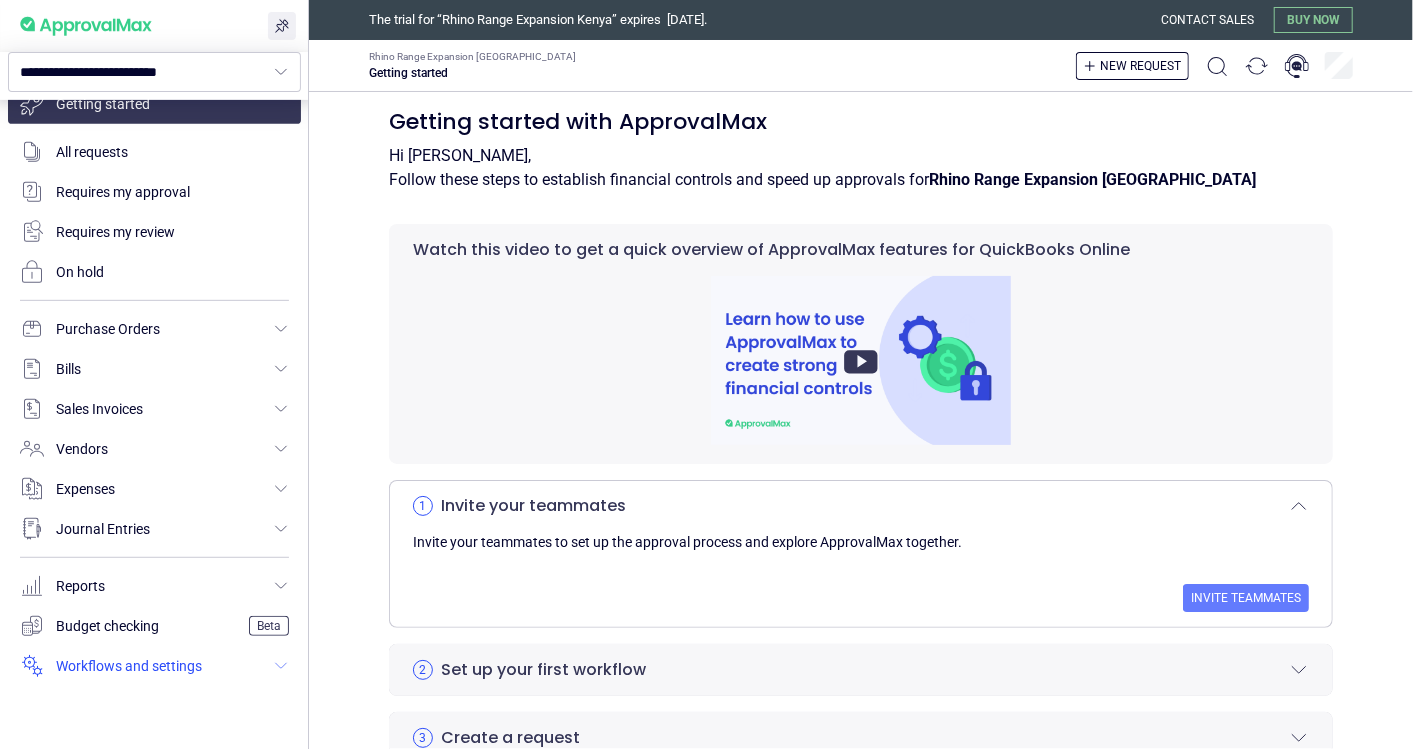 click at bounding box center [154, 666] 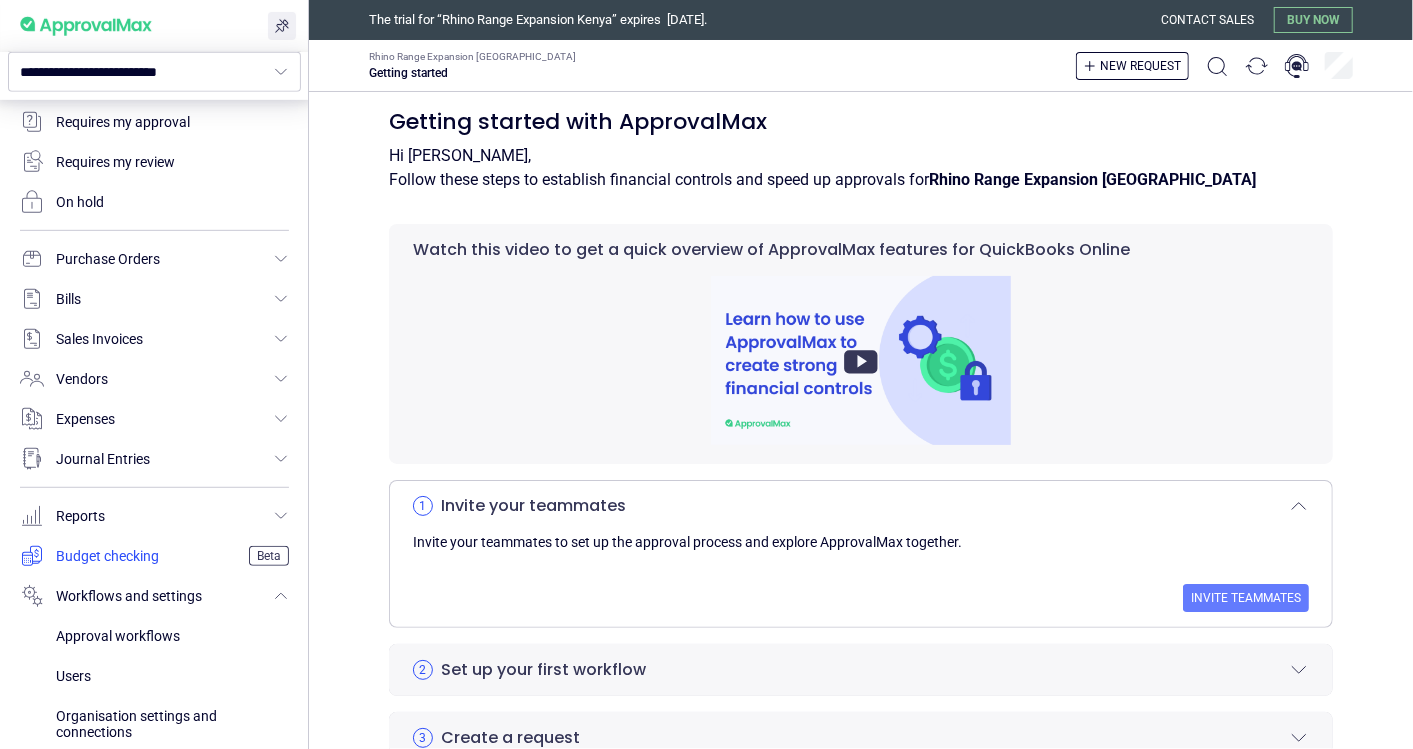 scroll, scrollTop: 545, scrollLeft: 0, axis: vertical 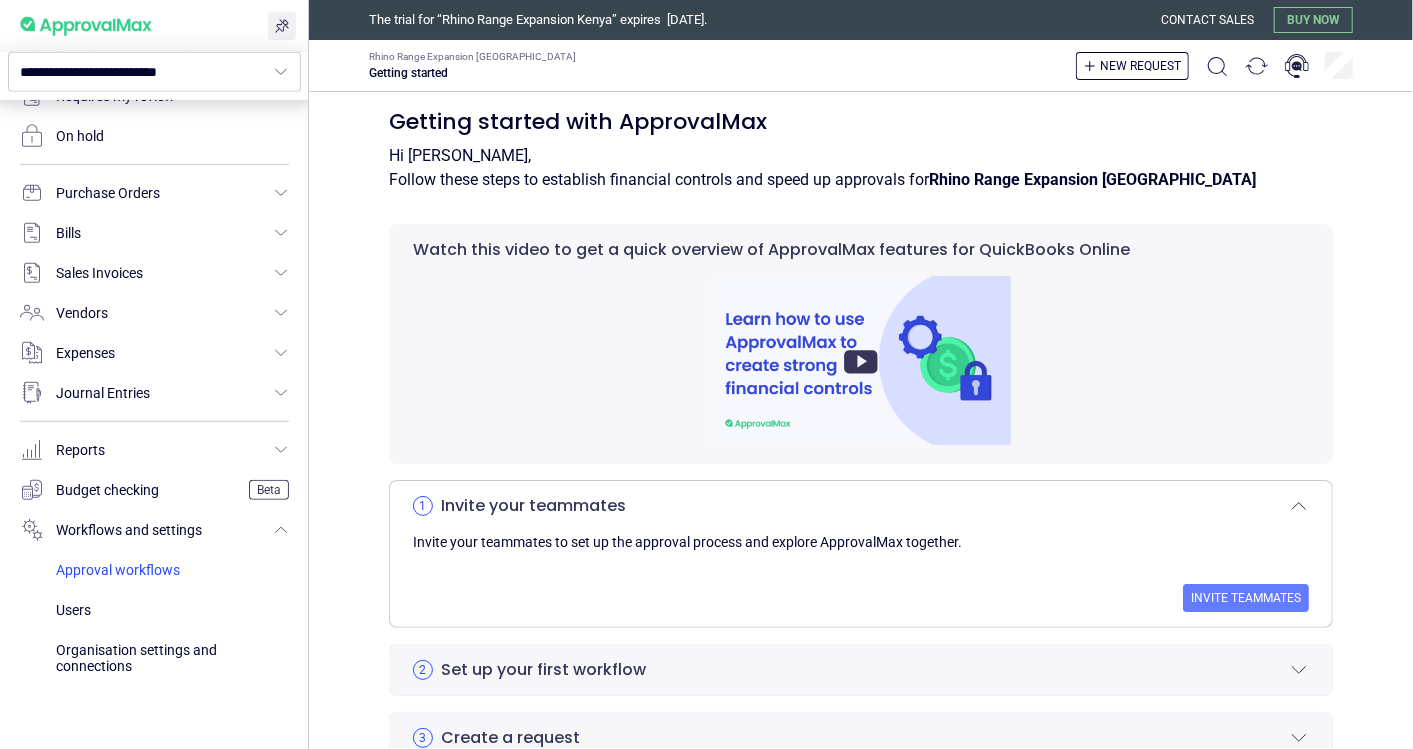 click at bounding box center [172, 570] 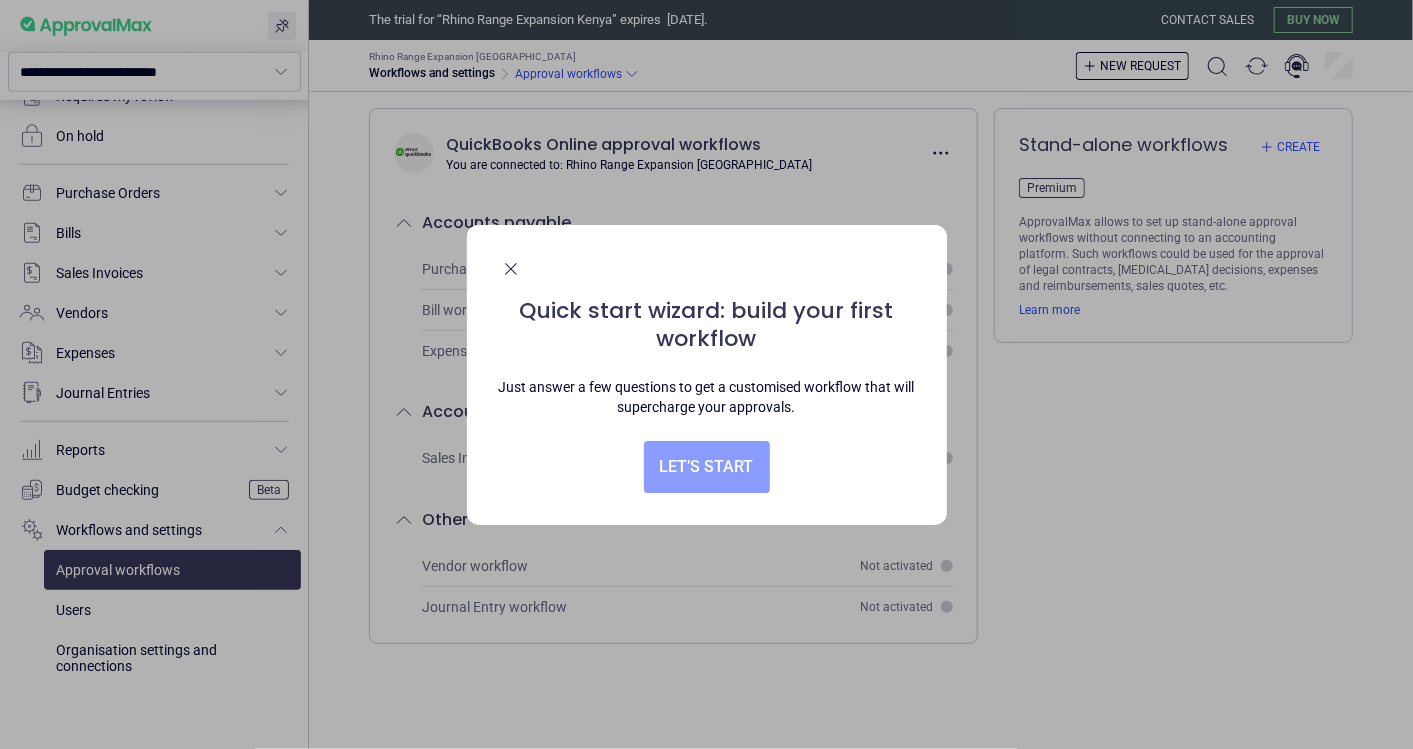 click on "Let’s start" at bounding box center (707, 467) 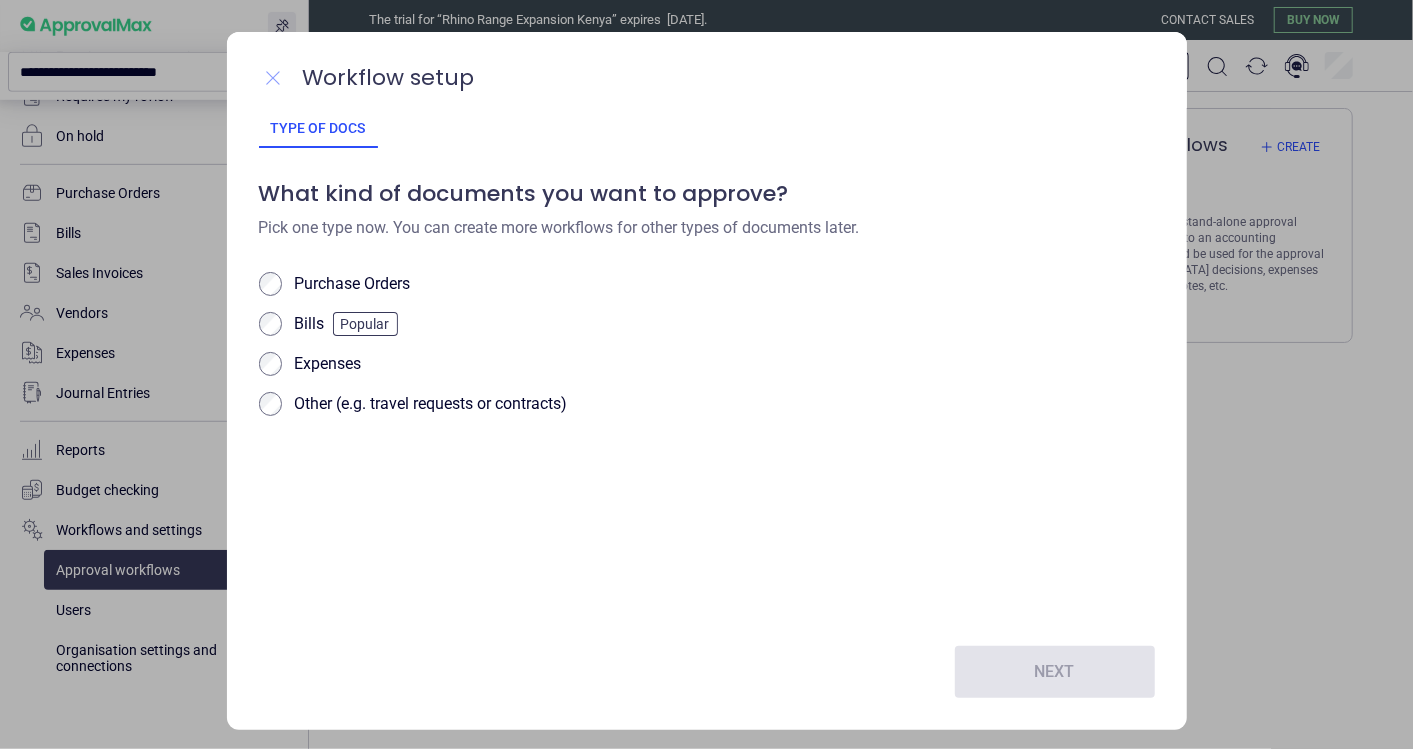 click 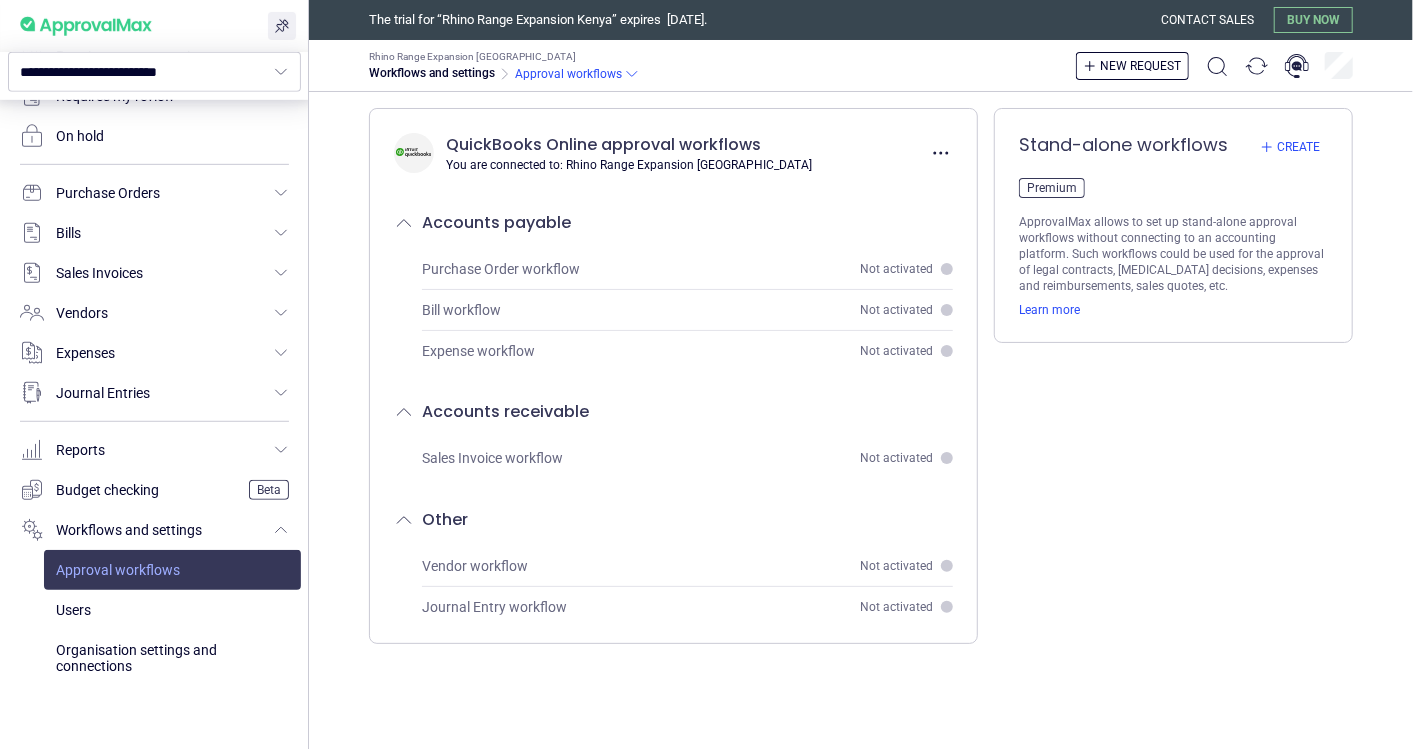 click at bounding box center (172, 570) 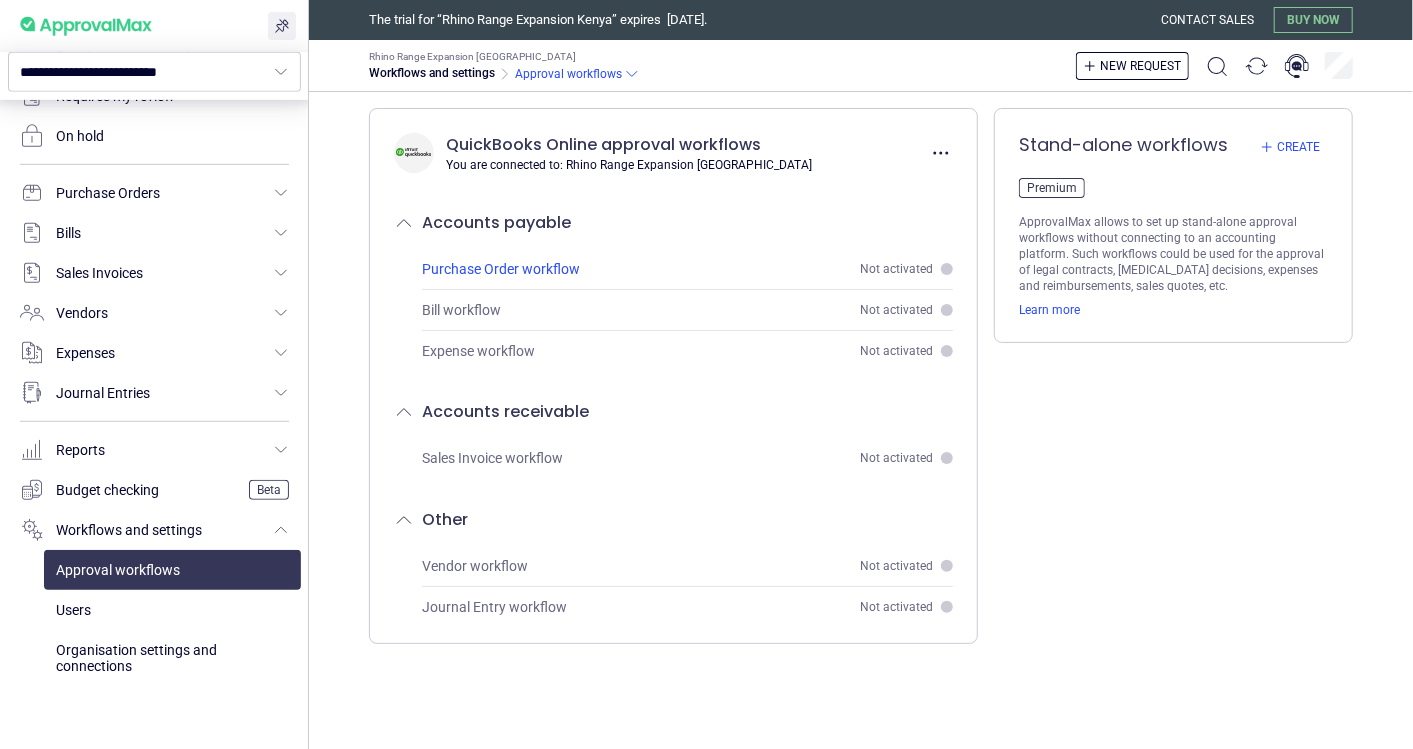 click on "Purchase Order workflow" at bounding box center [501, 269] 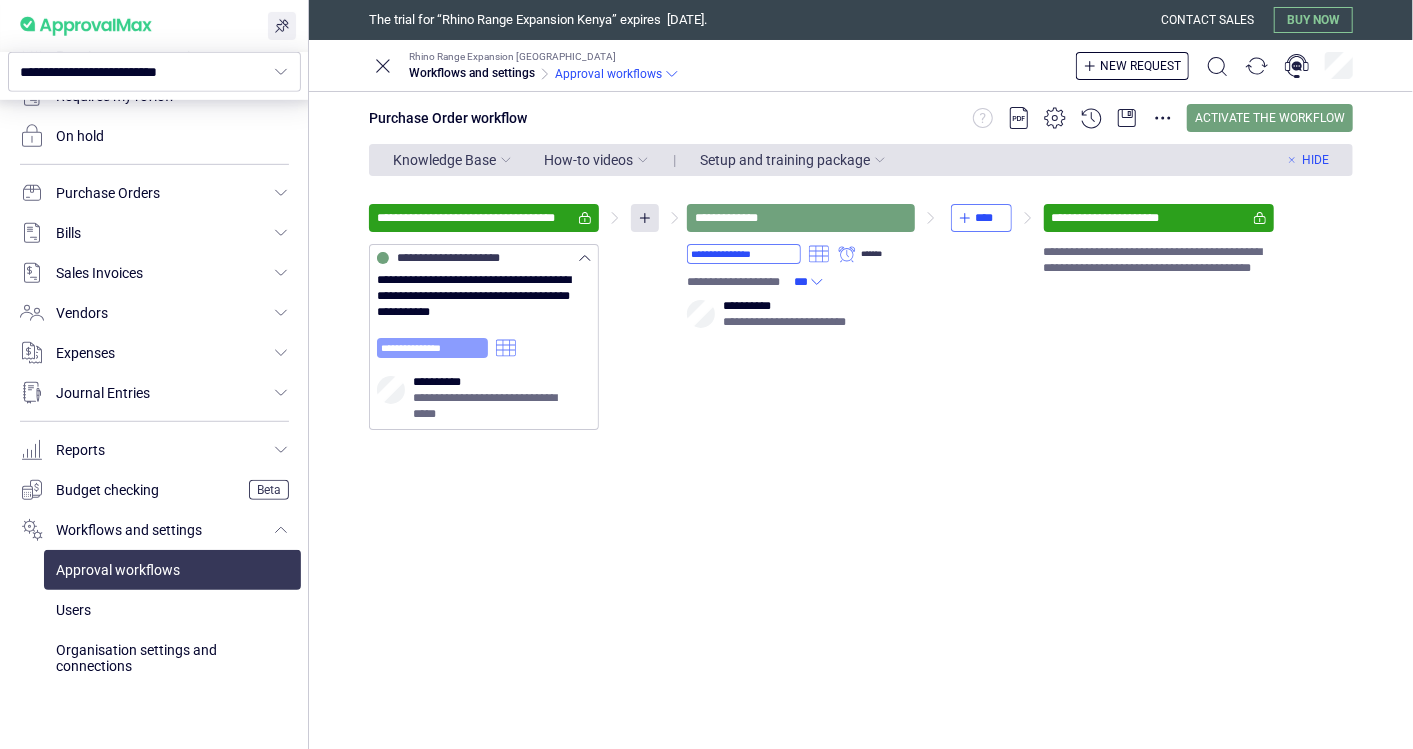 click on "**********" at bounding box center [432, 348] 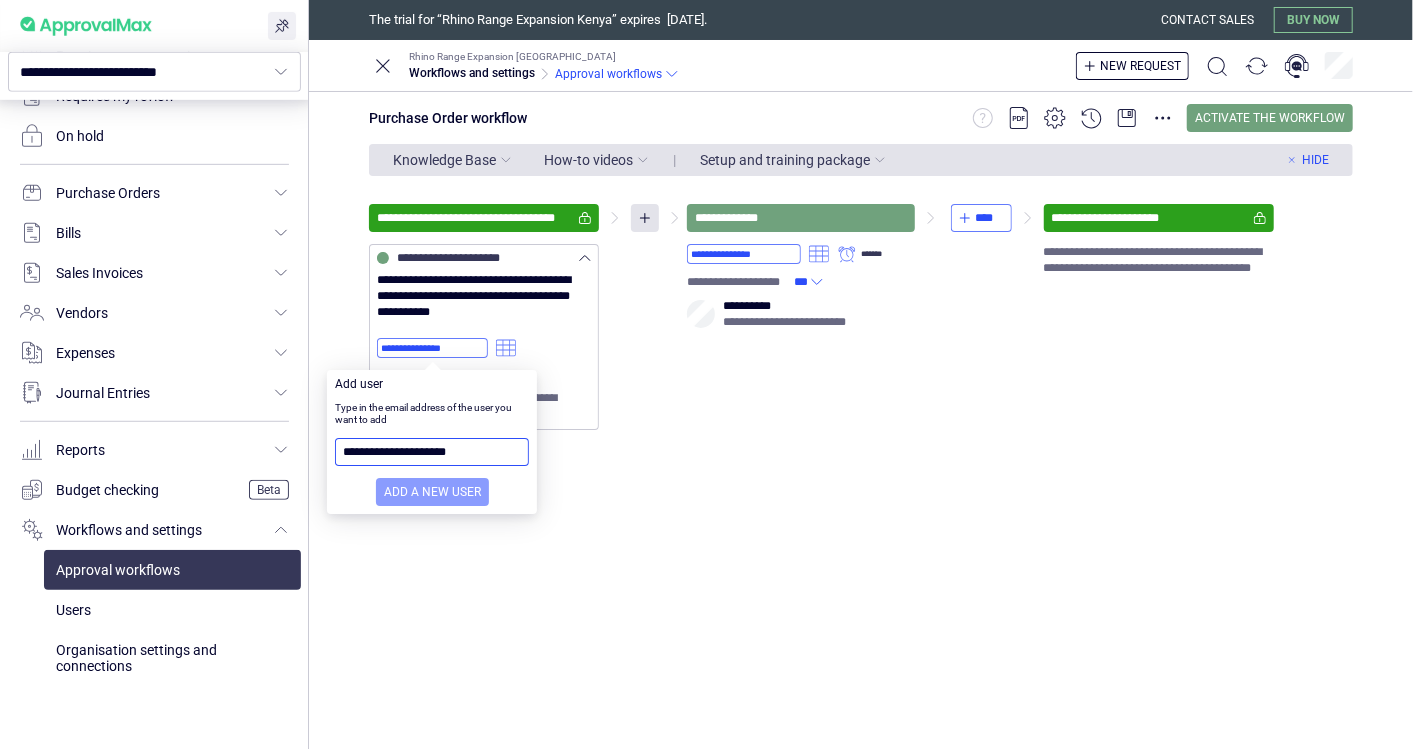 type on "**********" 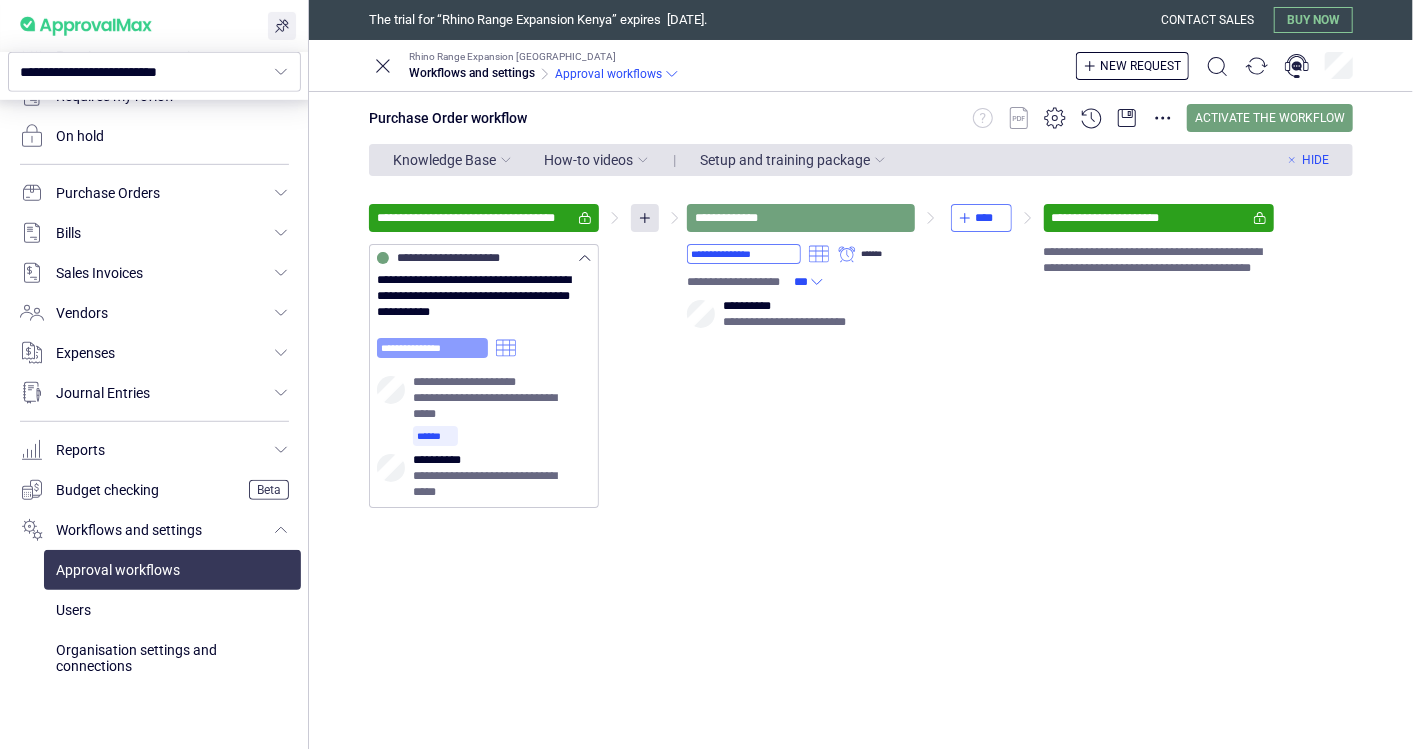 click on "**********" at bounding box center [432, 348] 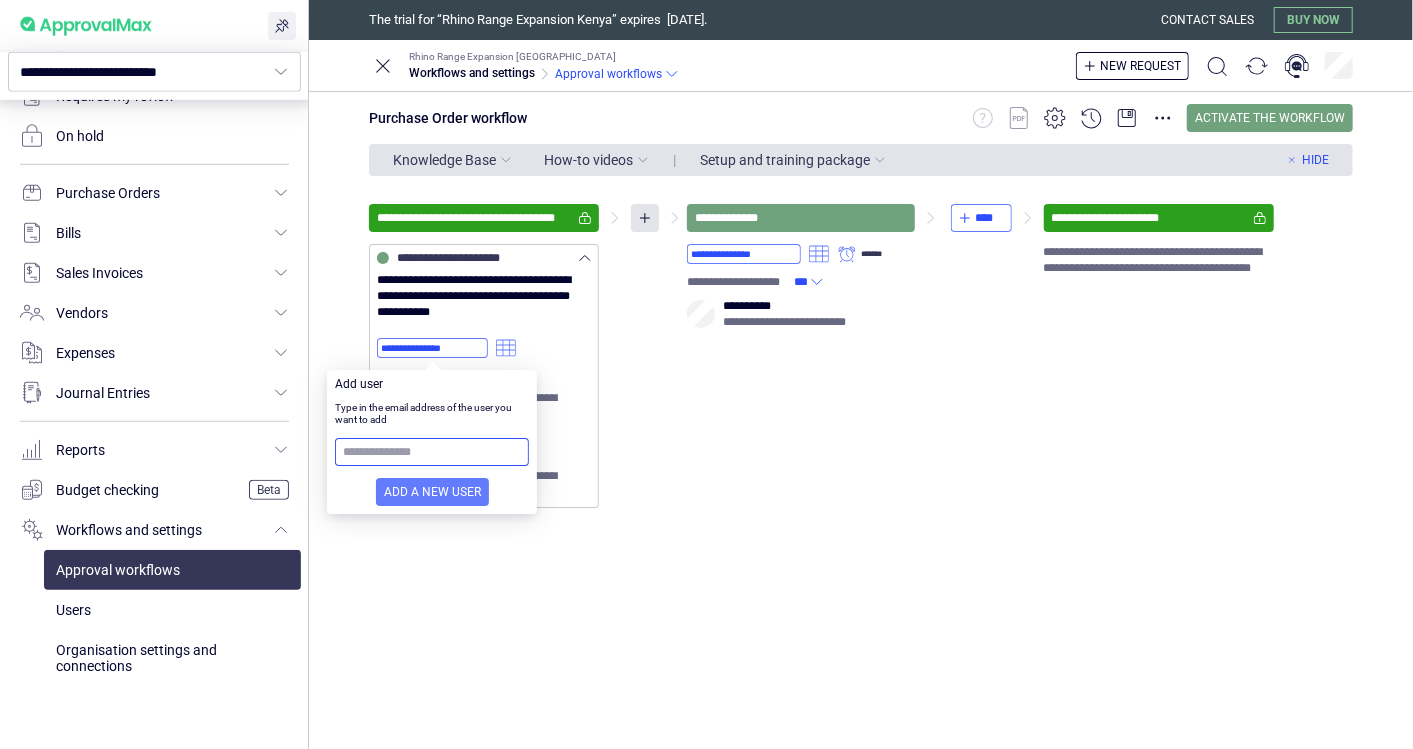 click at bounding box center (432, 452) 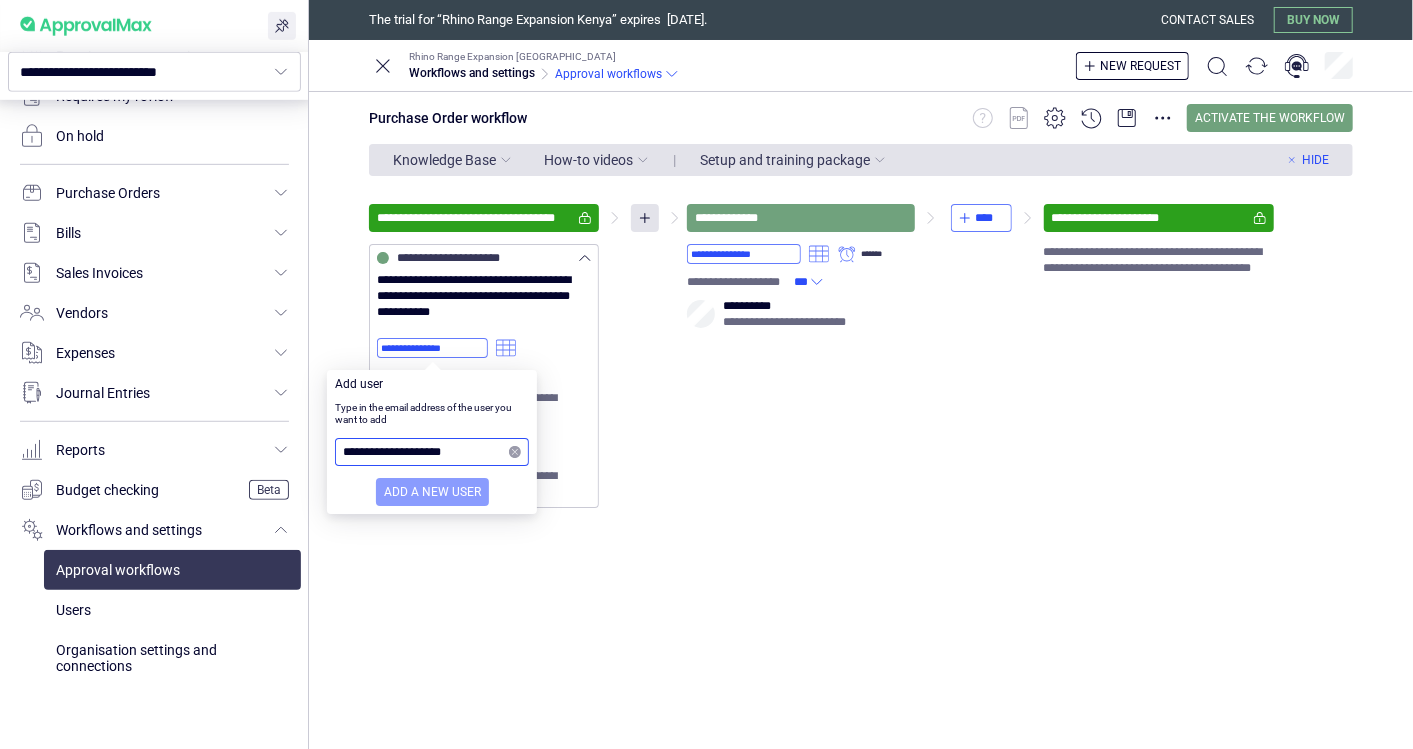 type on "**********" 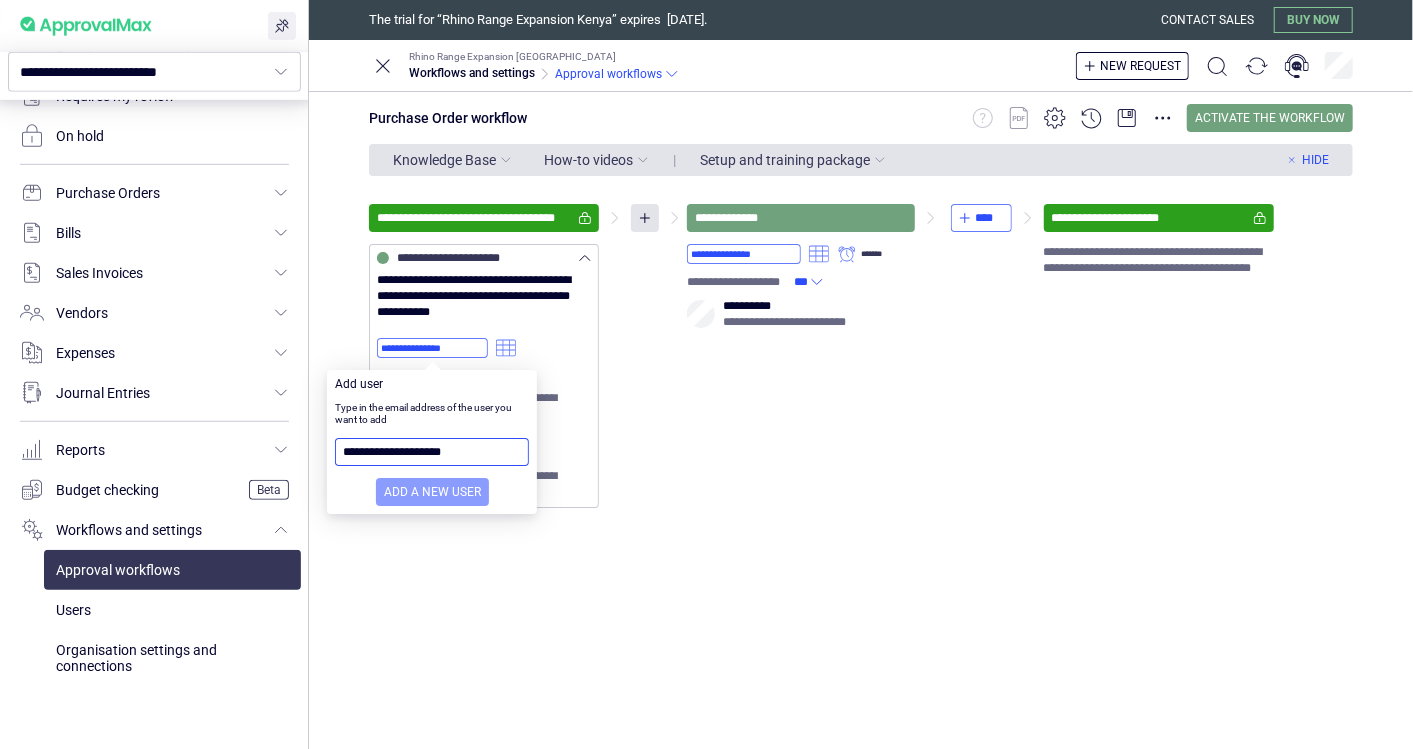 click on "Add a new user" at bounding box center [432, 492] 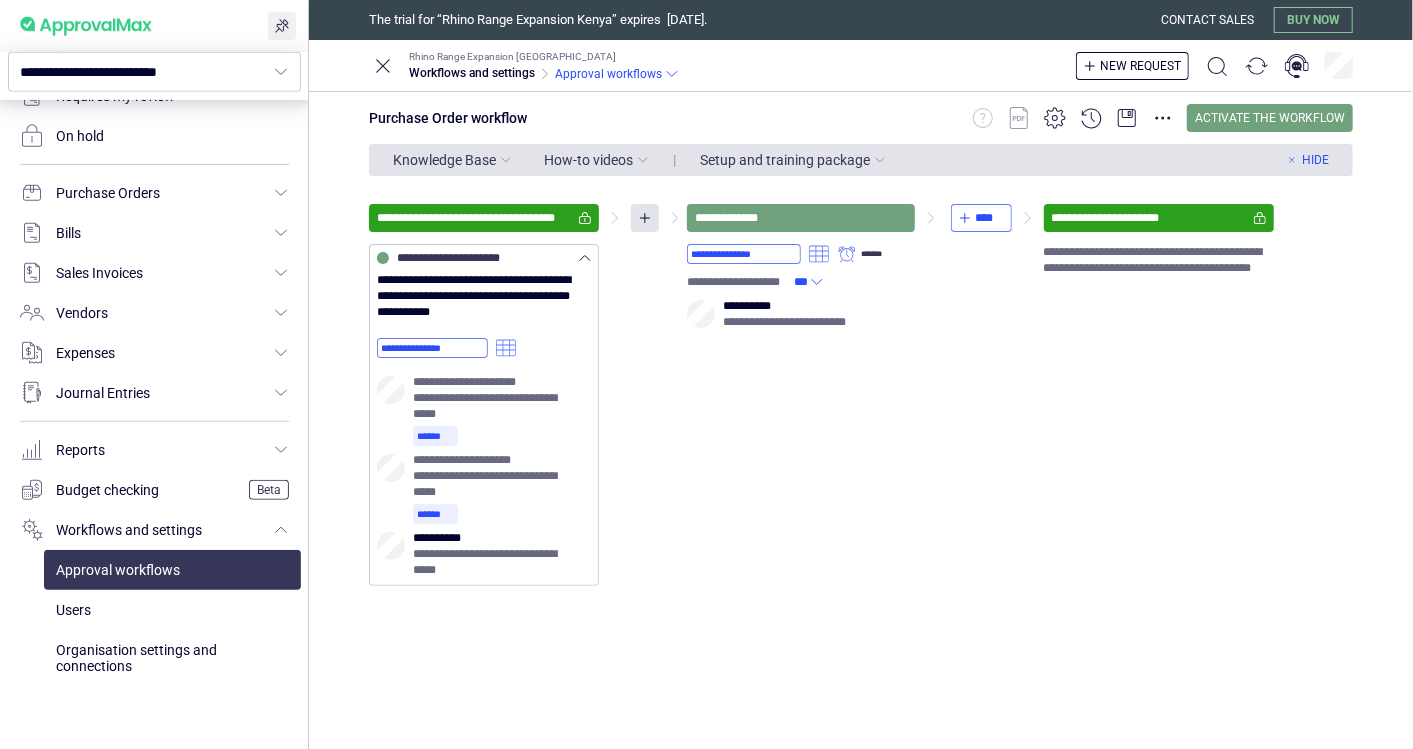 click 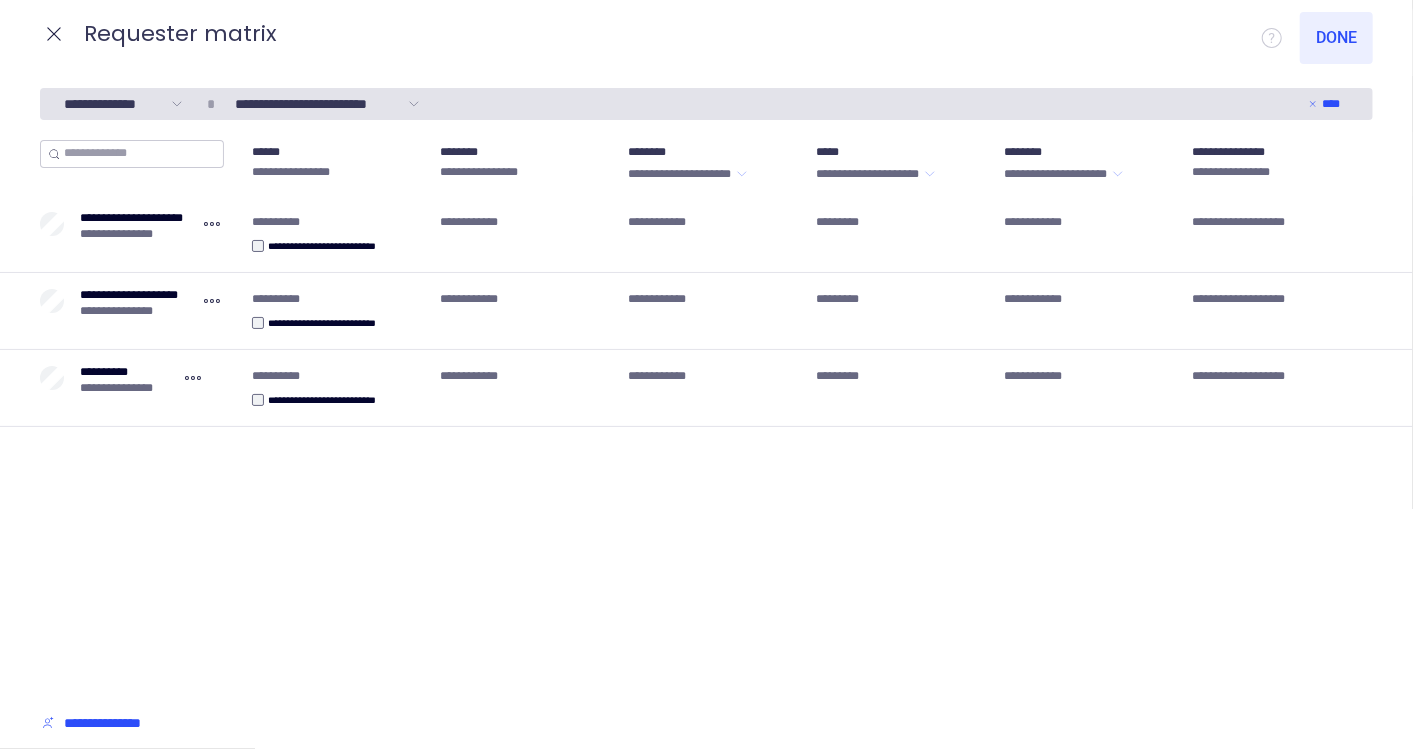 click on "**********" at bounding box center [338, 376] 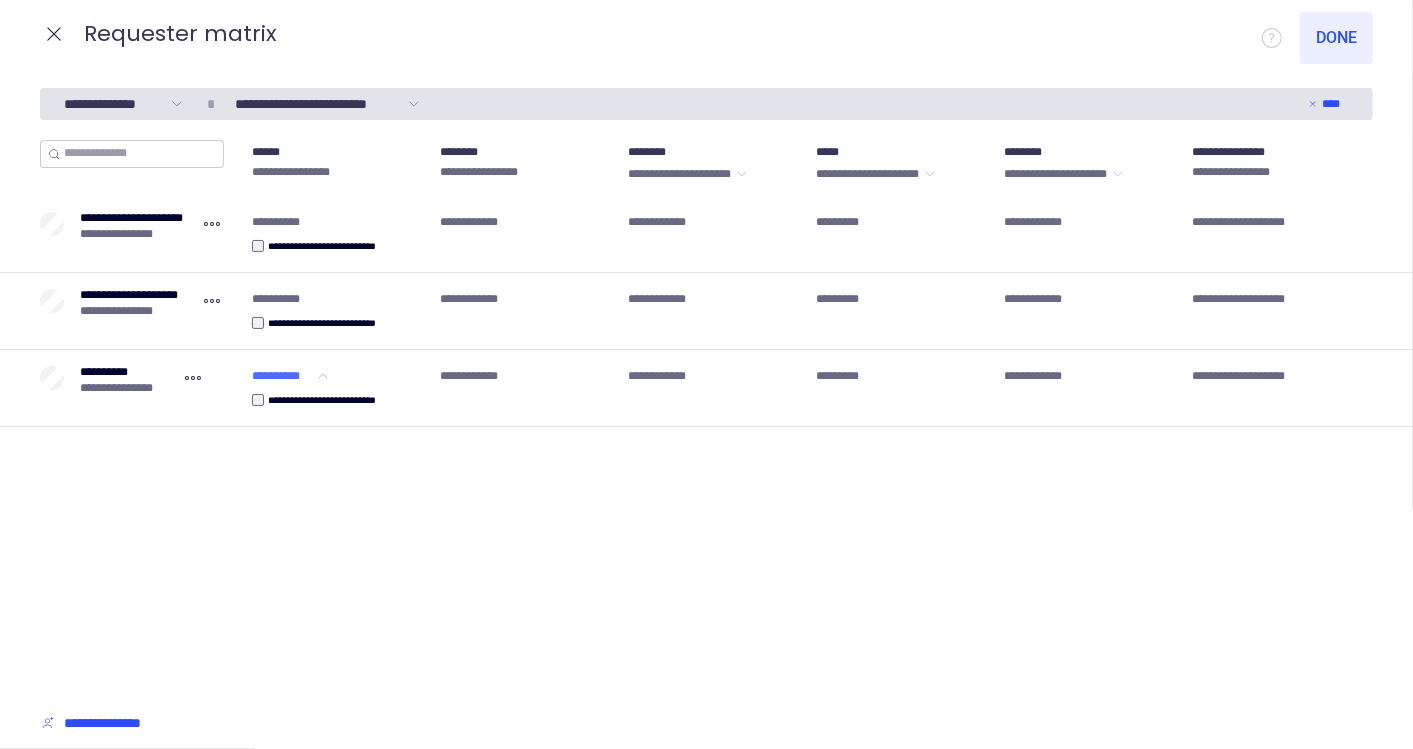 click on "**********" at bounding box center [282, 376] 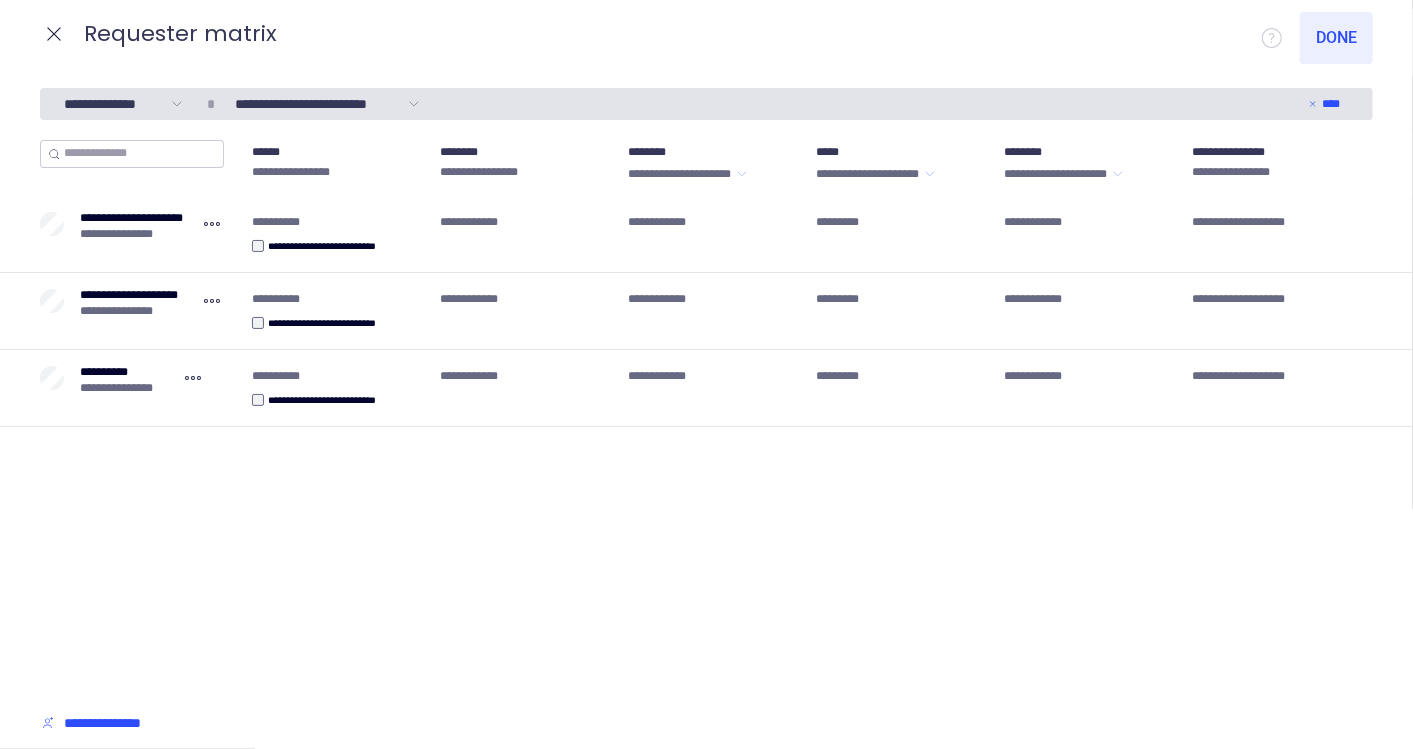 click on "**********" at bounding box center [706, 414] 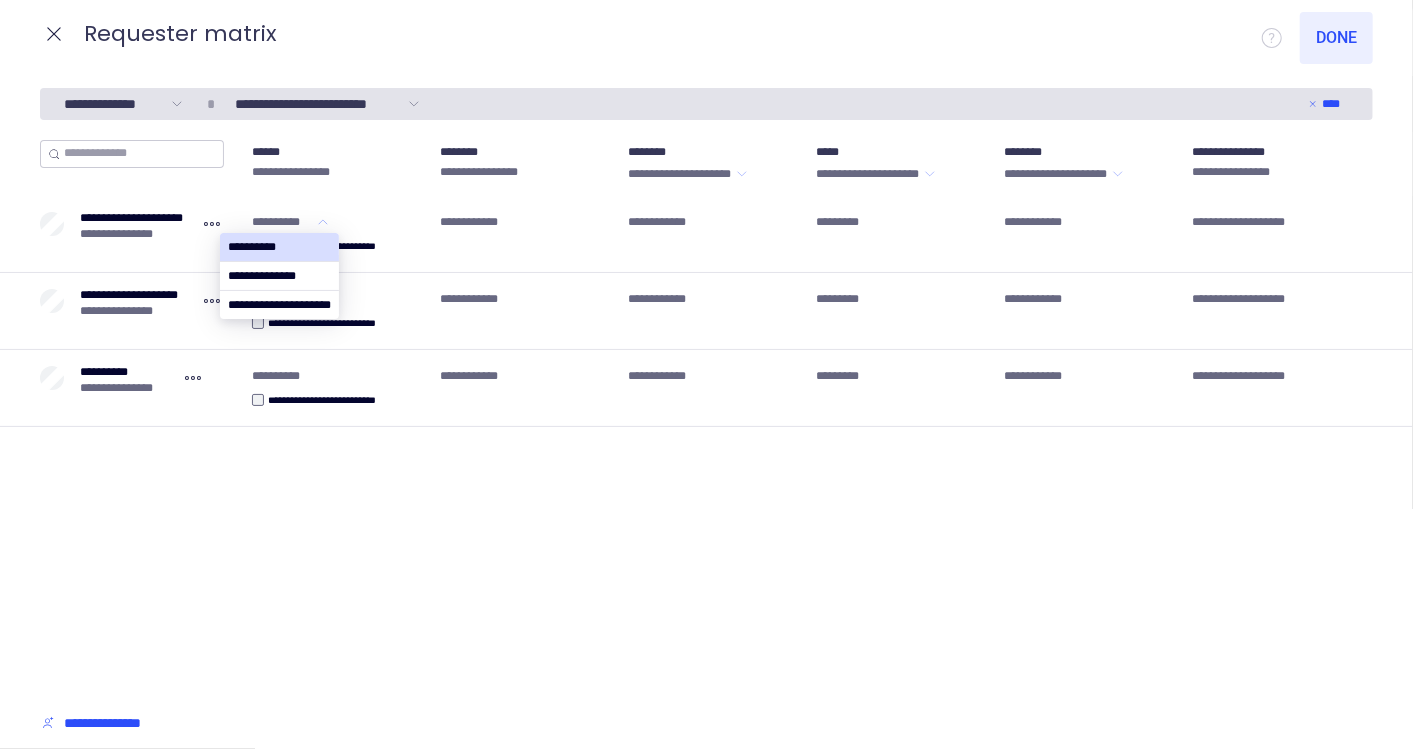 click 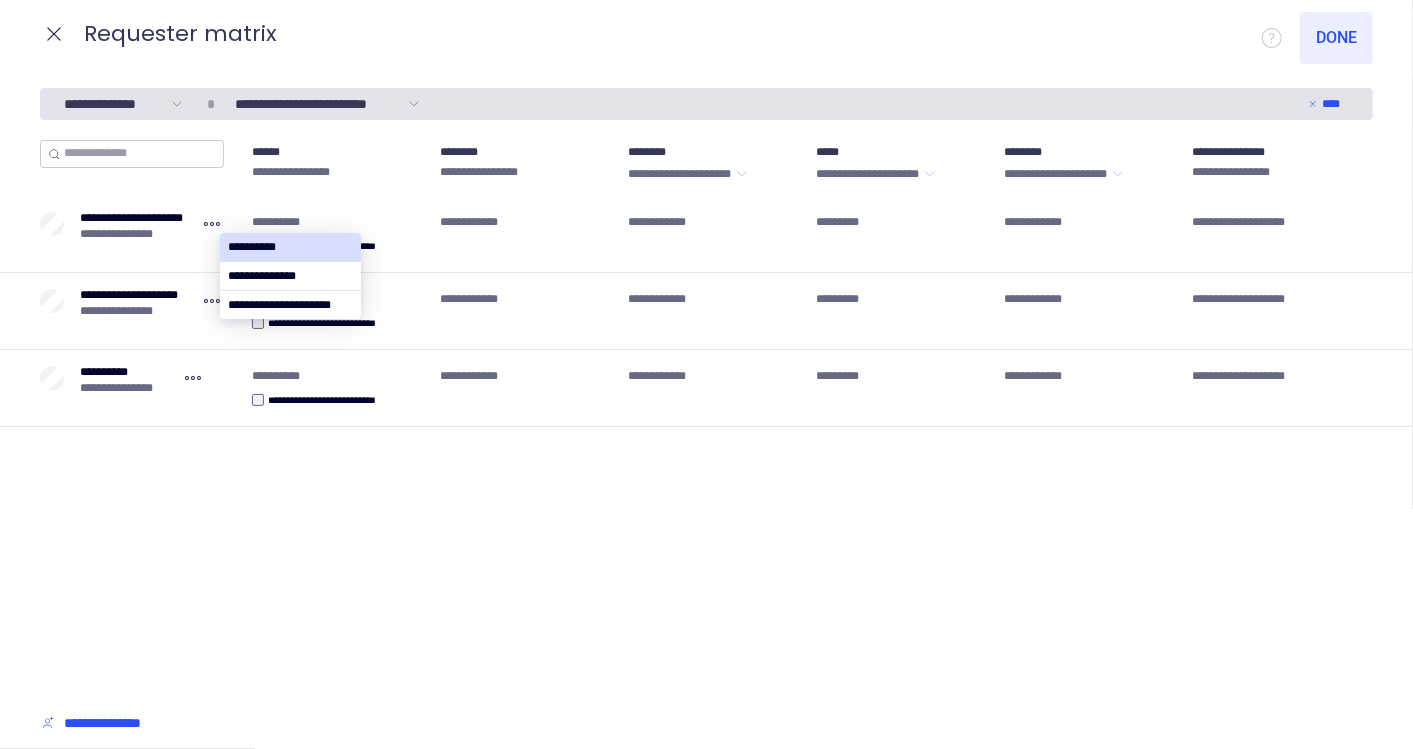 click on "**********" at bounding box center [706, 414] 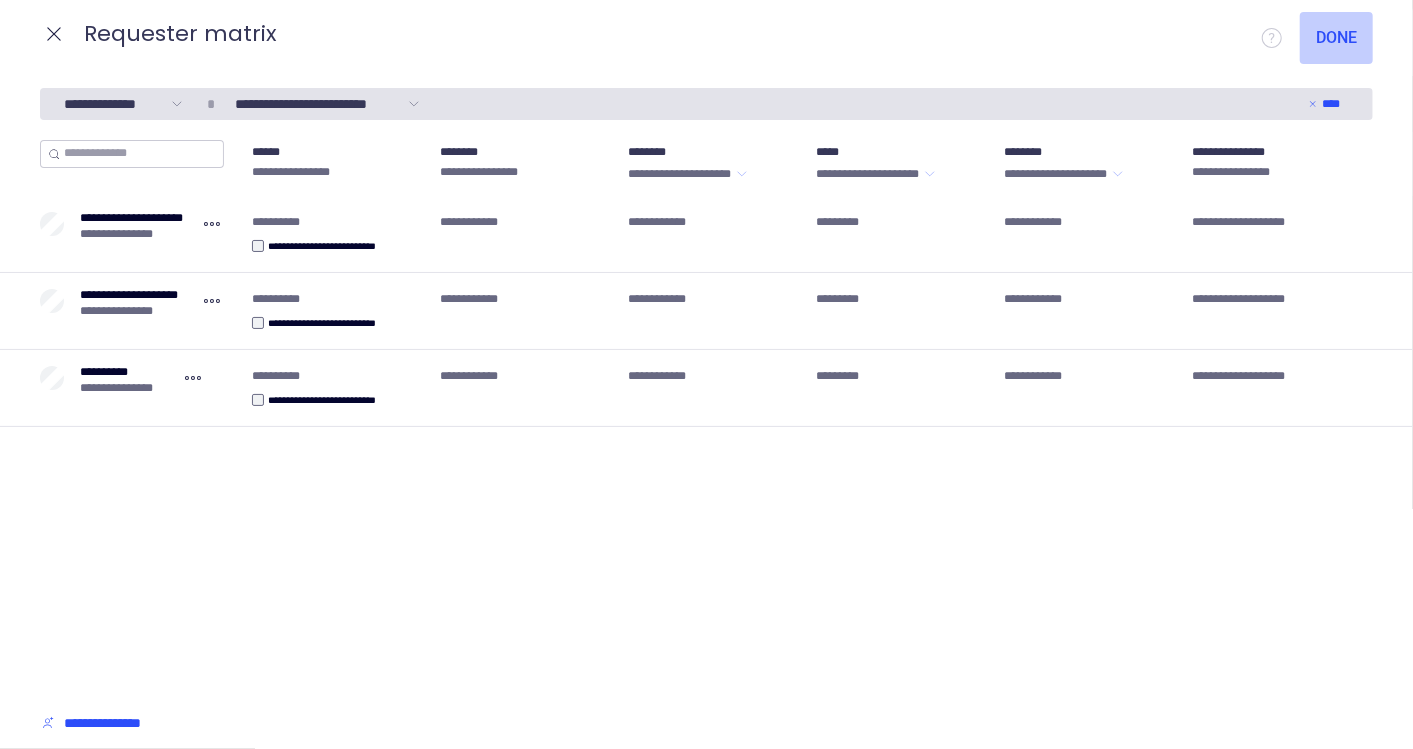click on "Done" at bounding box center [1336, 38] 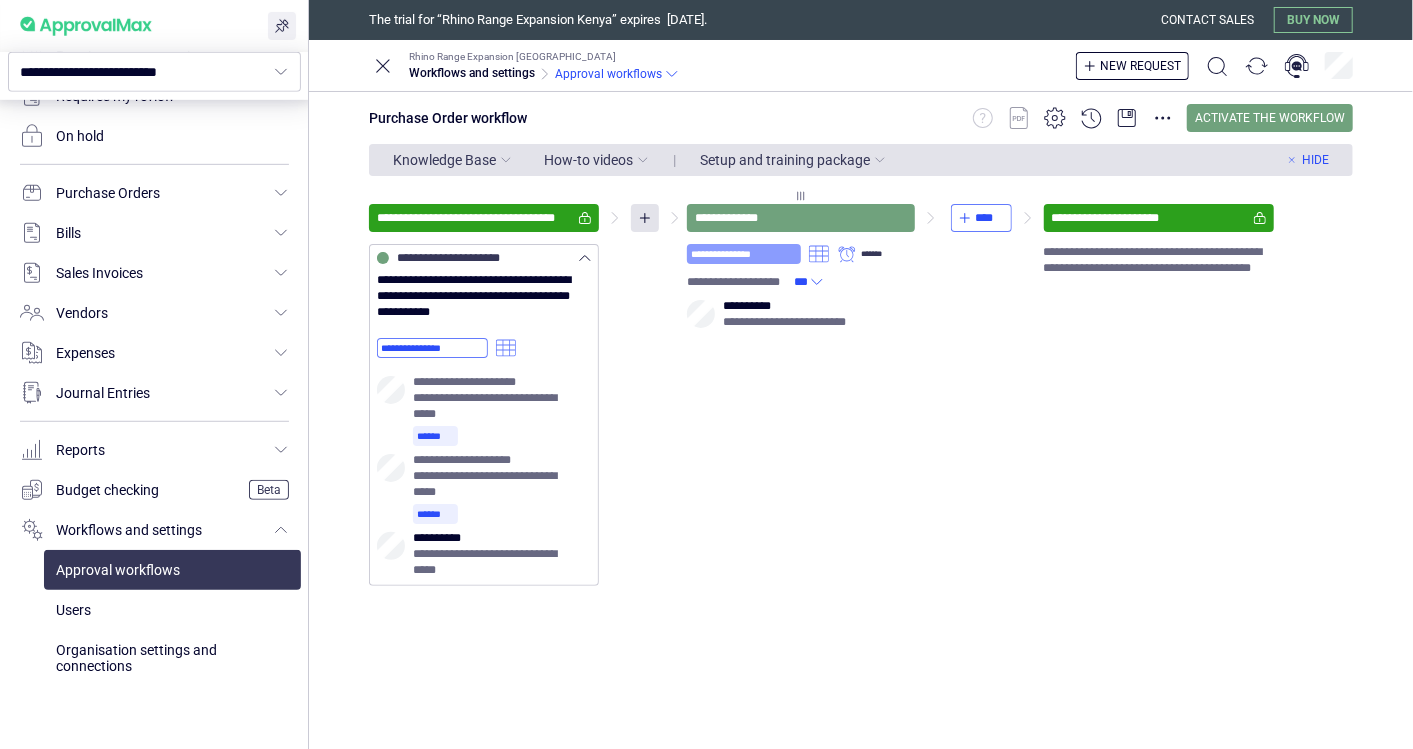 click on "**********" at bounding box center (744, 254) 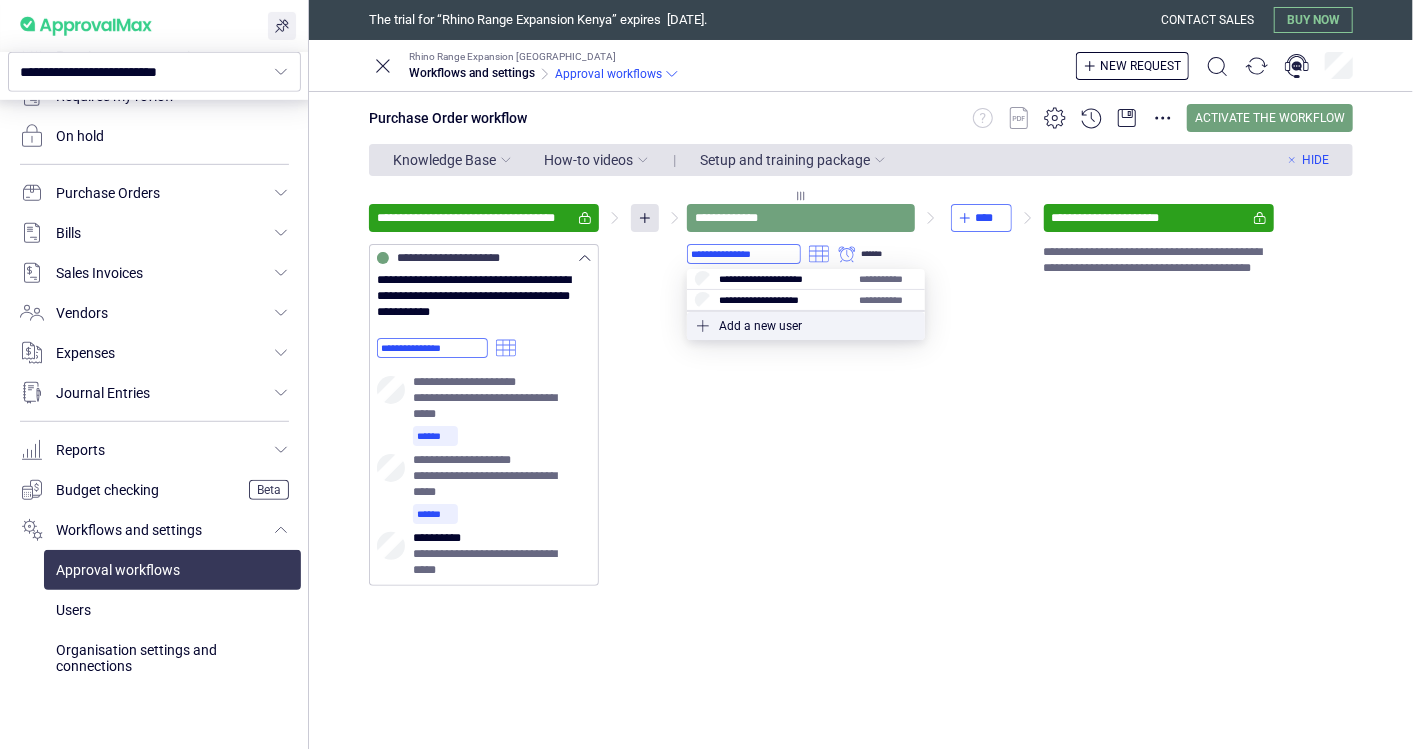 click 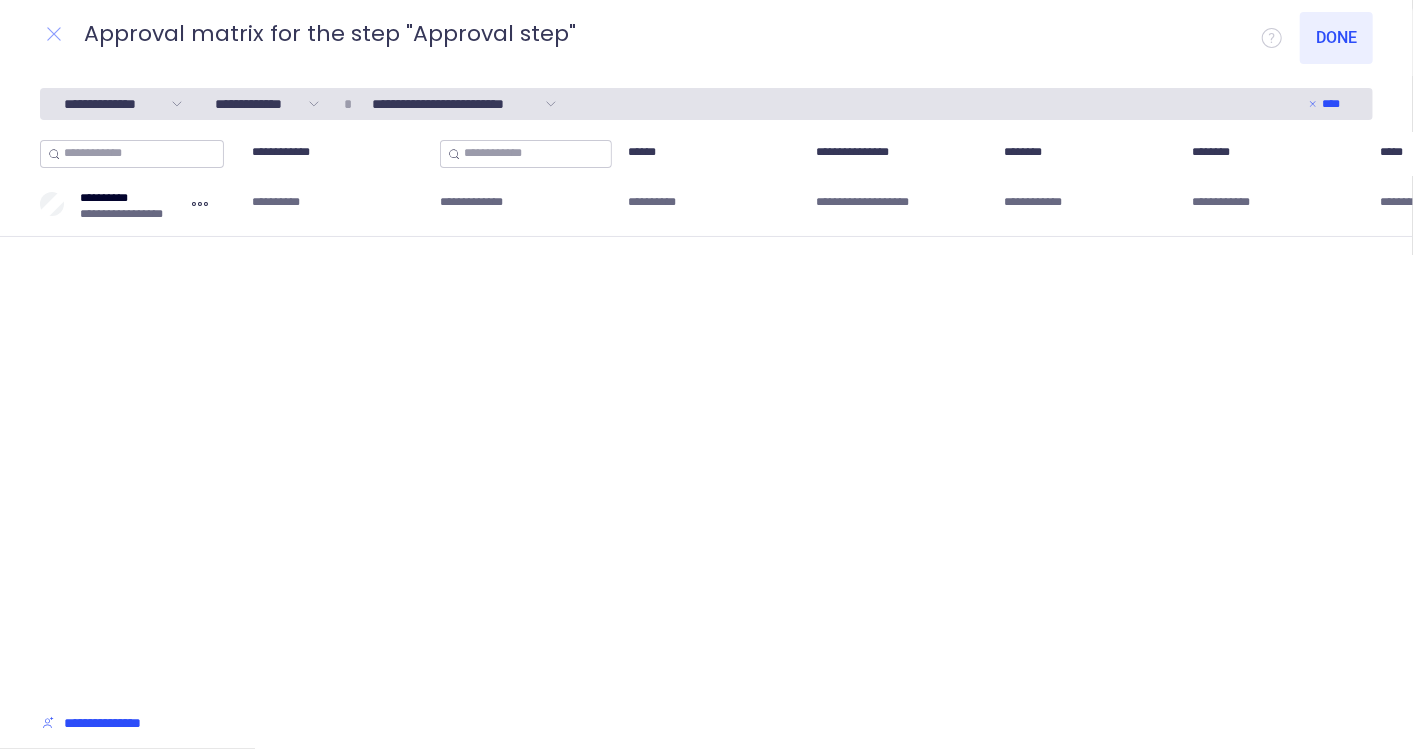 click 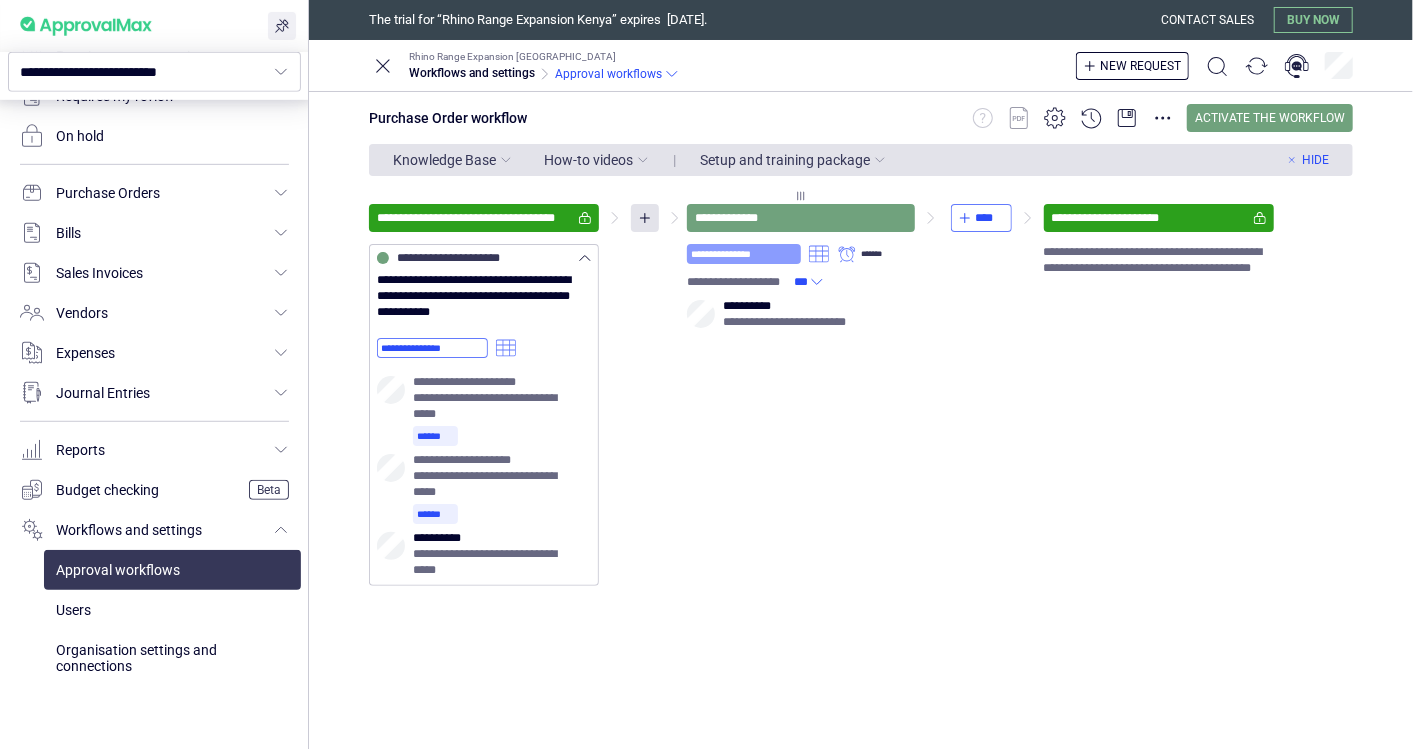 click on "**********" at bounding box center (744, 254) 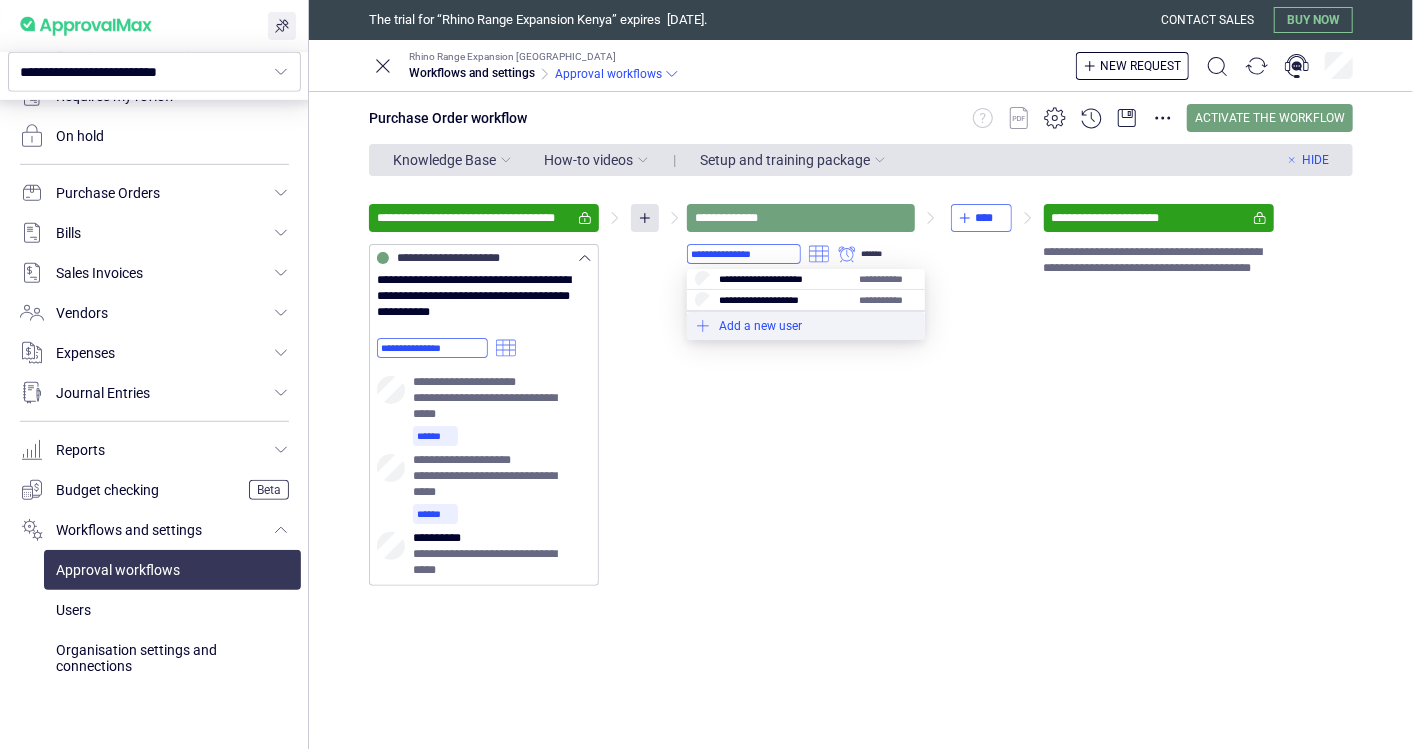 click at bounding box center [806, 326] 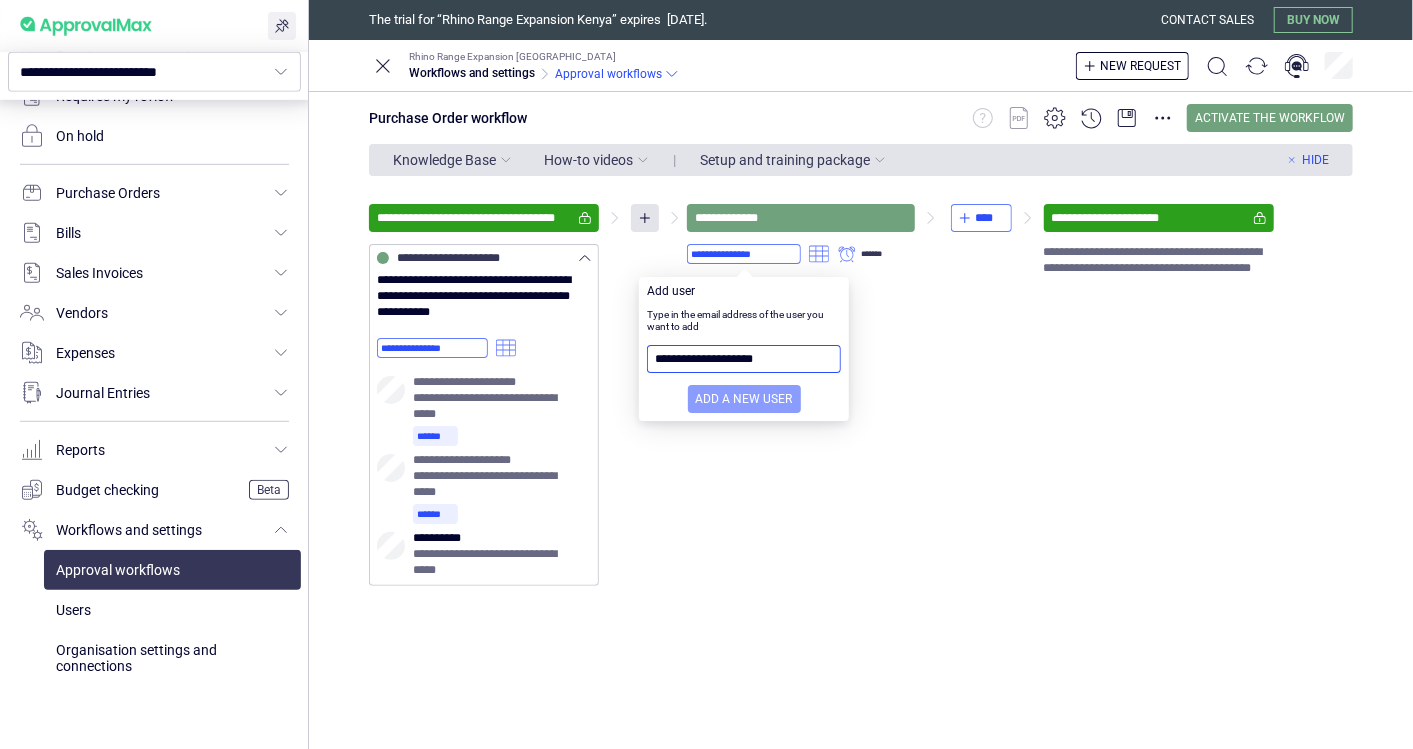 type on "**********" 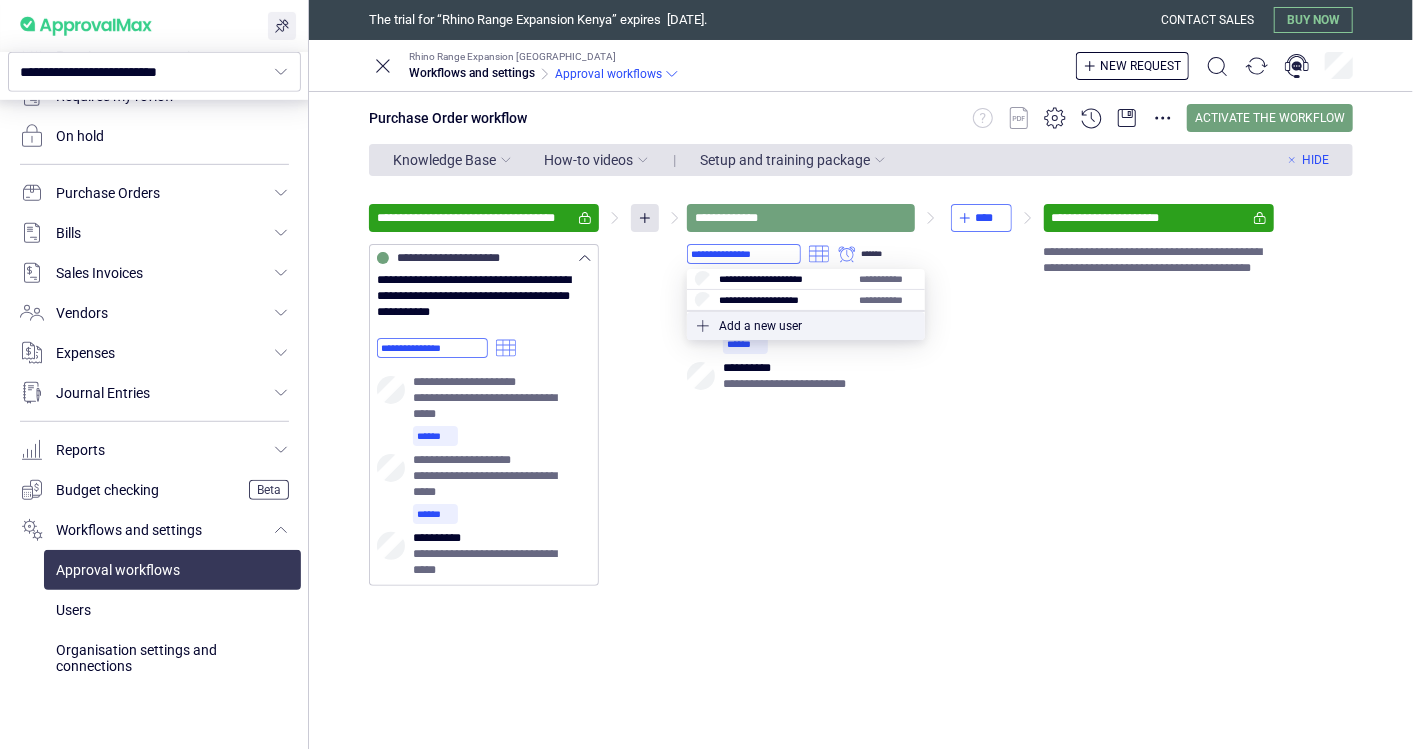 click on "**********" at bounding box center (861, 395) 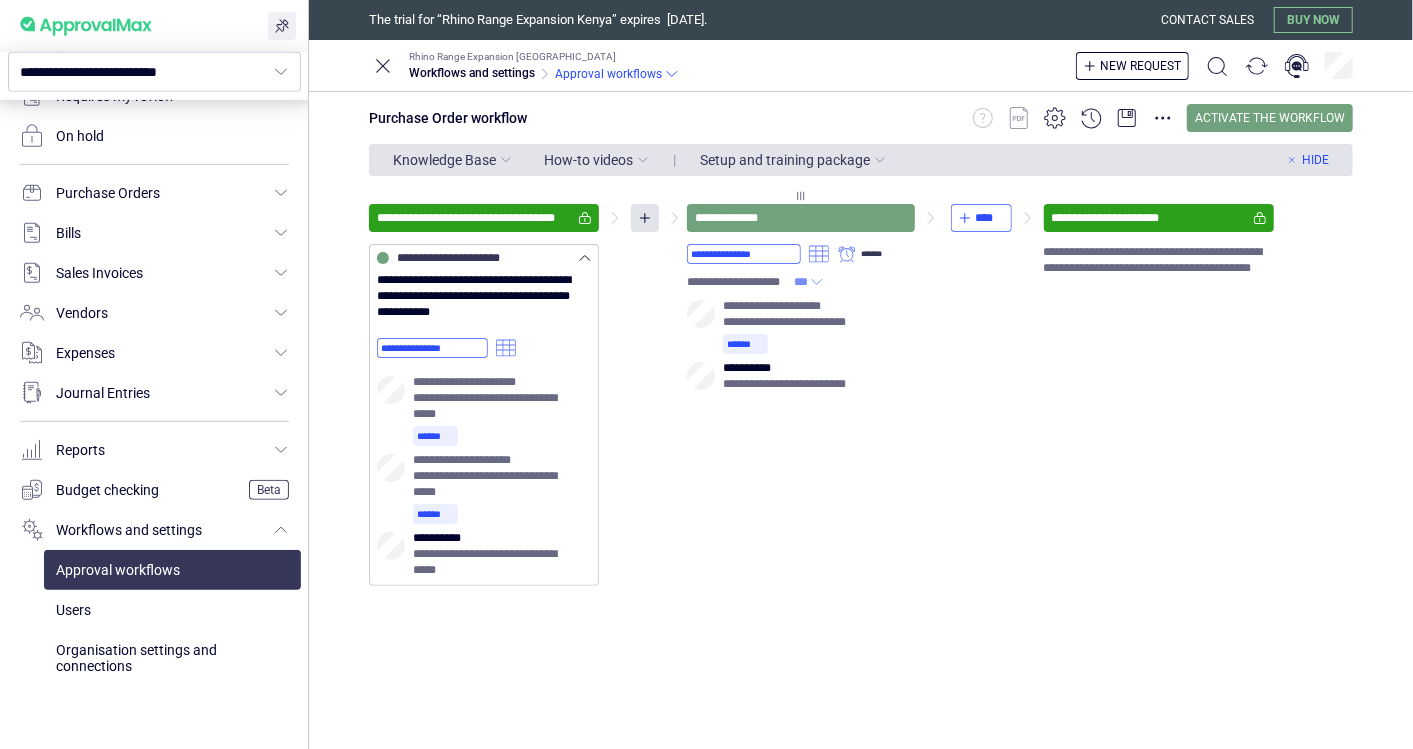 click 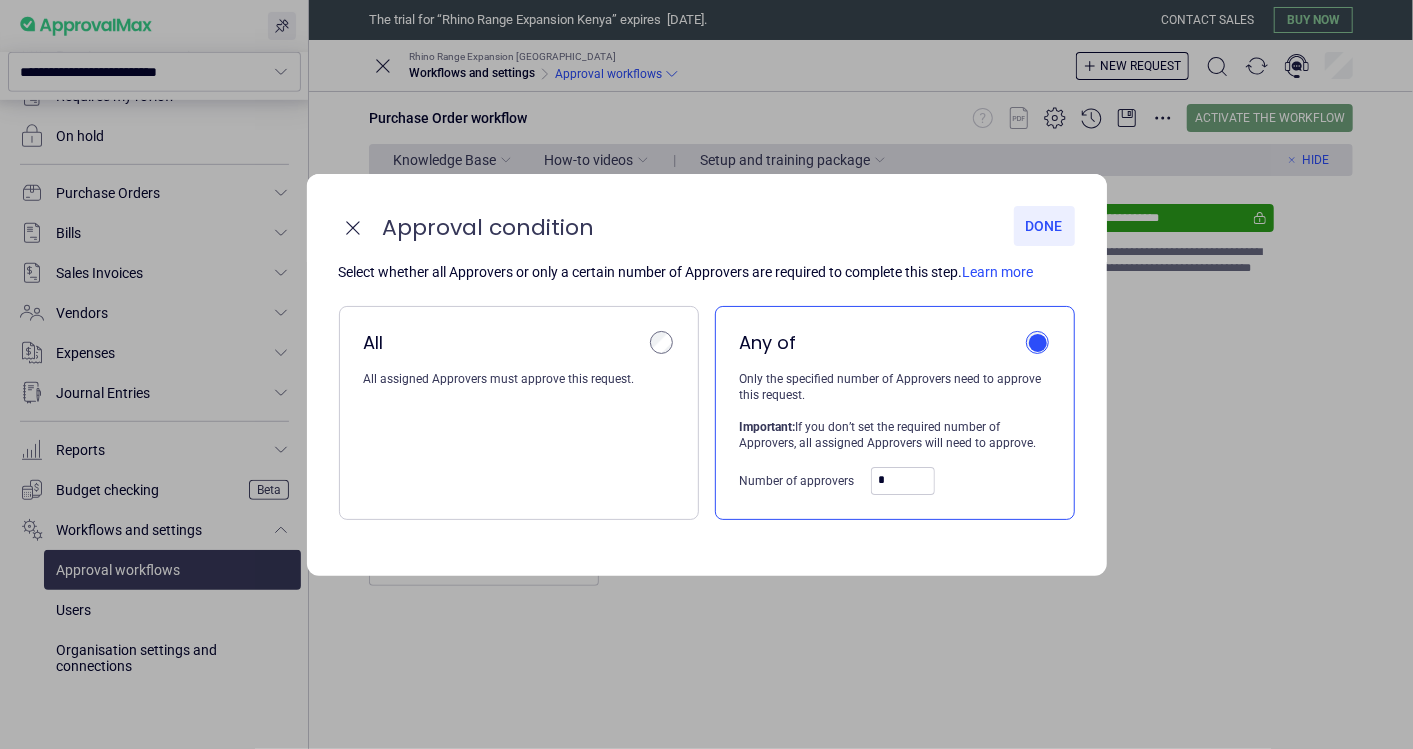 click on "Done" at bounding box center (1044, 226) 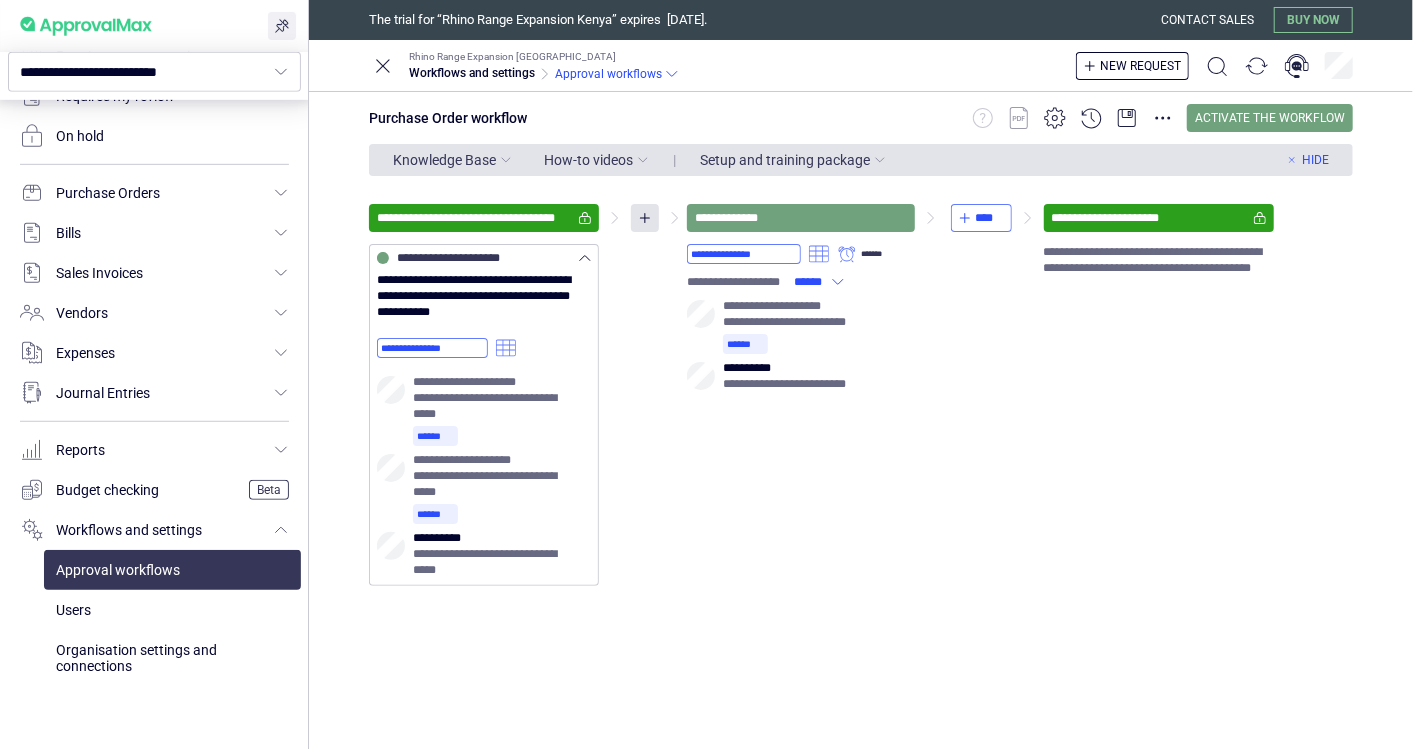 drag, startPoint x: 751, startPoint y: 214, endPoint x: 646, endPoint y: 479, distance: 285.04385 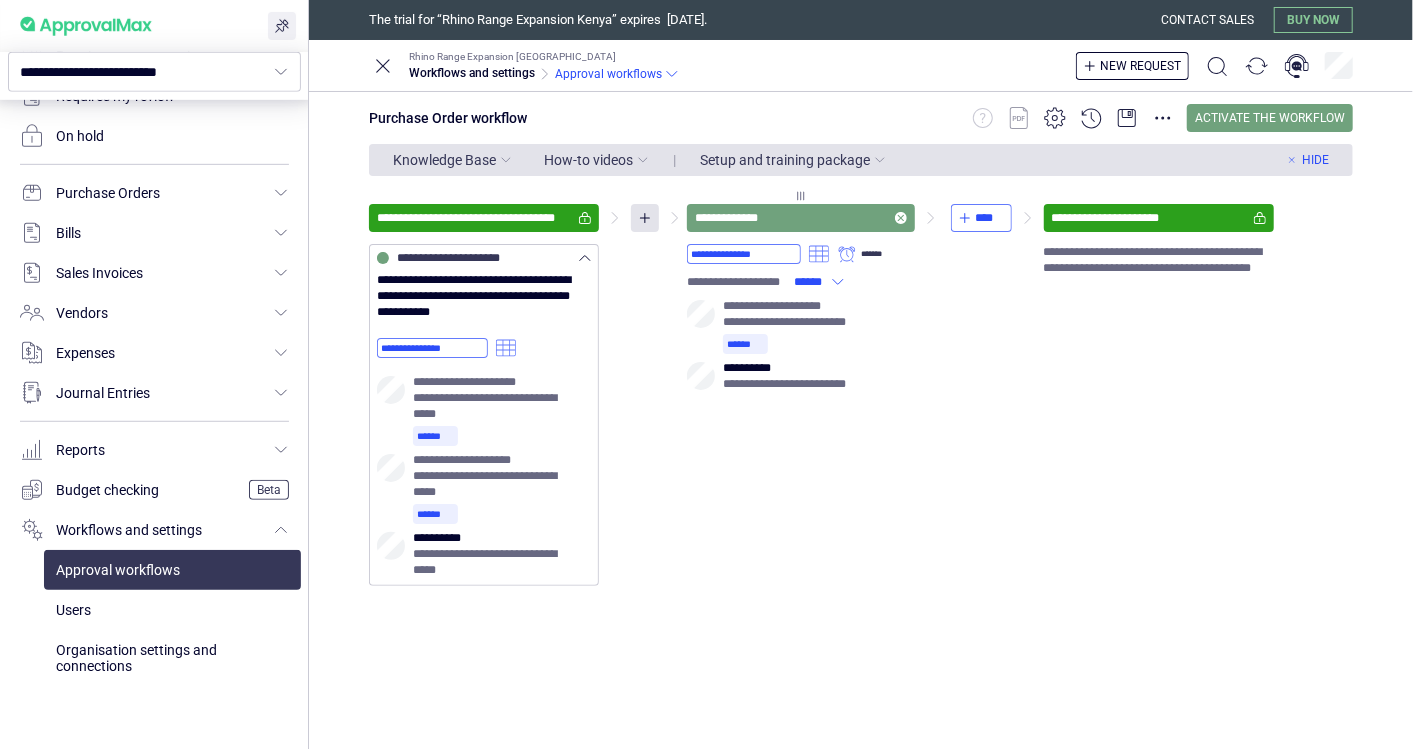 click on "**********" at bounding box center [801, 218] 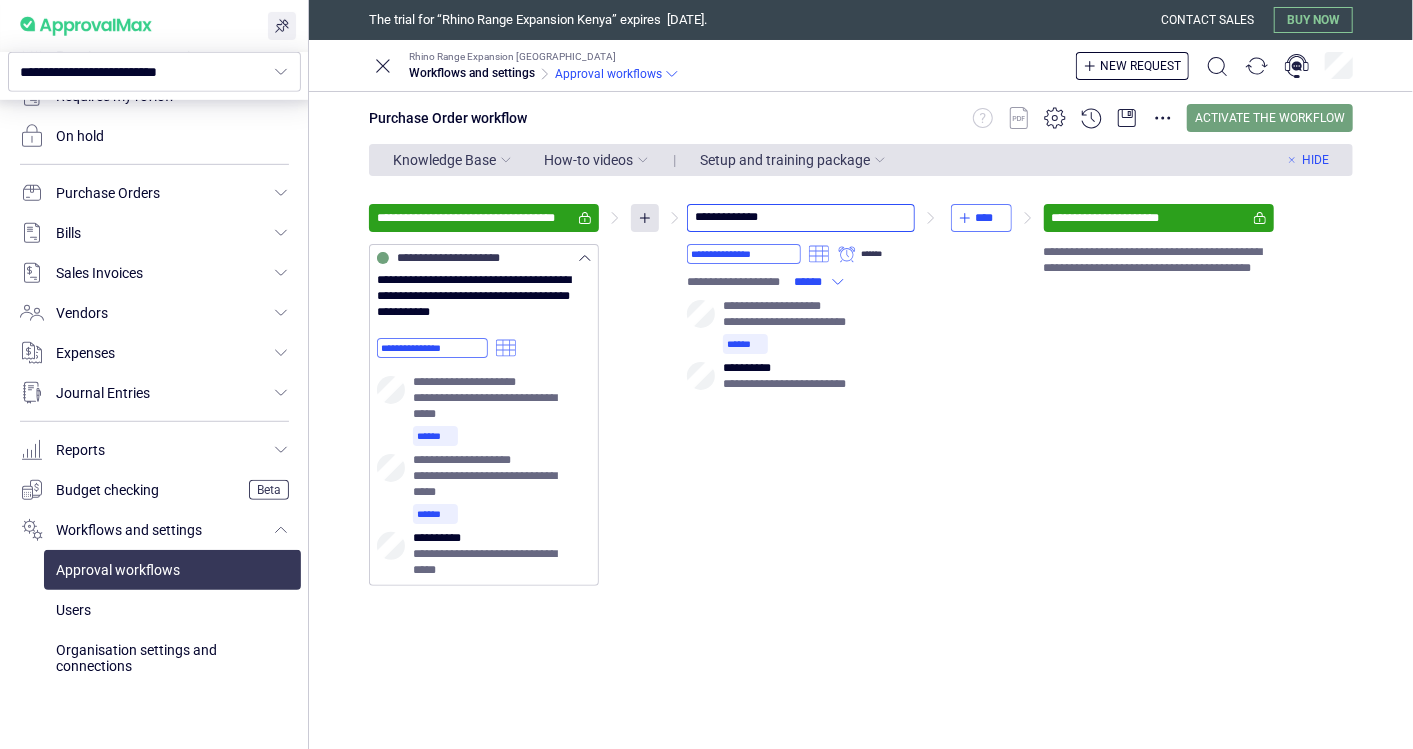 drag, startPoint x: 797, startPoint y: 212, endPoint x: 591, endPoint y: 229, distance: 206.70027 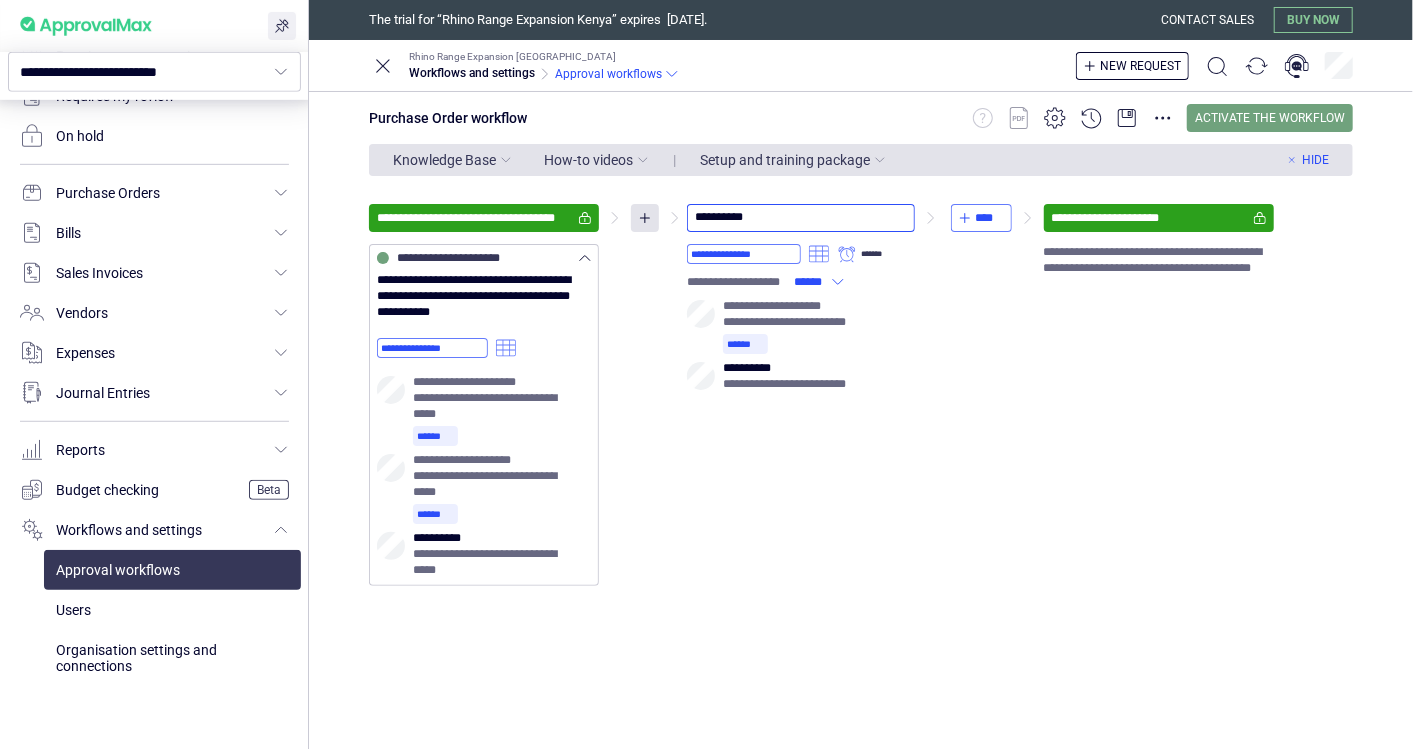 type on "**********" 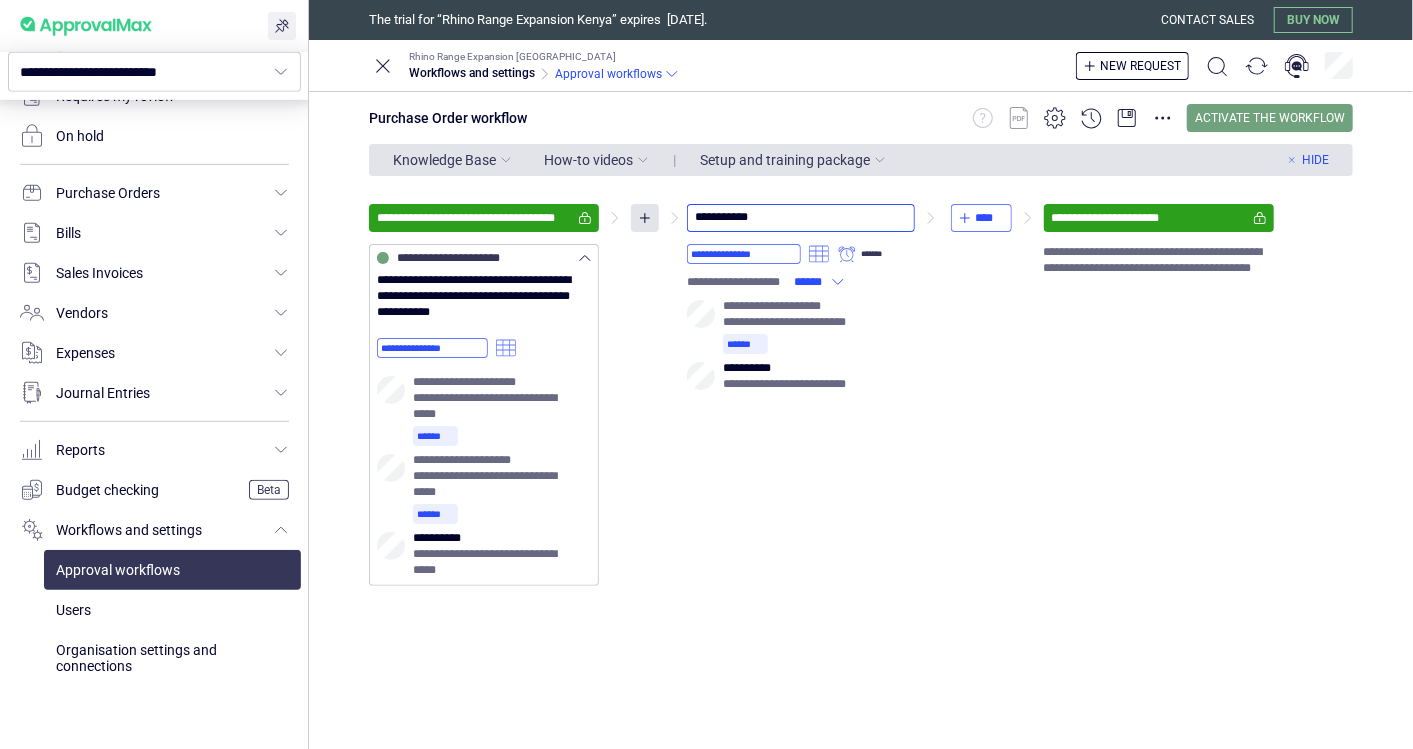 click on "**********" at bounding box center [861, 395] 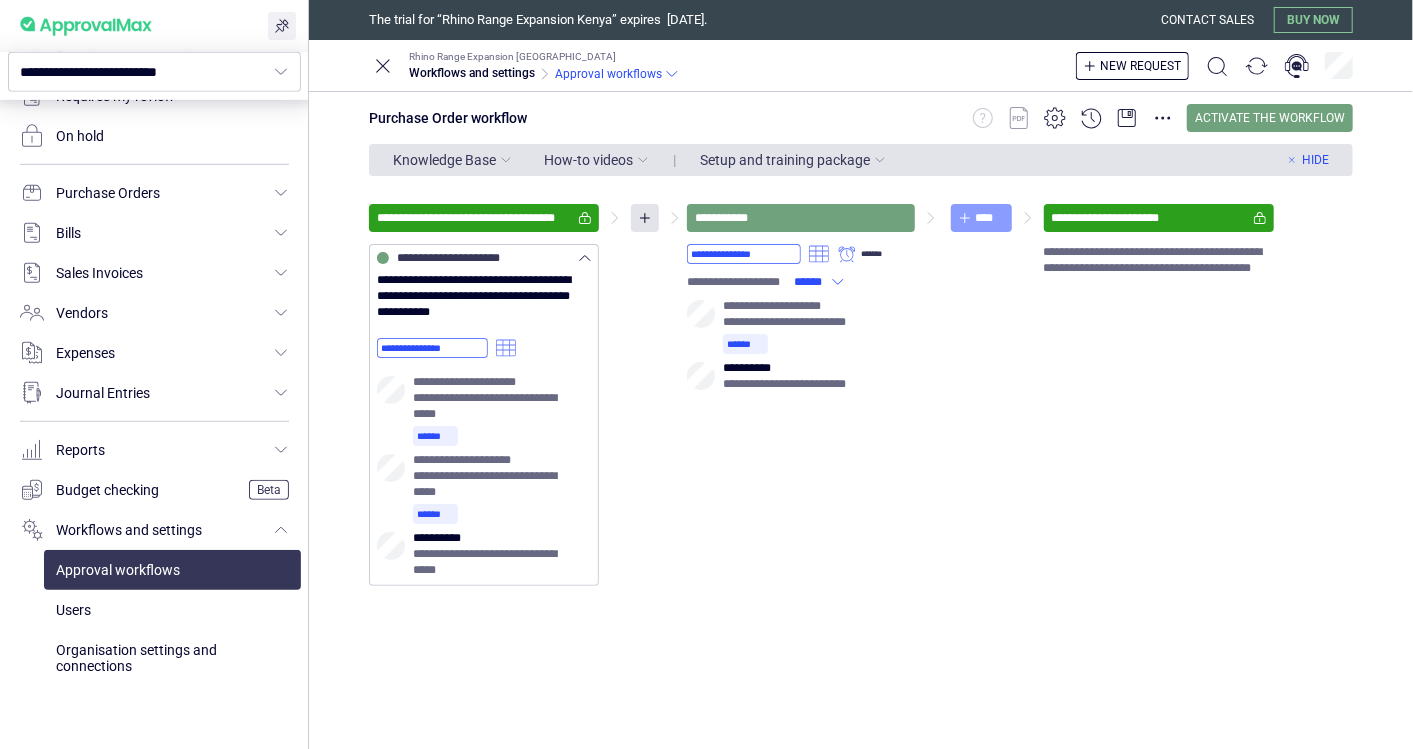 click on "****" at bounding box center [981, 218] 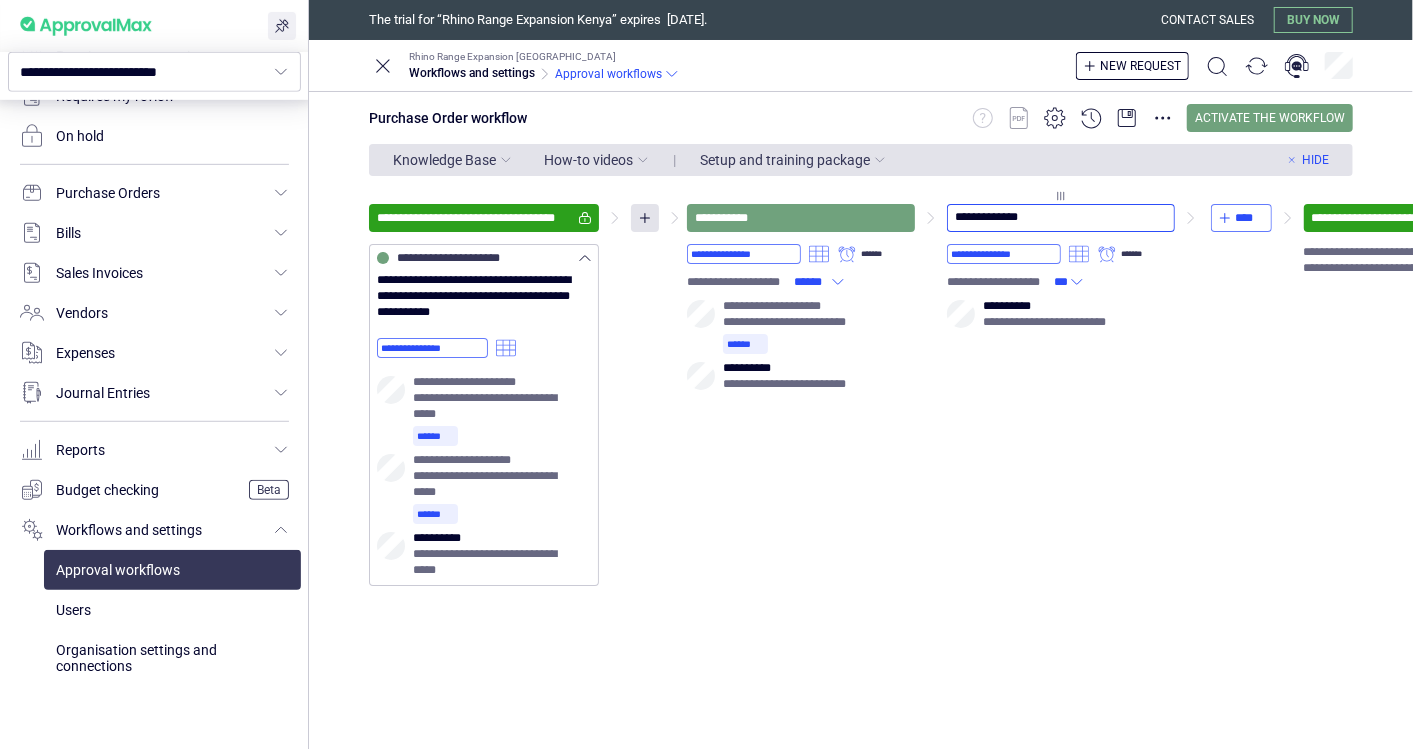 click on "**********" at bounding box center (1061, 218) 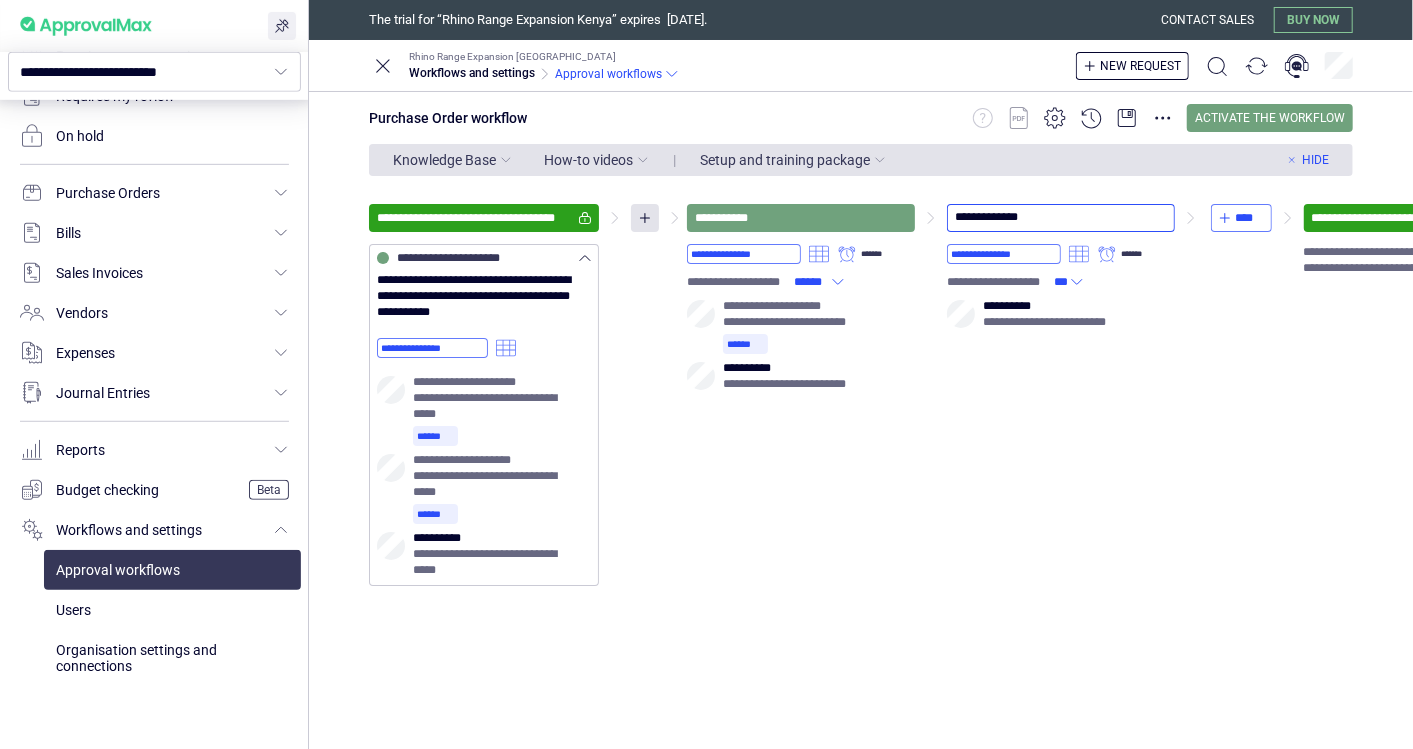 click on "**********" at bounding box center (951, 395) 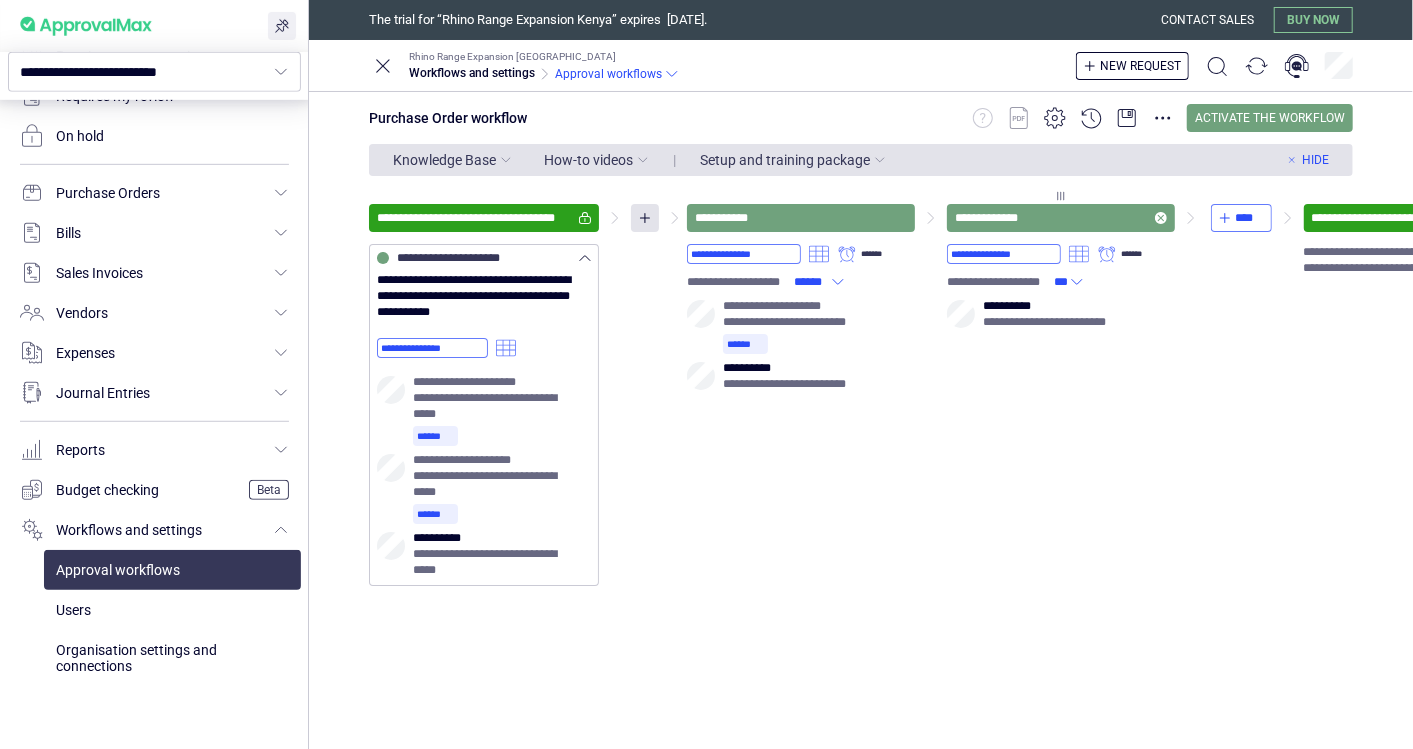 click 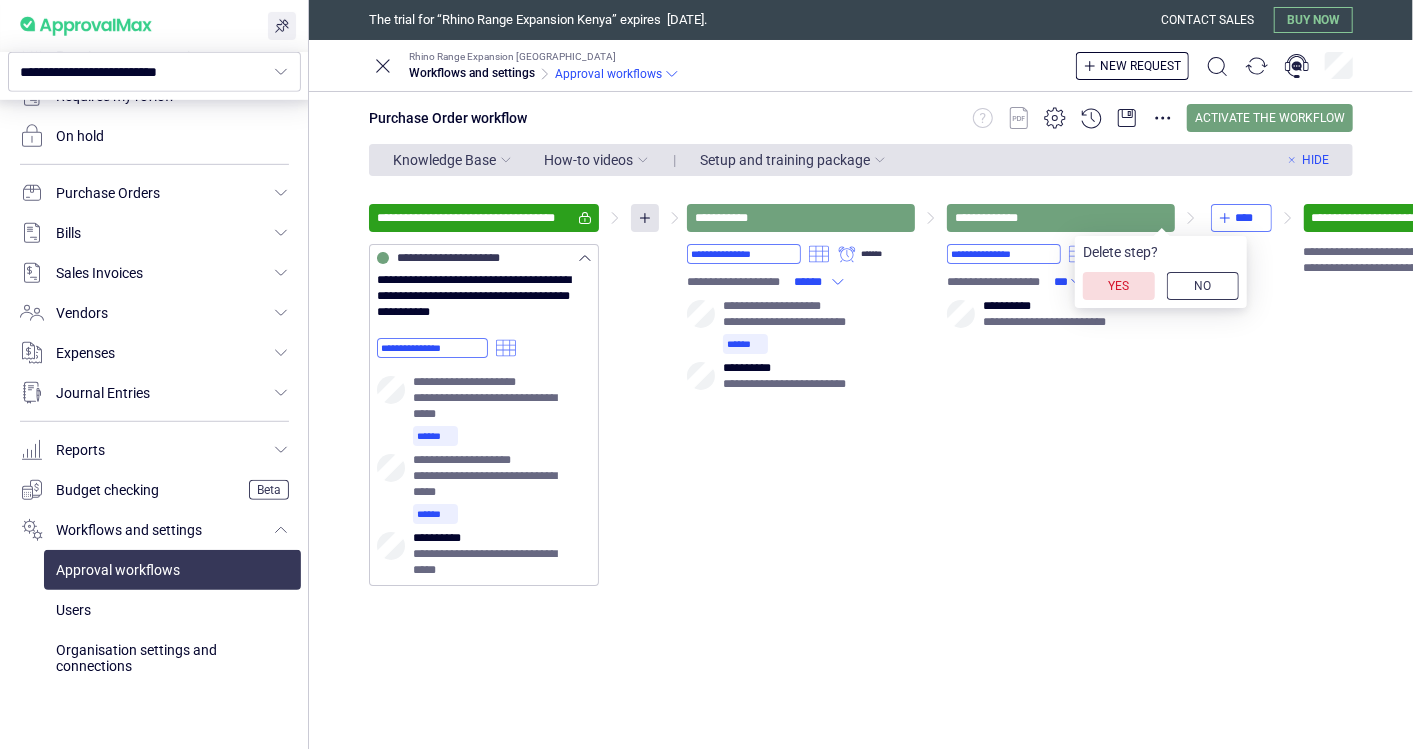 click on "Yes" at bounding box center [1118, 286] 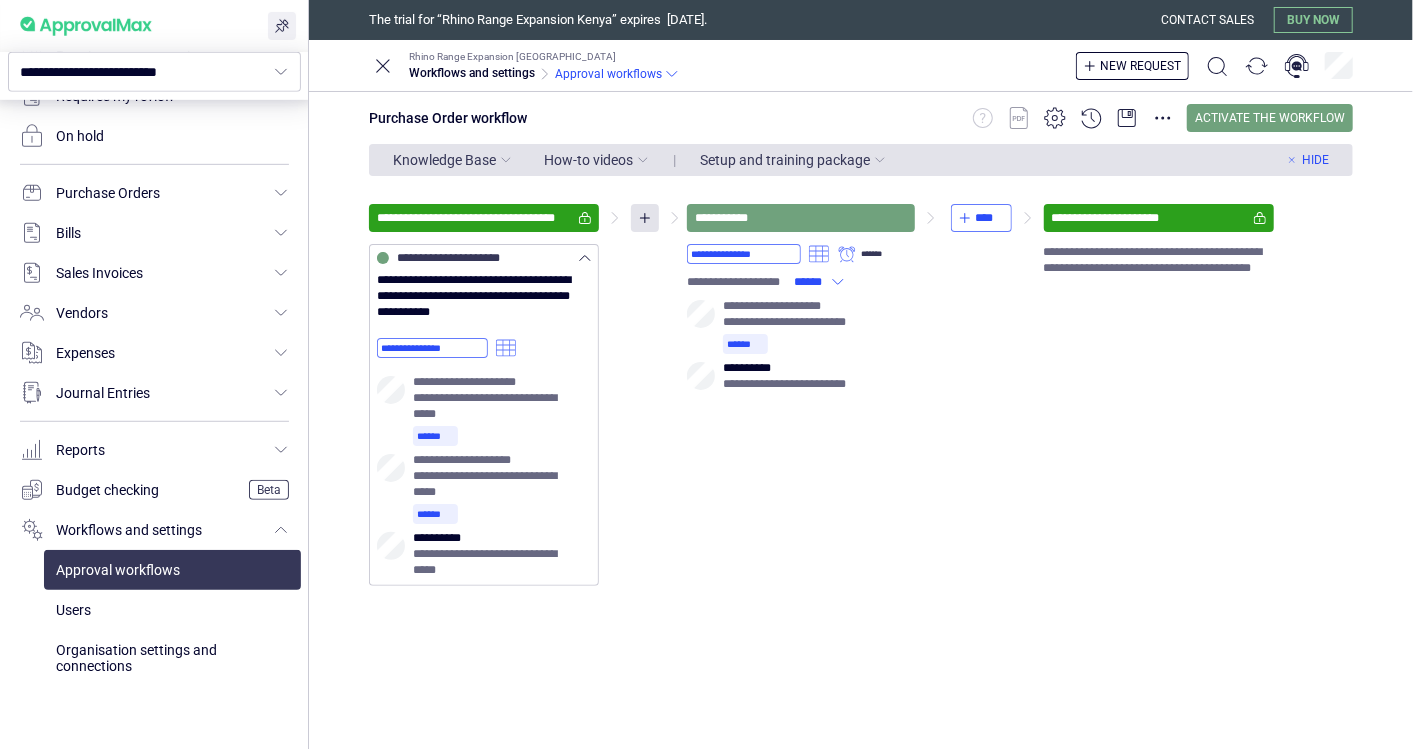 click on "**********" at bounding box center [861, 395] 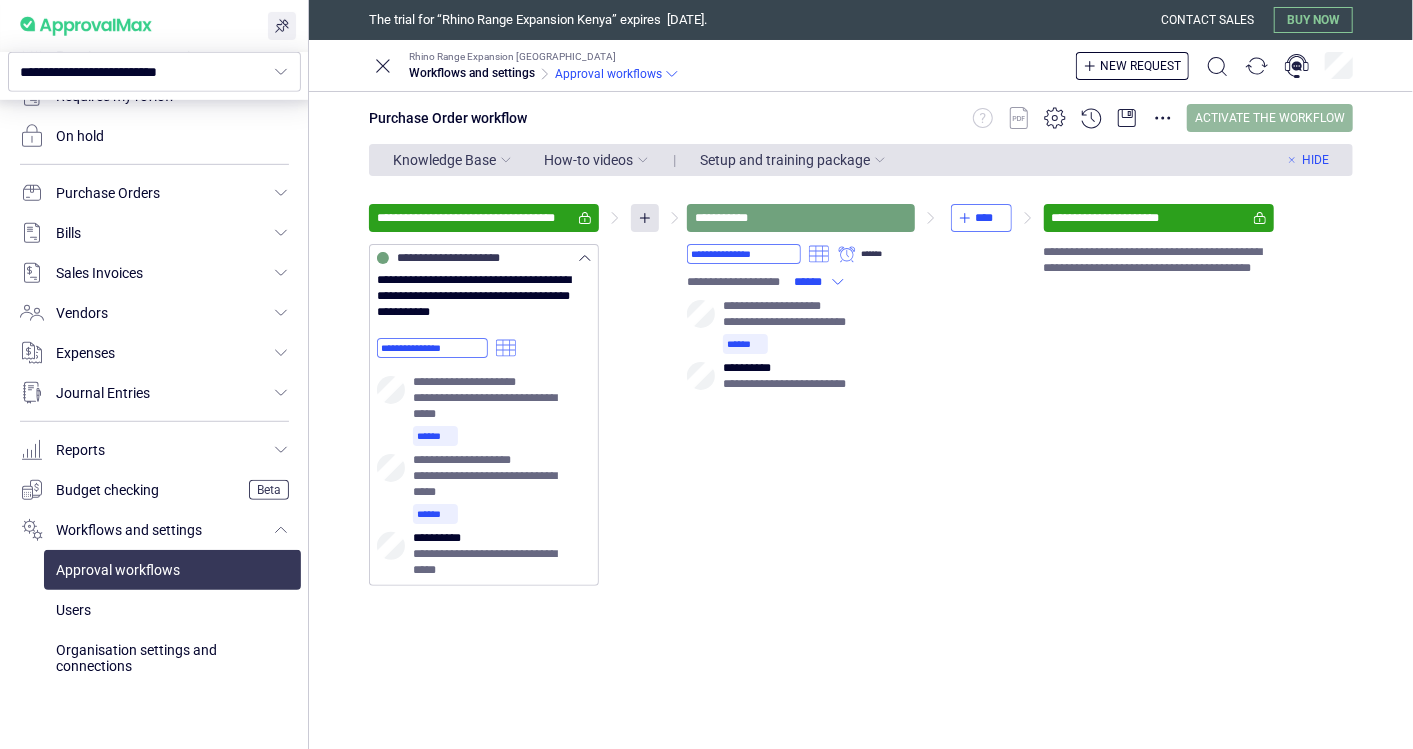 click on "Activate the workflow" at bounding box center [1270, 118] 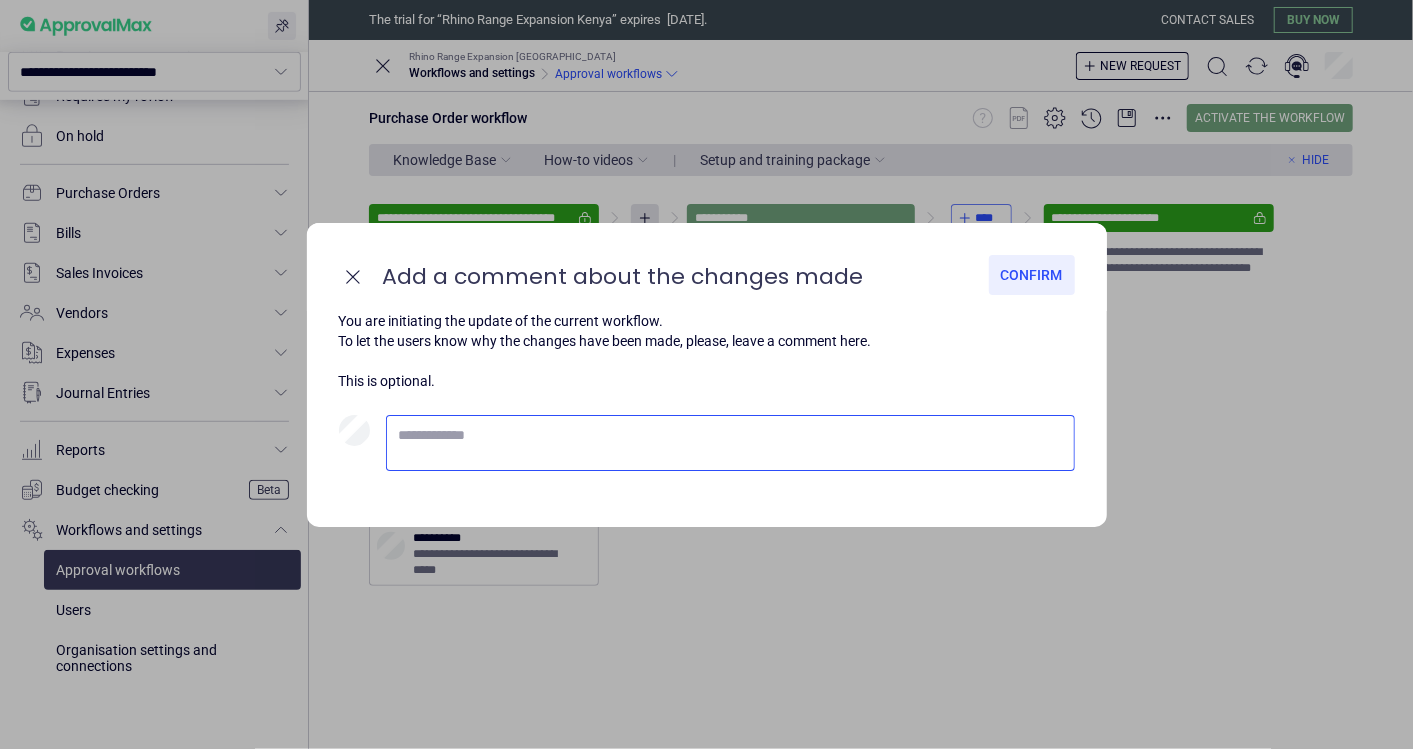 click on "Confirm" at bounding box center (1032, 275) 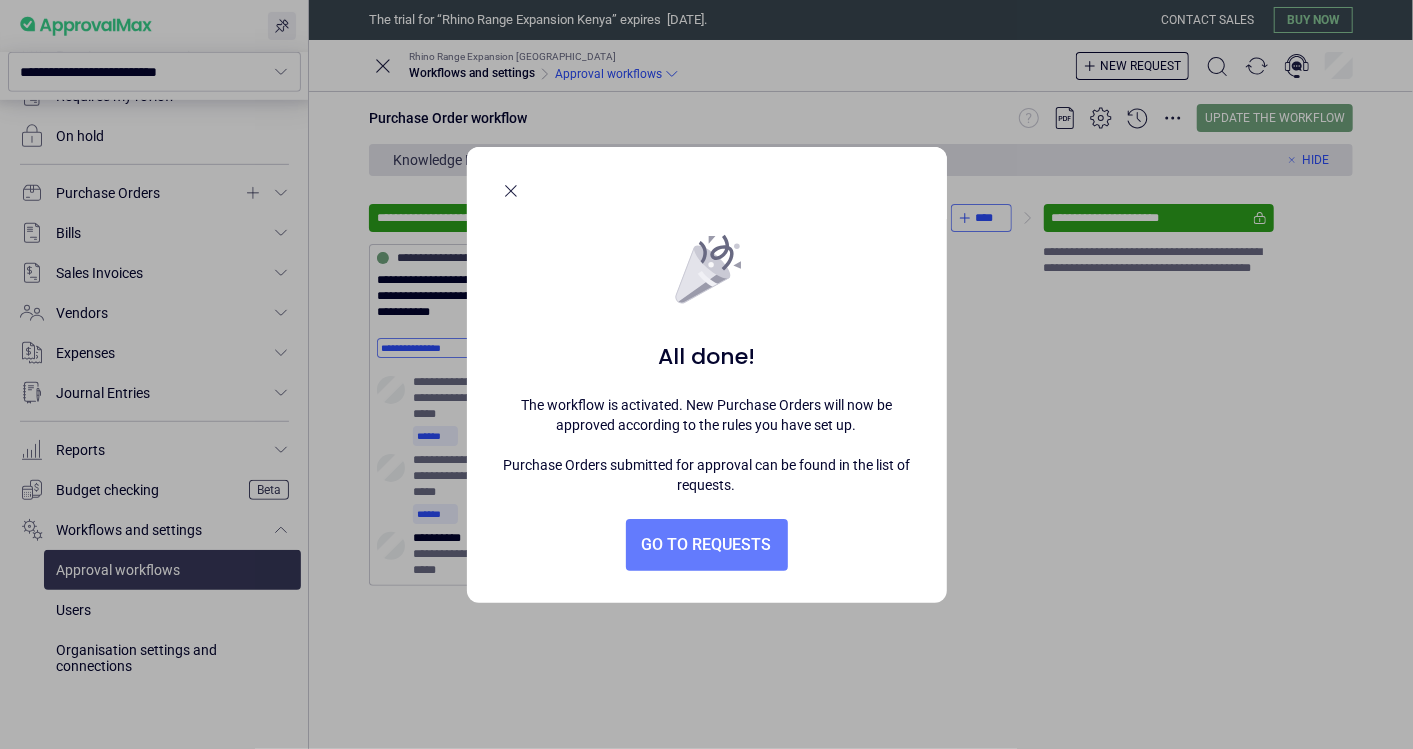 click 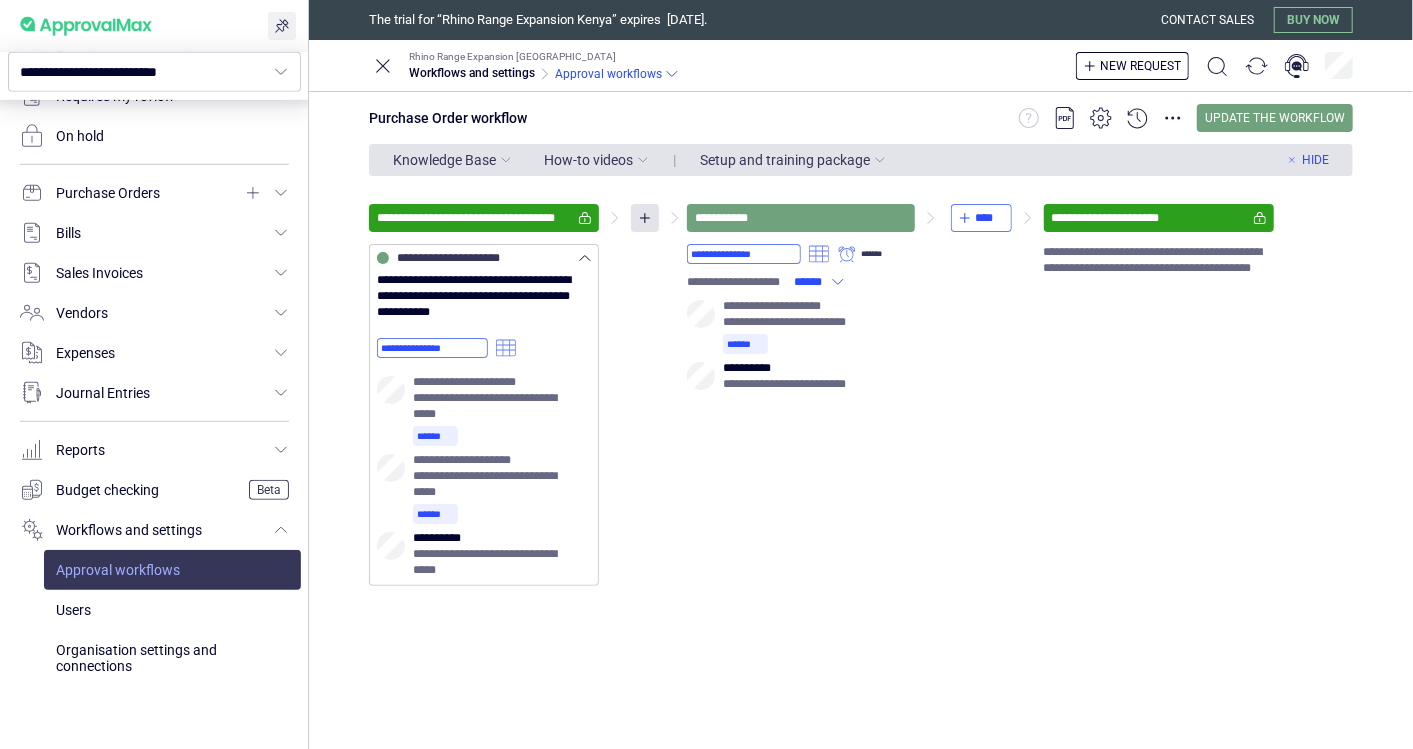click at bounding box center (172, 570) 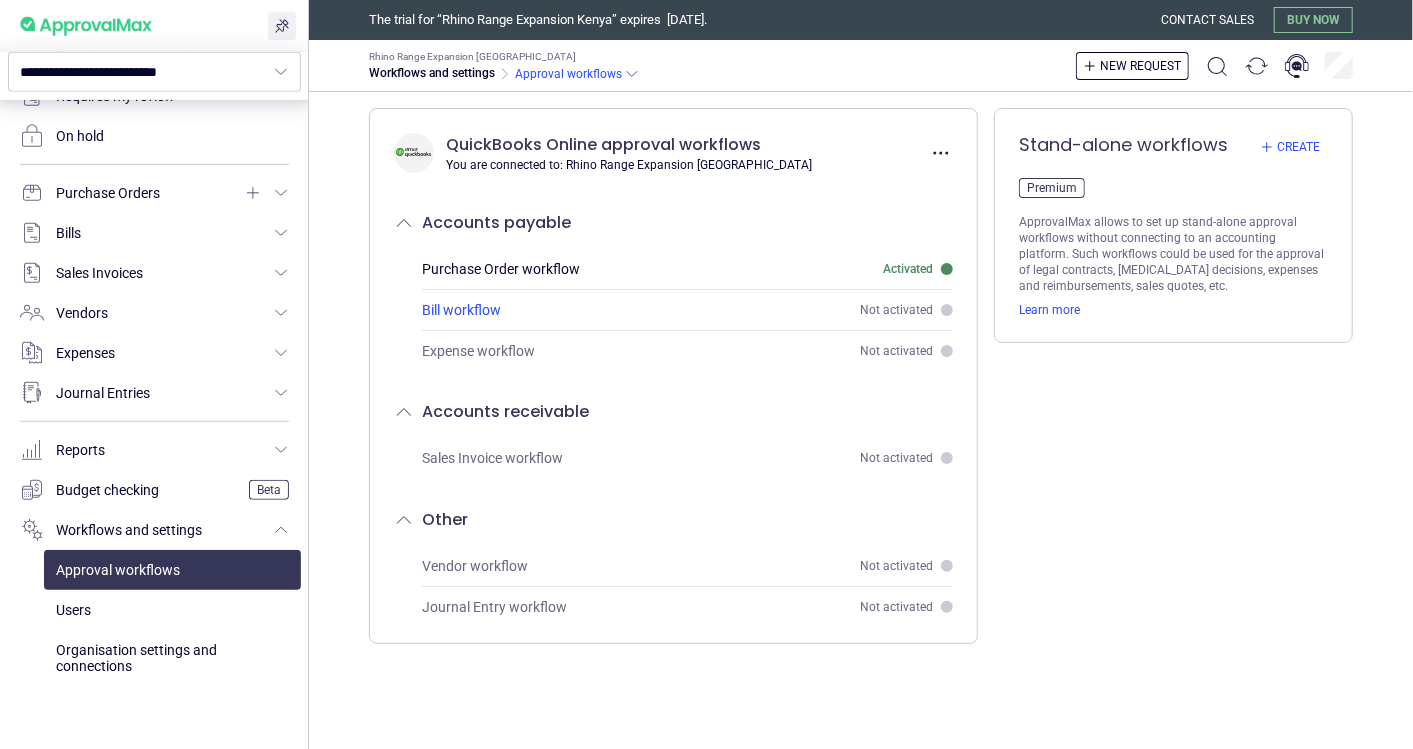 click on "Bill workflow" at bounding box center [461, 310] 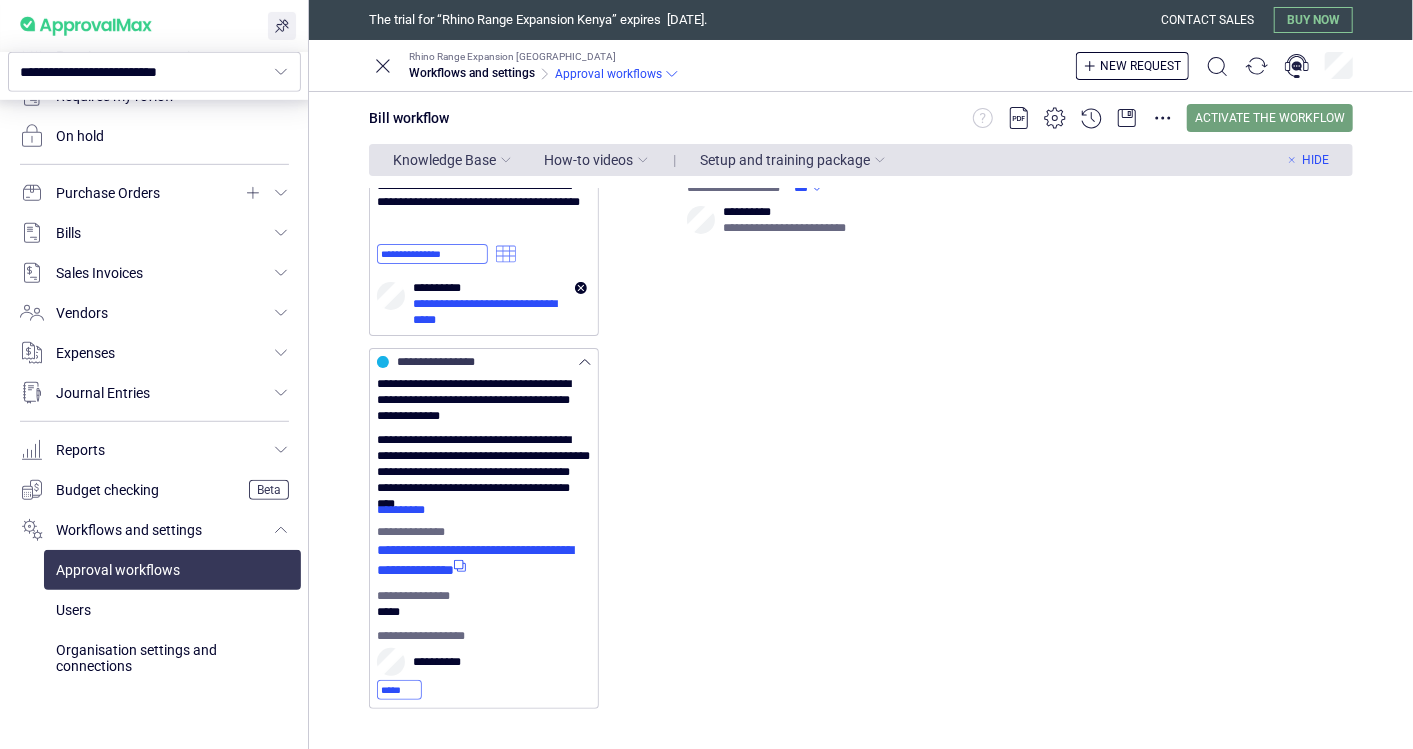 scroll, scrollTop: 0, scrollLeft: 0, axis: both 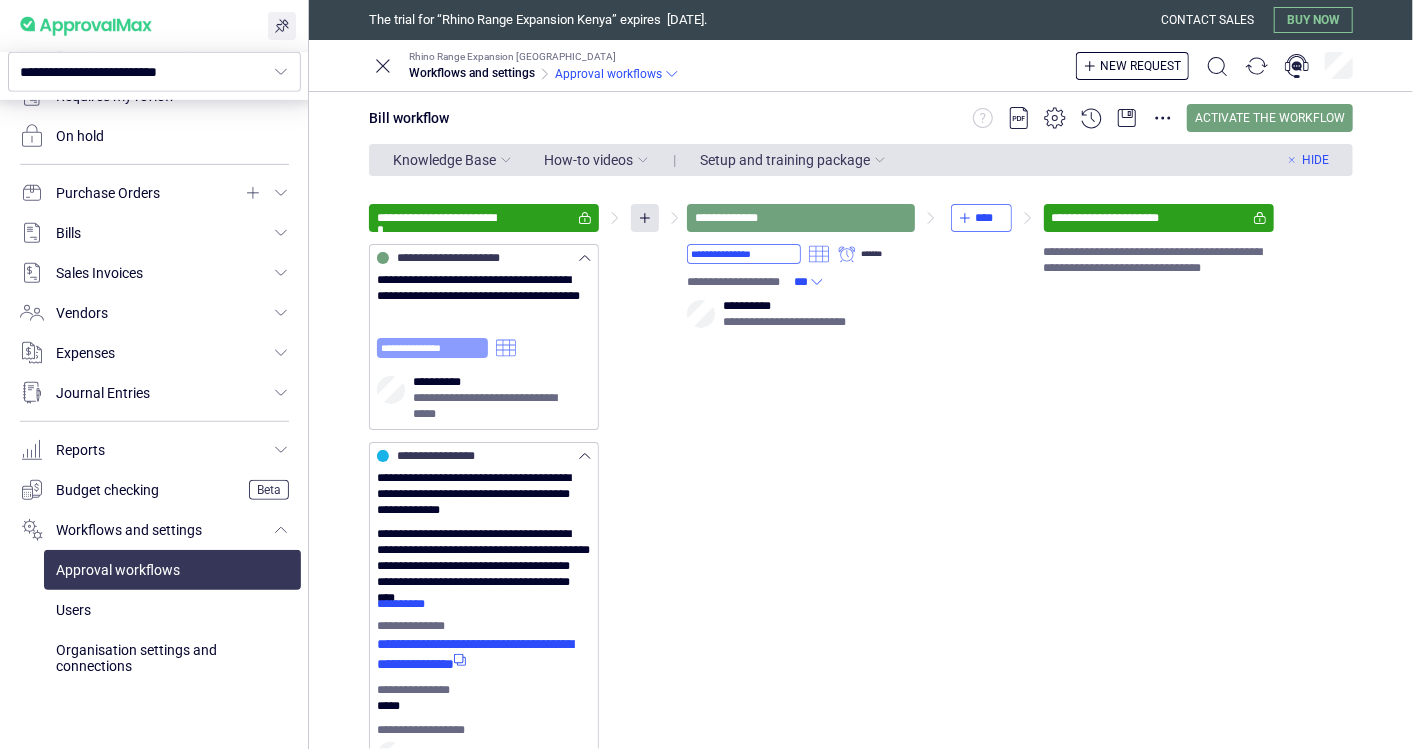 click on "**********" at bounding box center [432, 348] 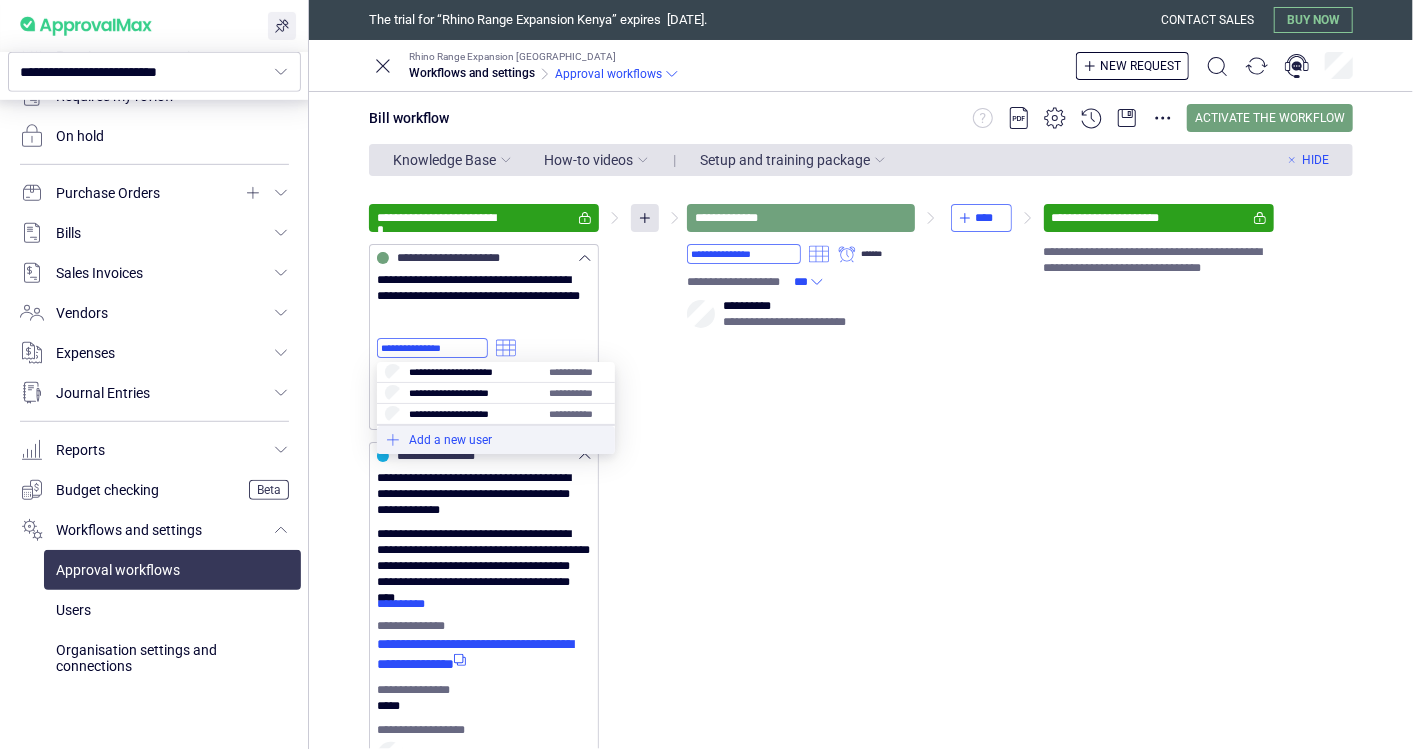 click at bounding box center [496, 440] 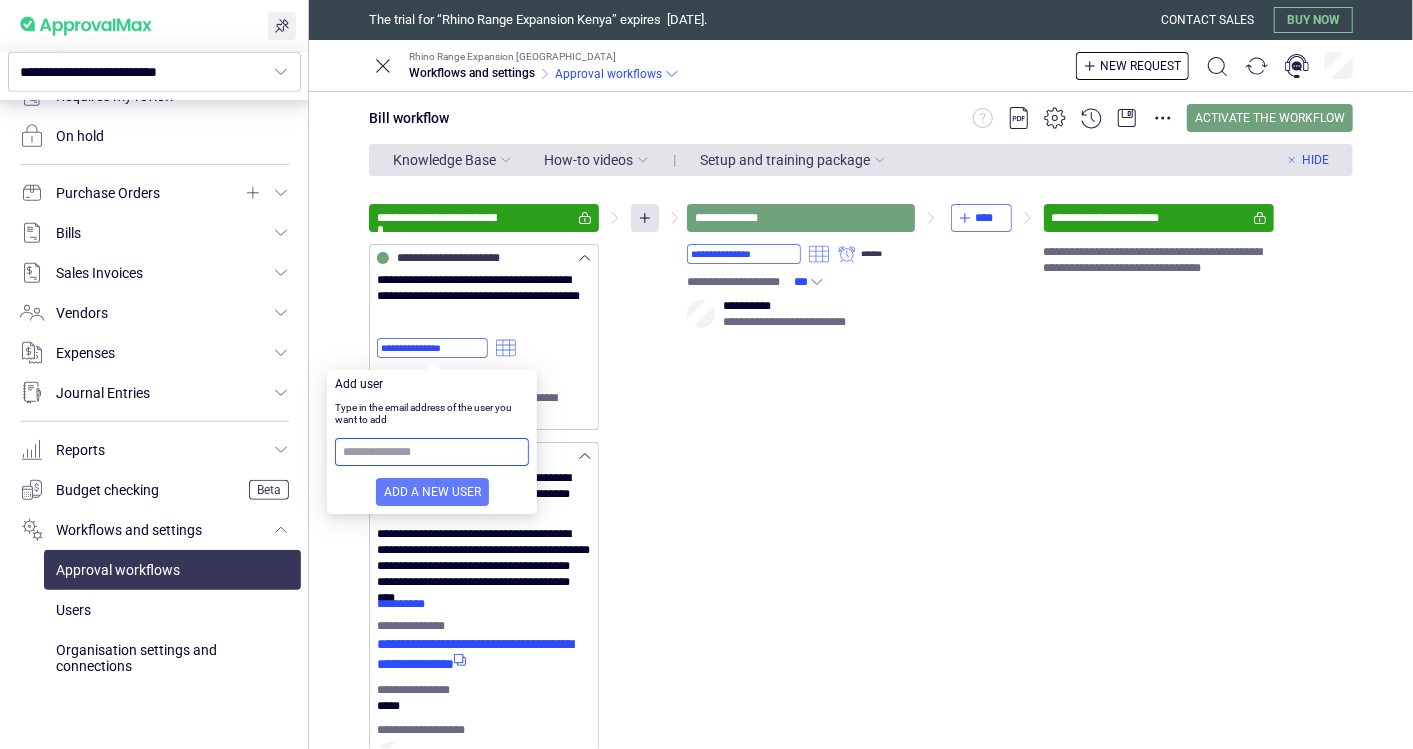 click at bounding box center [432, 452] 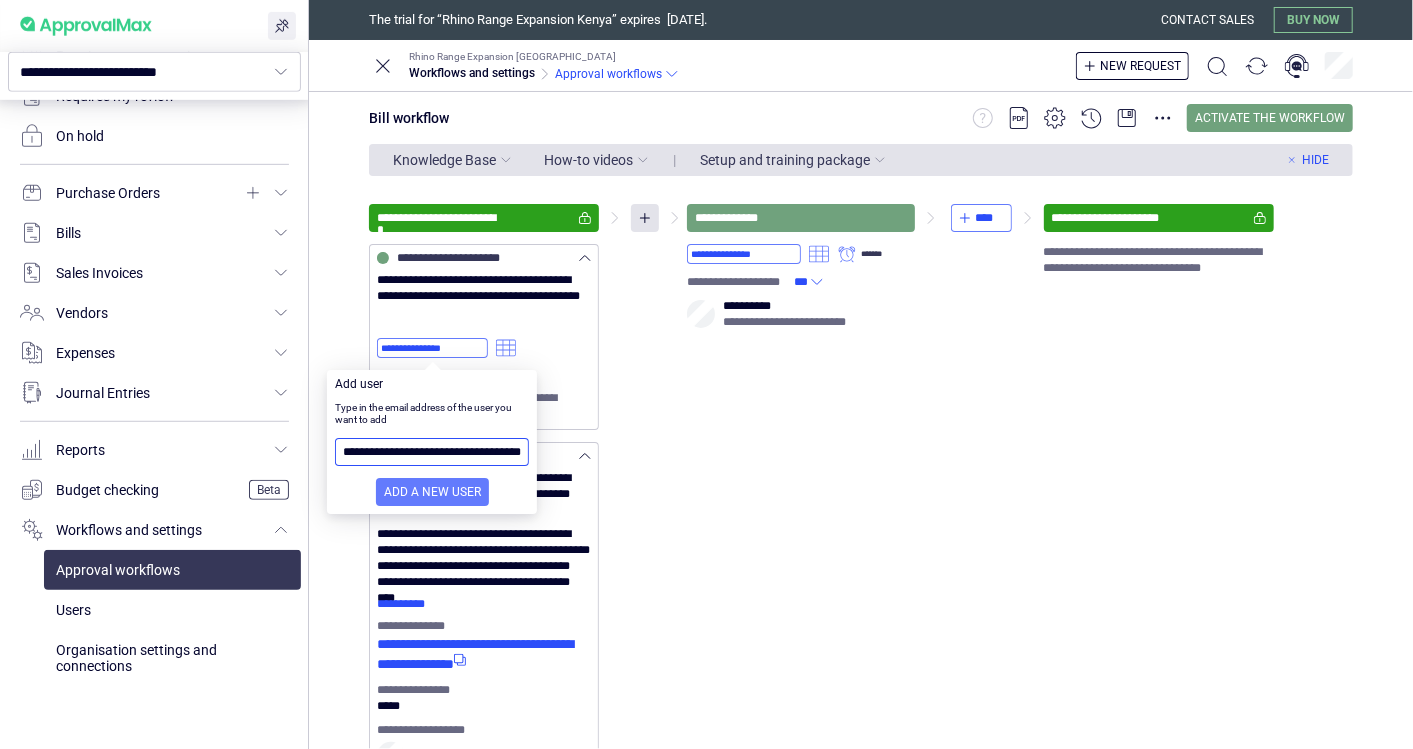 scroll, scrollTop: 0, scrollLeft: 53, axis: horizontal 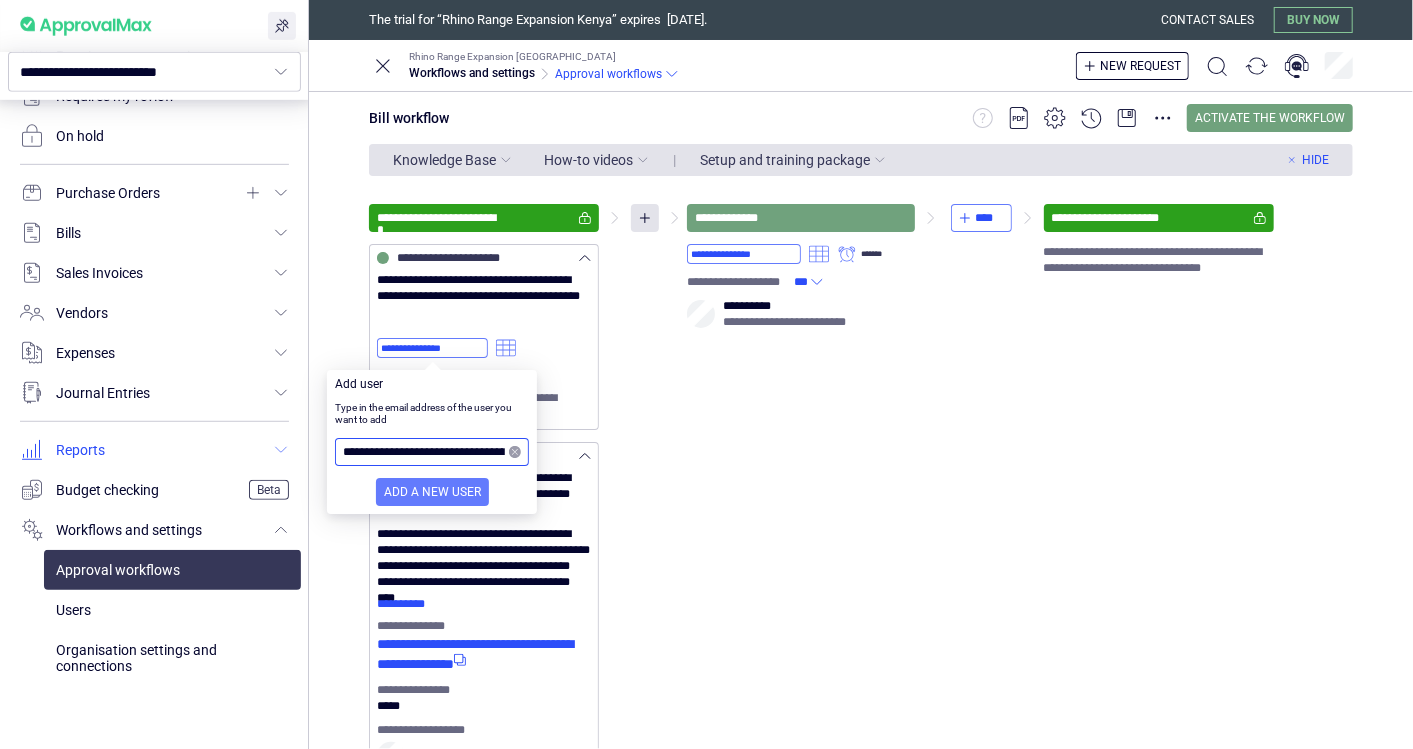 drag, startPoint x: 380, startPoint y: 454, endPoint x: 249, endPoint y: 437, distance: 132.09845 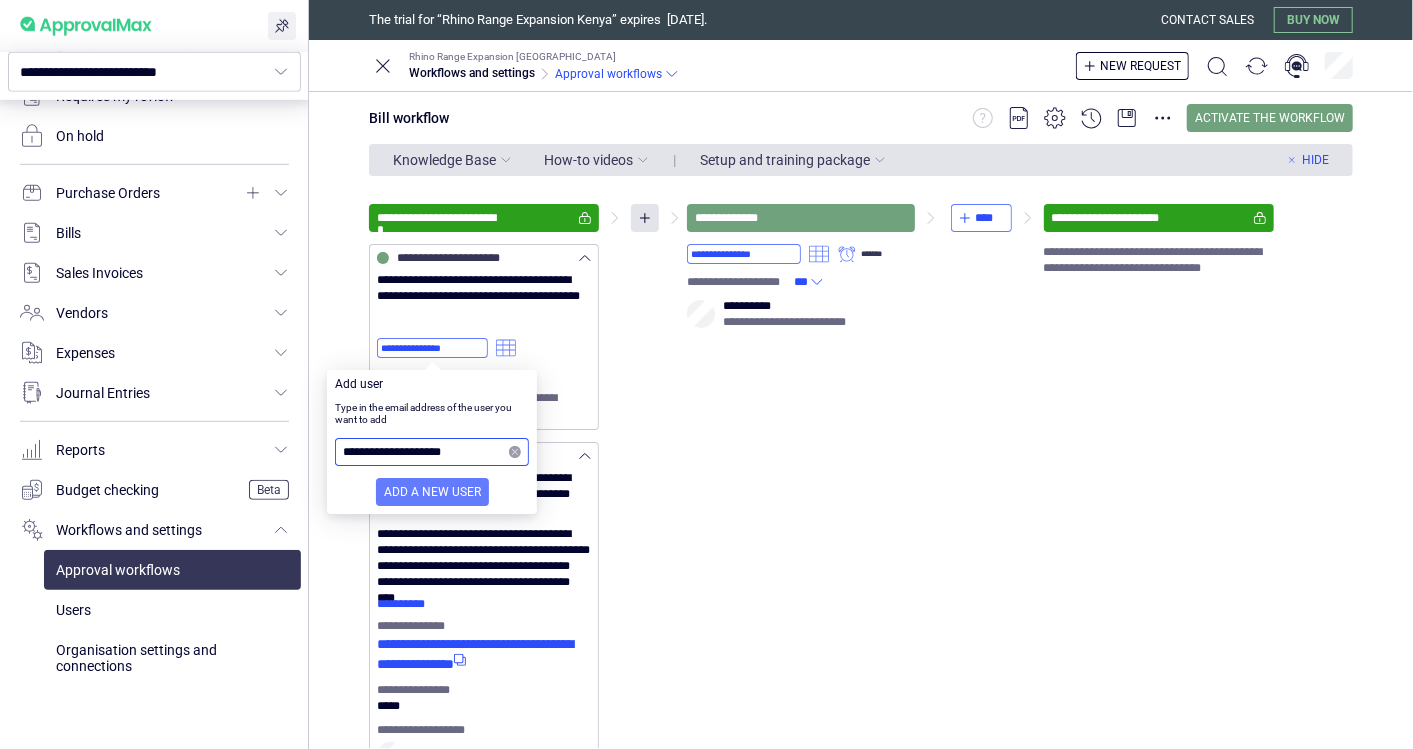 click on "**********" at bounding box center (424, 452) 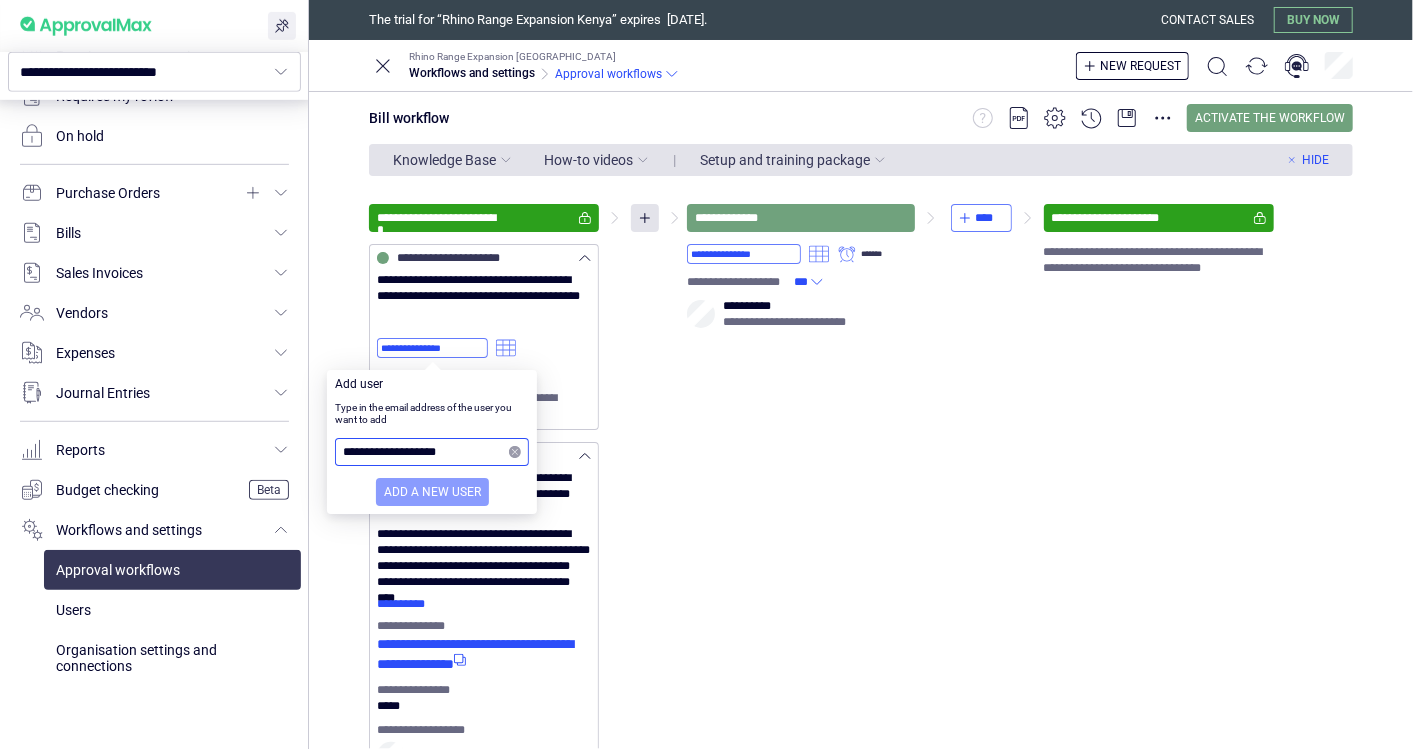 type on "**********" 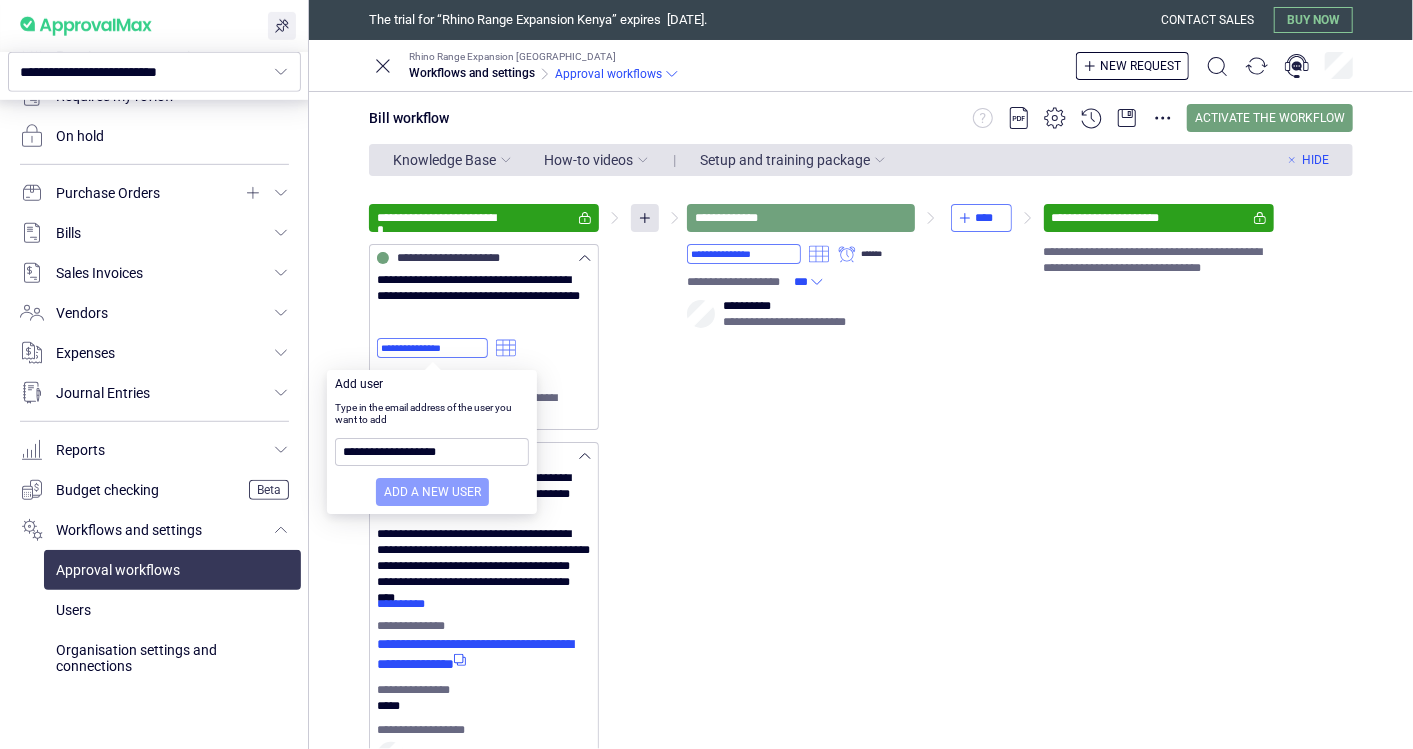 click on "Add a new user" at bounding box center [432, 492] 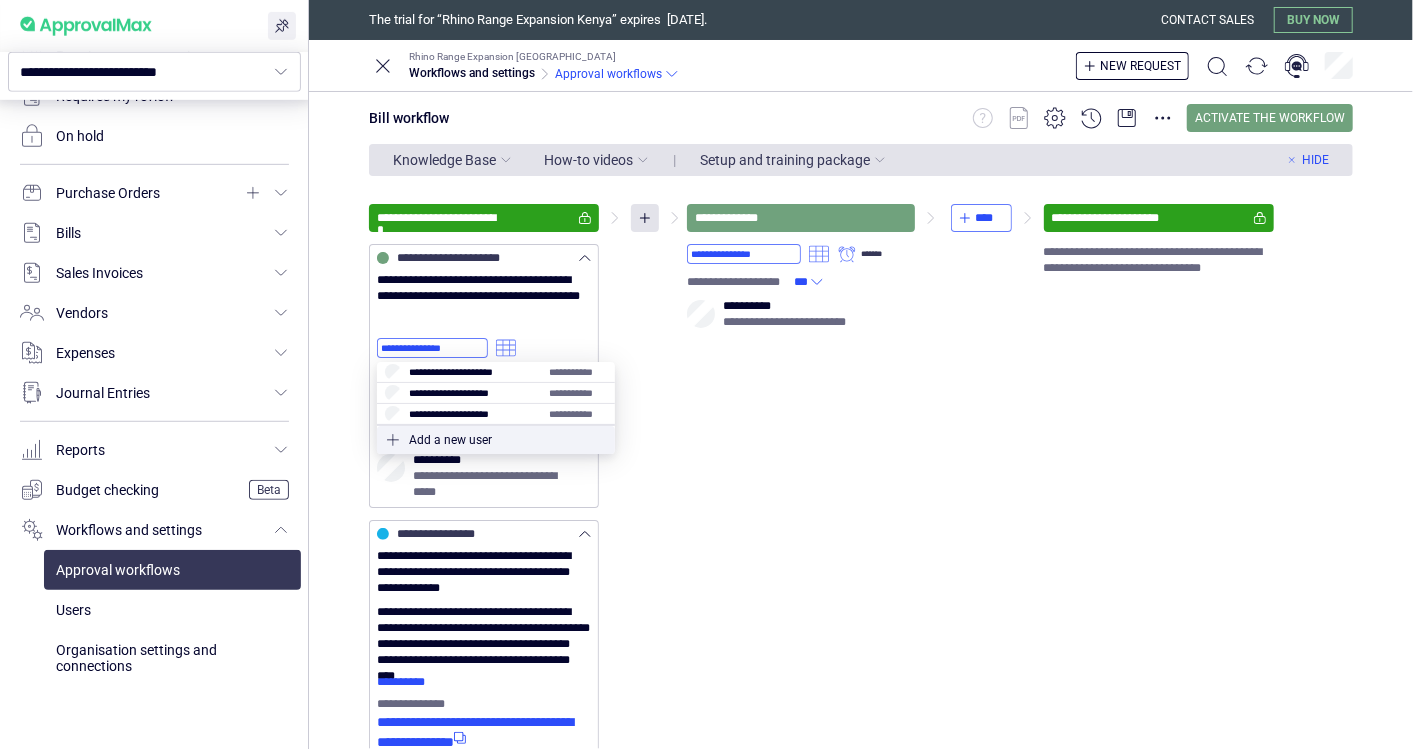 click on "**********" at bounding box center (861, 542) 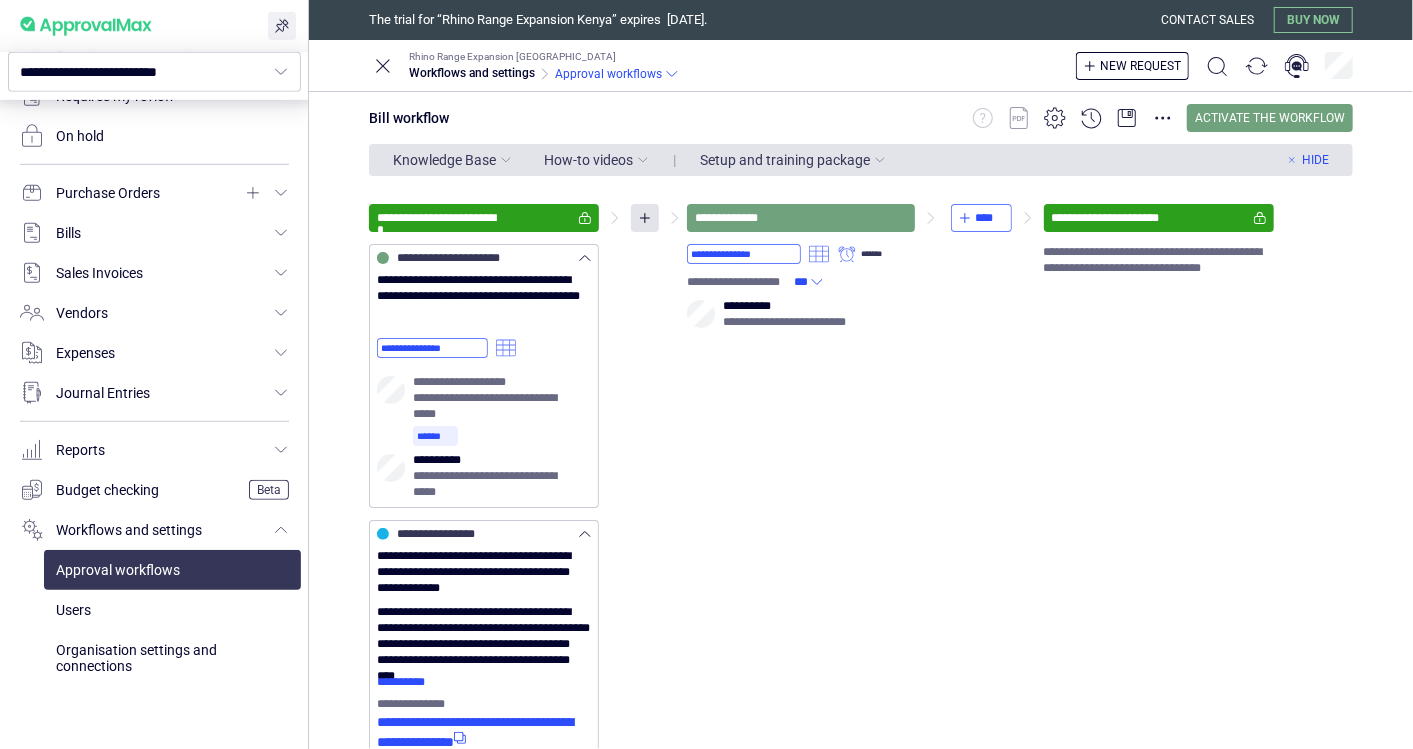 click on "**********" at bounding box center [484, 438] 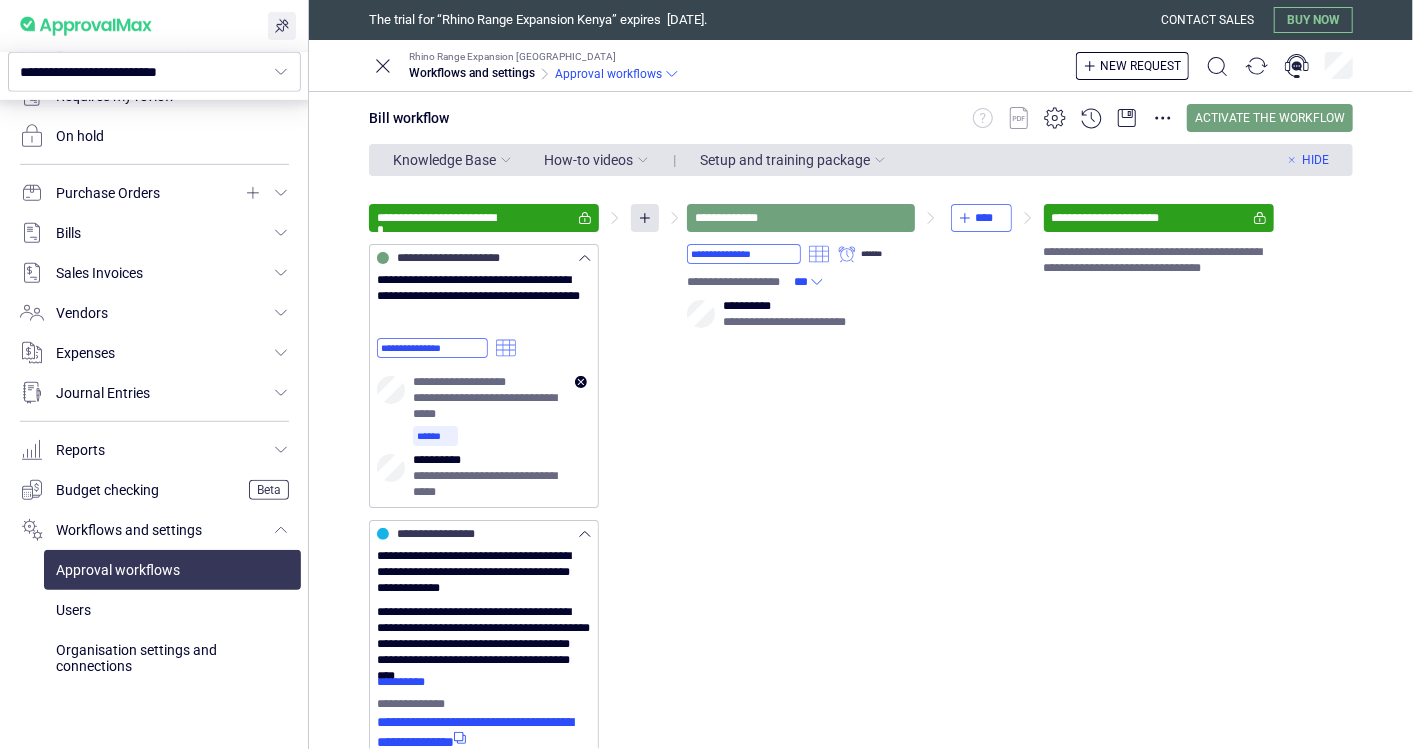click on "**********" at bounding box center [473, 382] 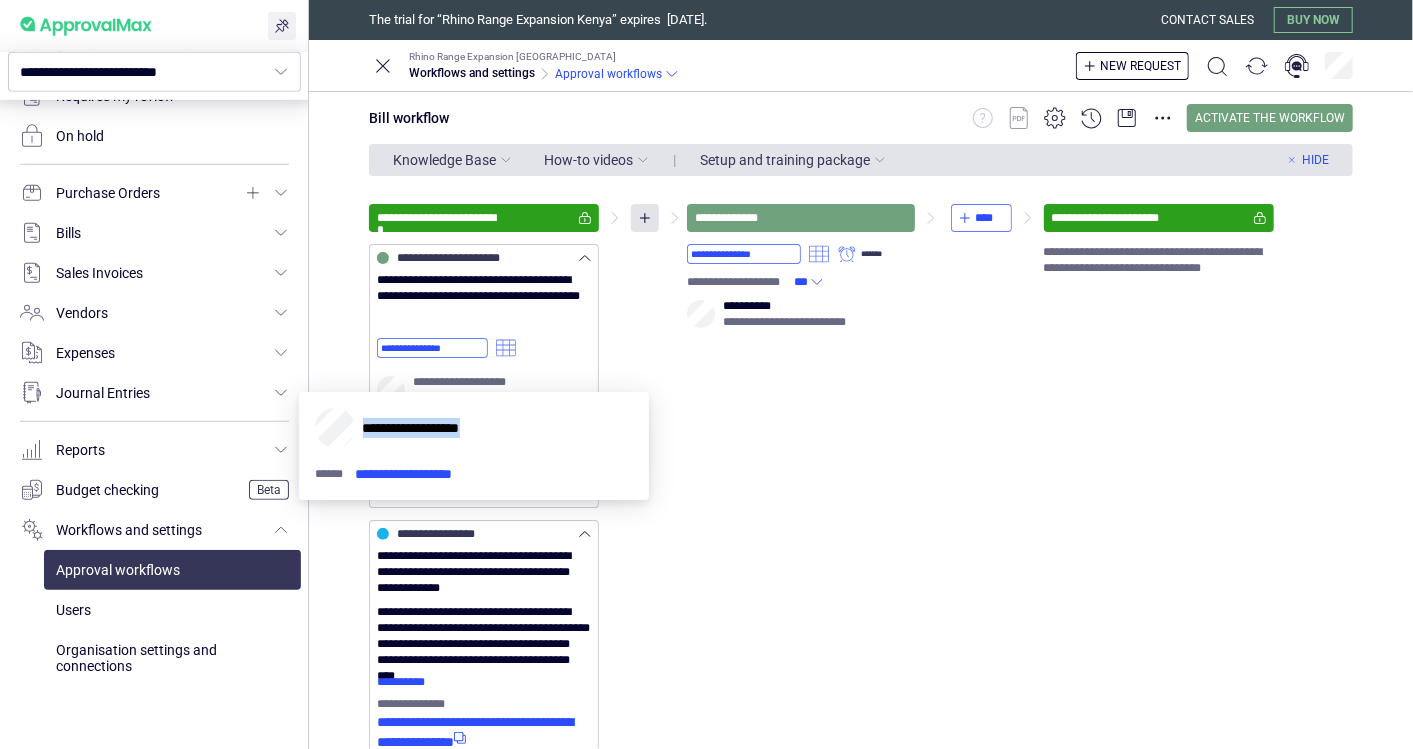 drag, startPoint x: 510, startPoint y: 428, endPoint x: 362, endPoint y: 432, distance: 148.05405 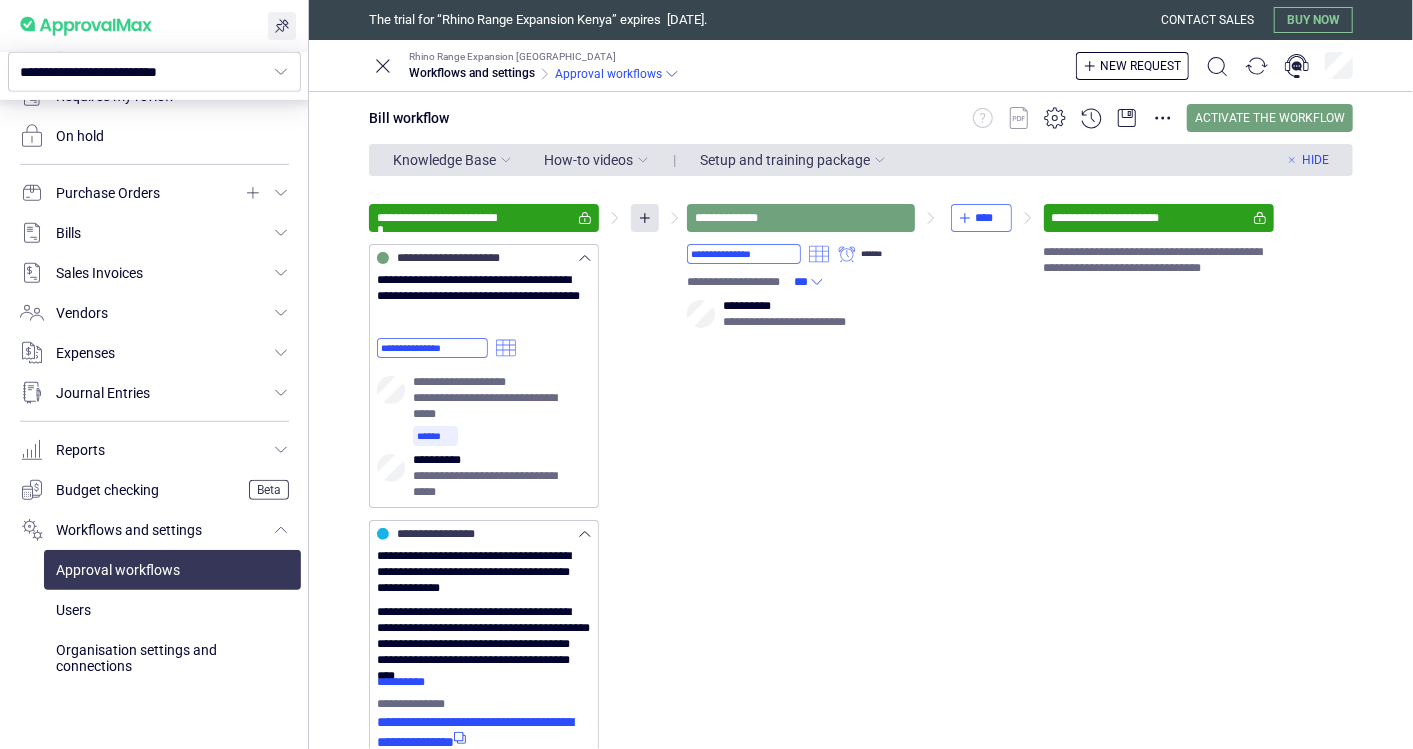 drag, startPoint x: 751, startPoint y: 477, endPoint x: 757, endPoint y: 416, distance: 61.294373 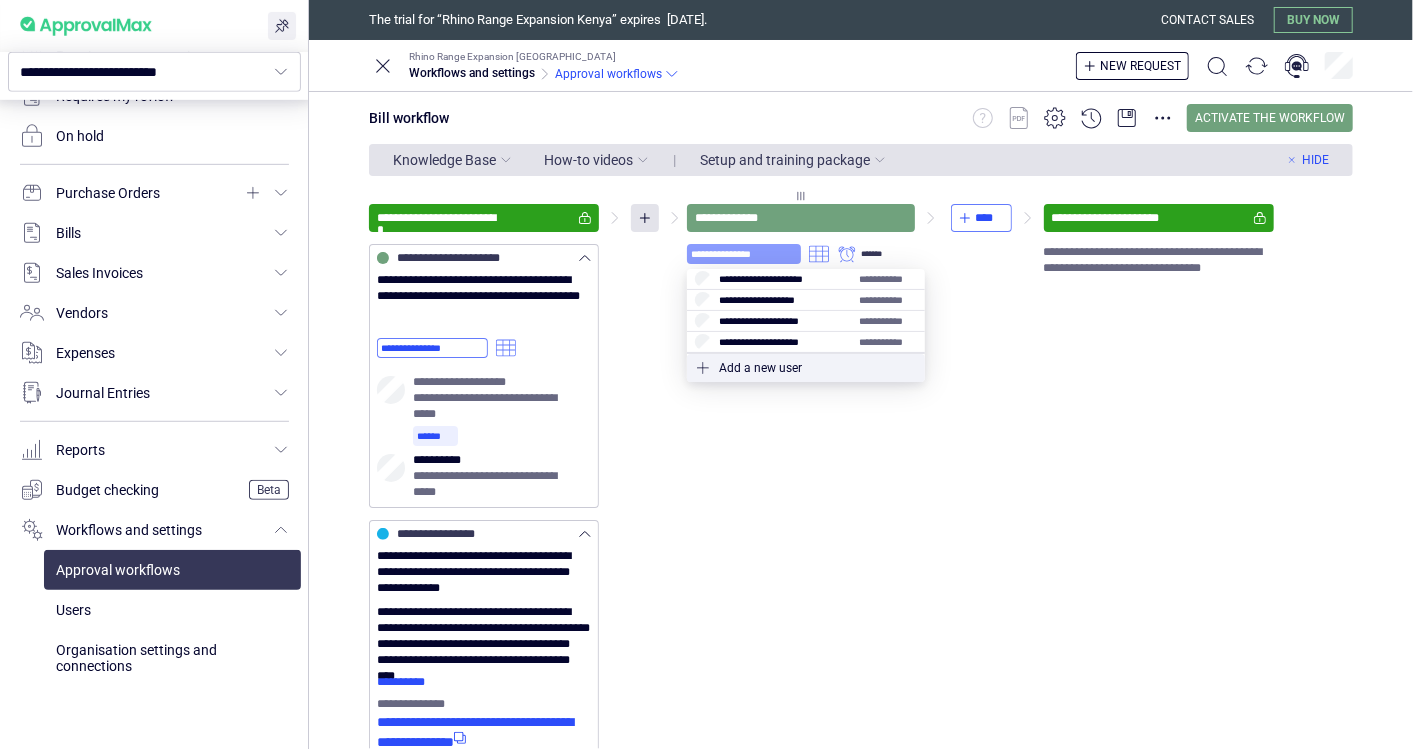 click on "**********" at bounding box center [744, 254] 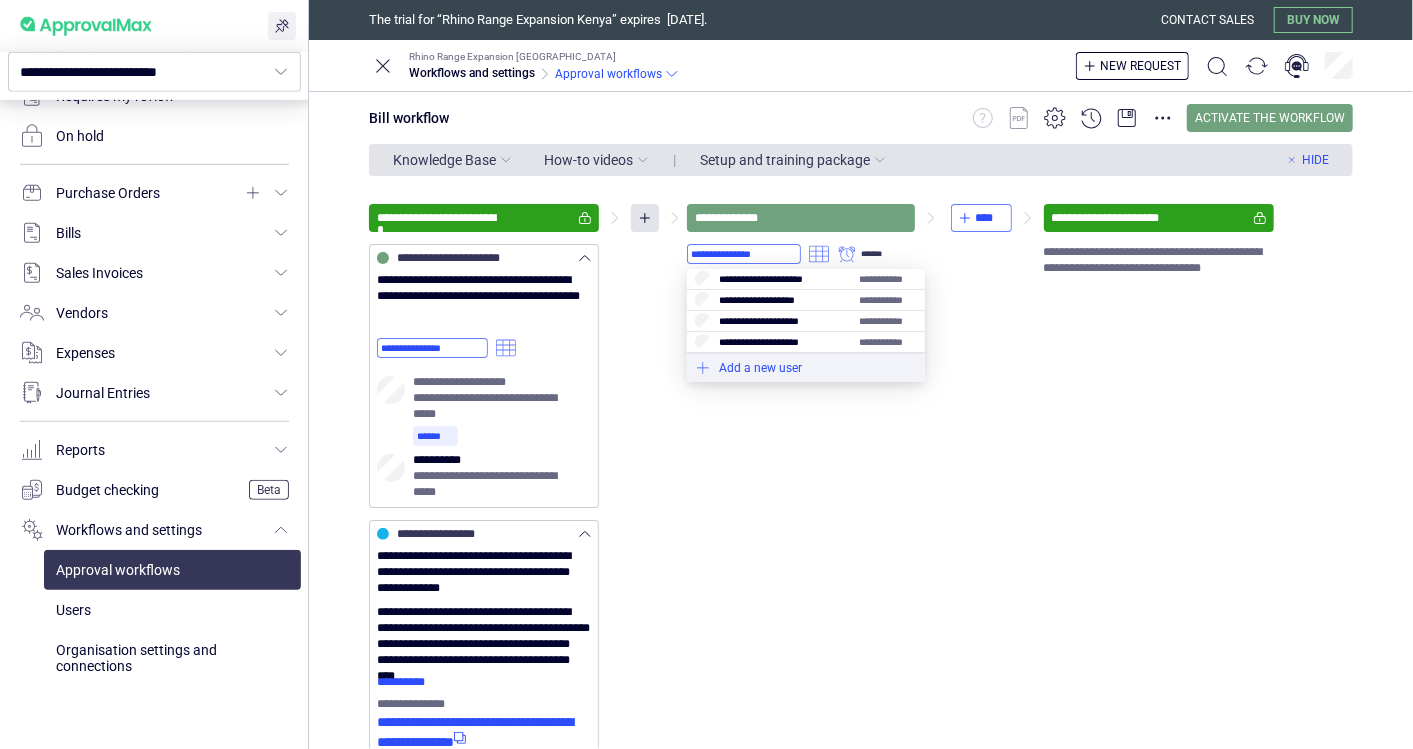 click at bounding box center (806, 368) 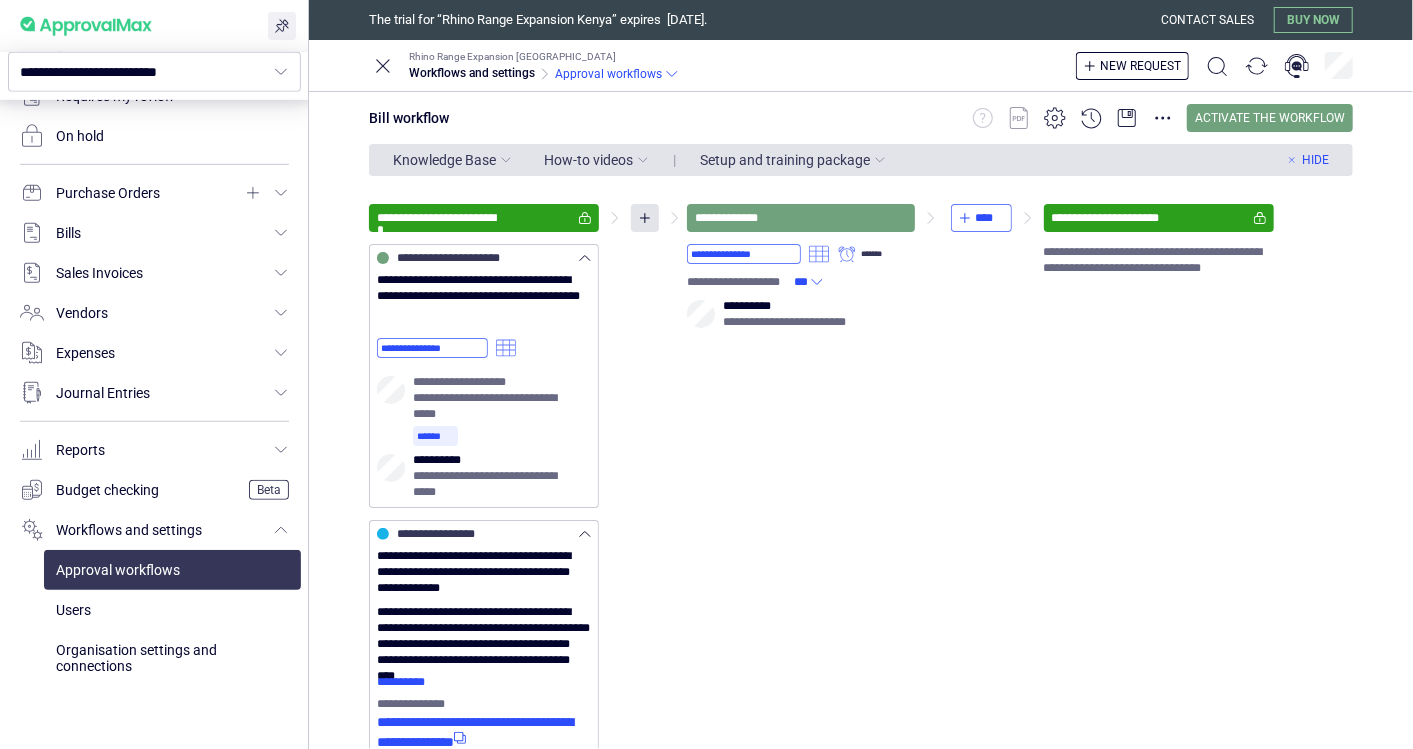 type 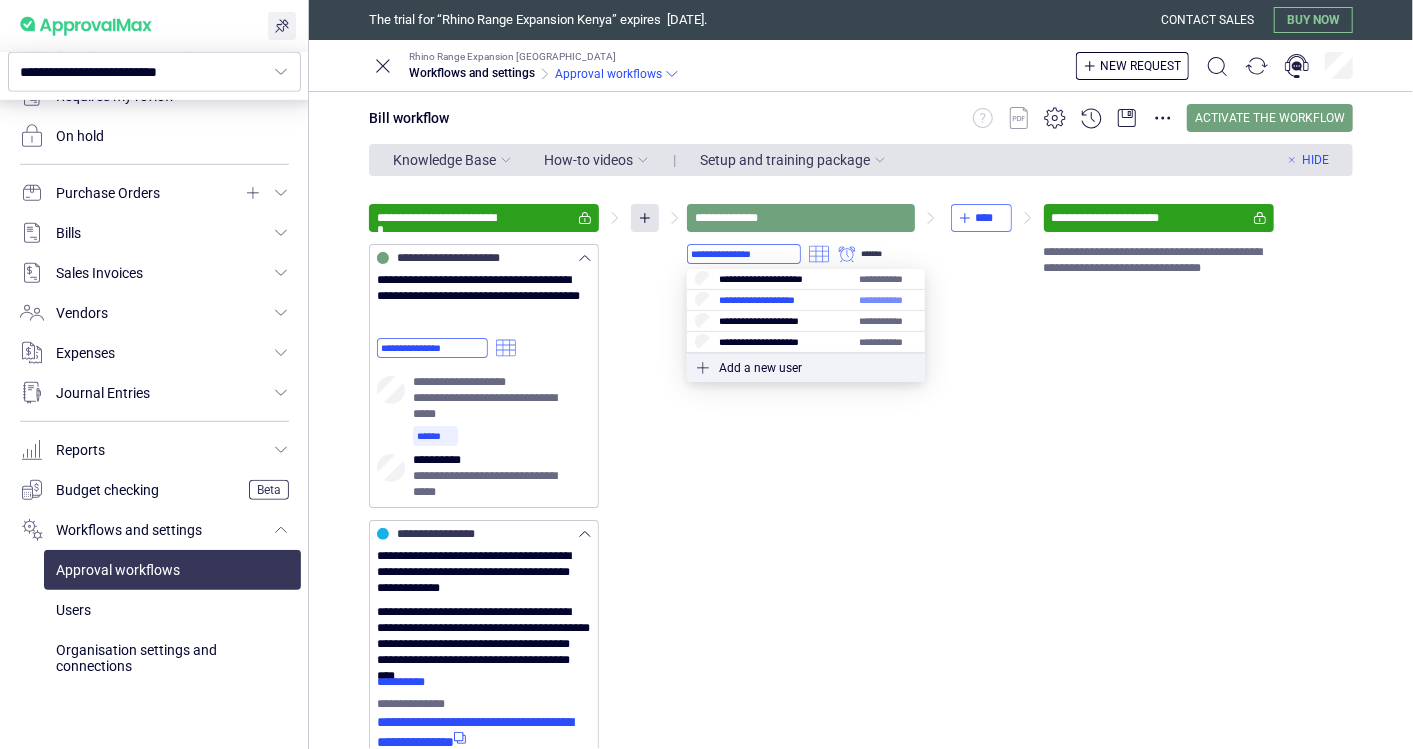click at bounding box center (806, 300) 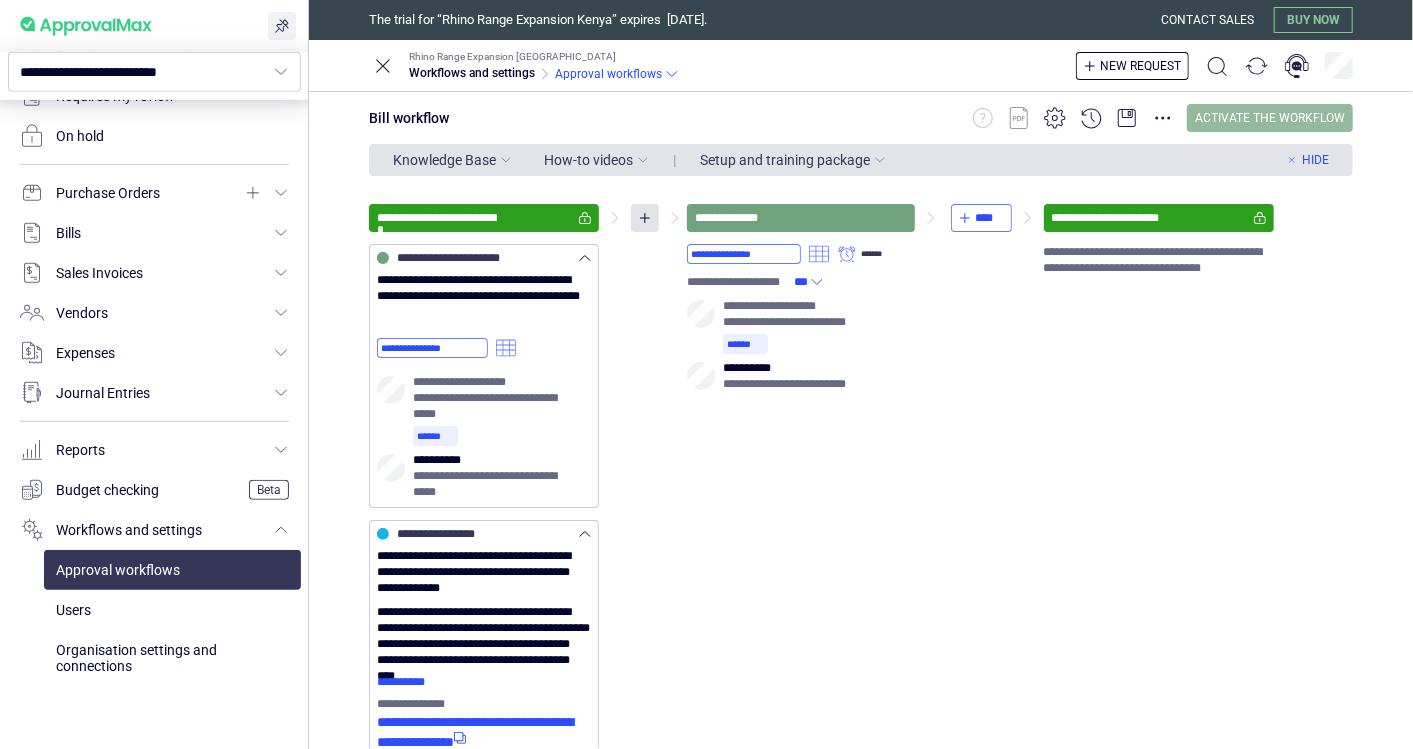 click on "Activate the workflow" at bounding box center (1270, 118) 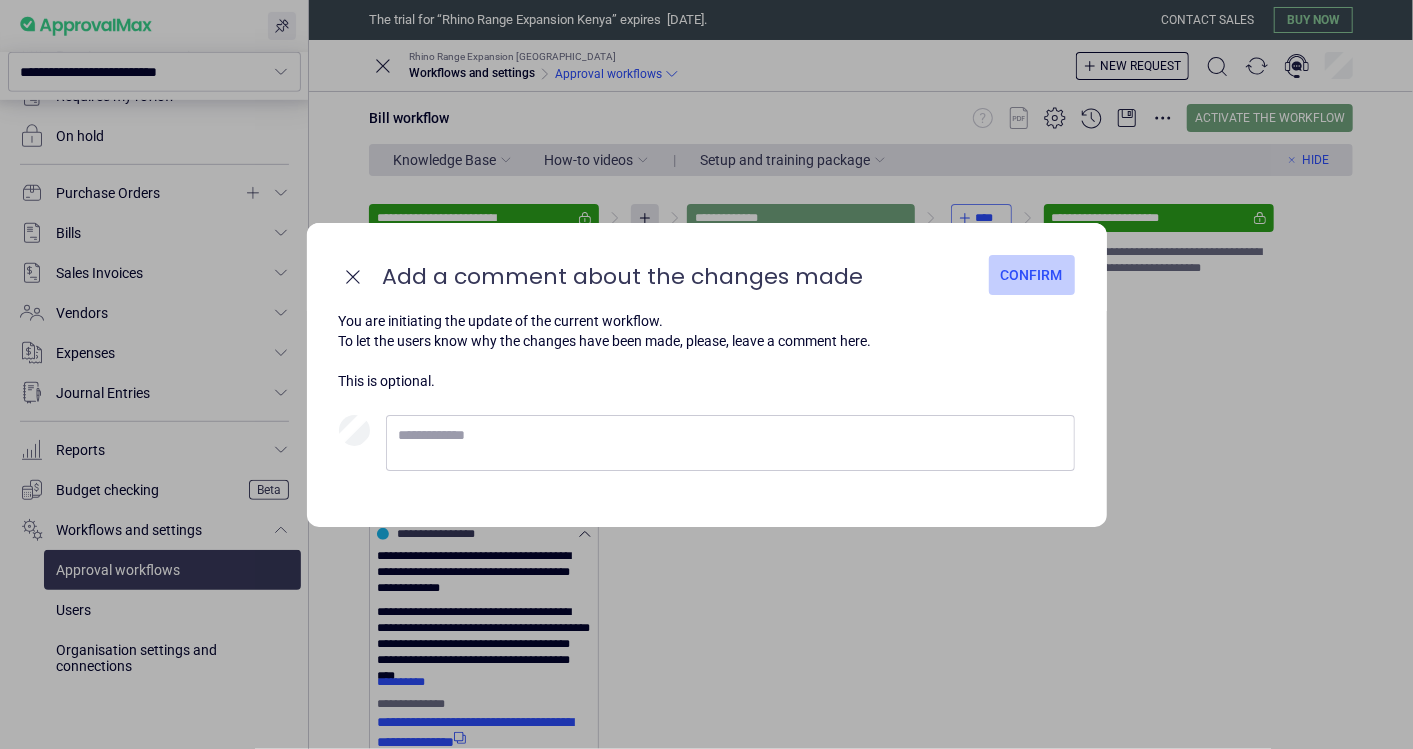 click on "Confirm" at bounding box center (1032, 275) 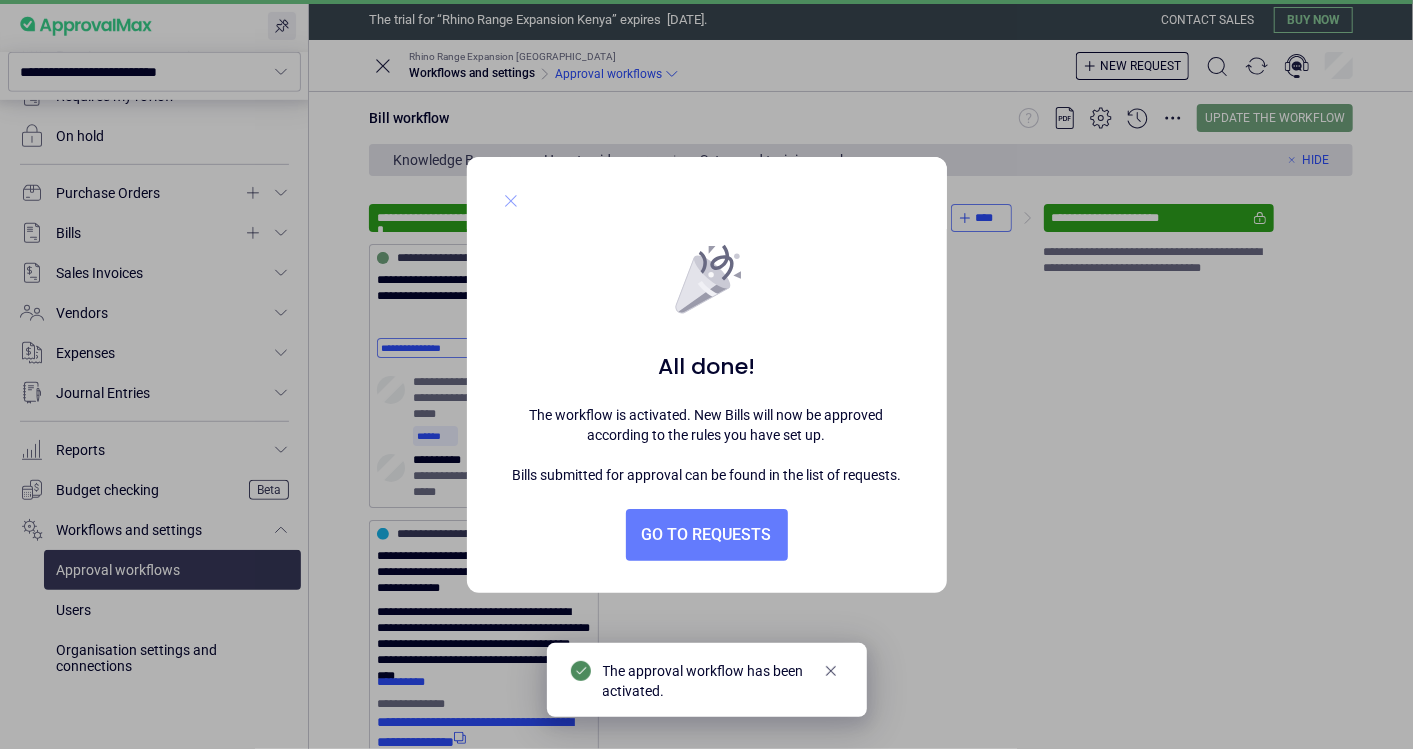 click 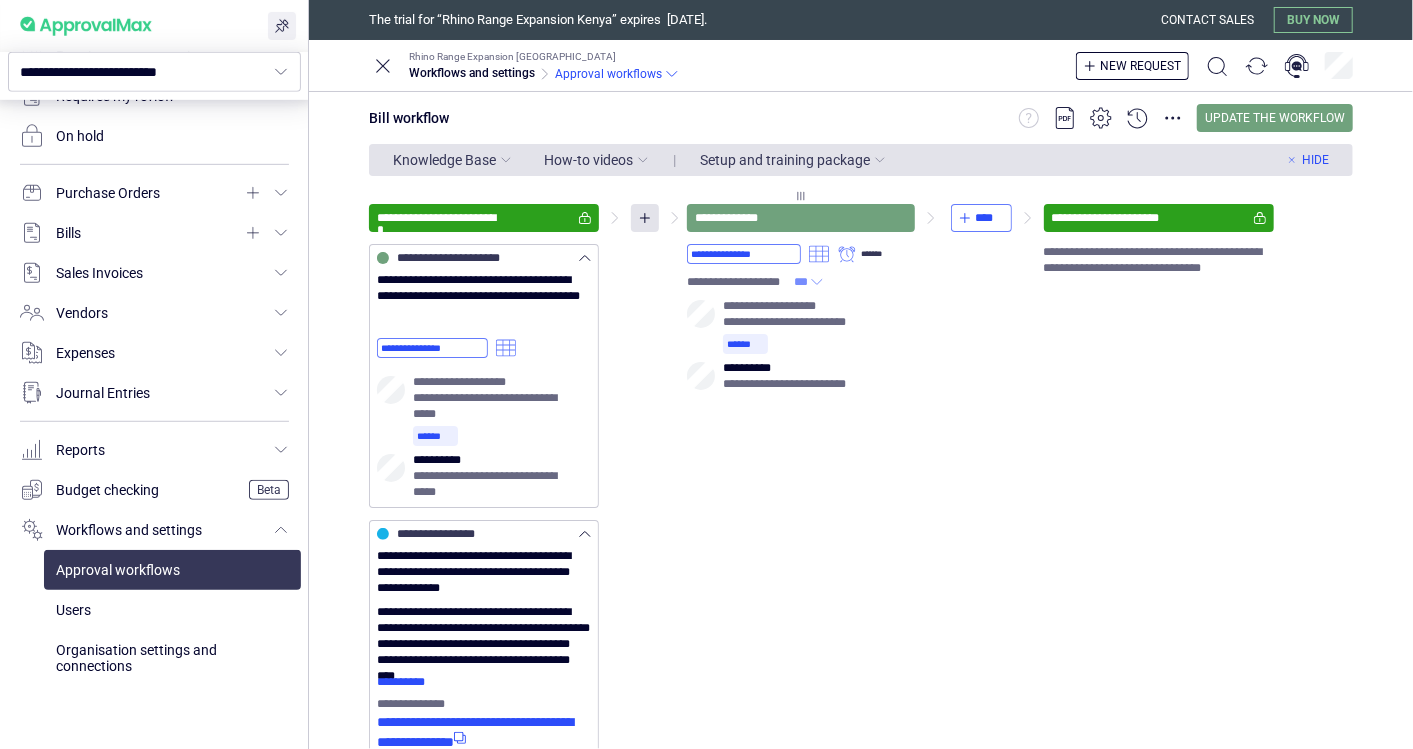 click on "**********" at bounding box center [801, 298] 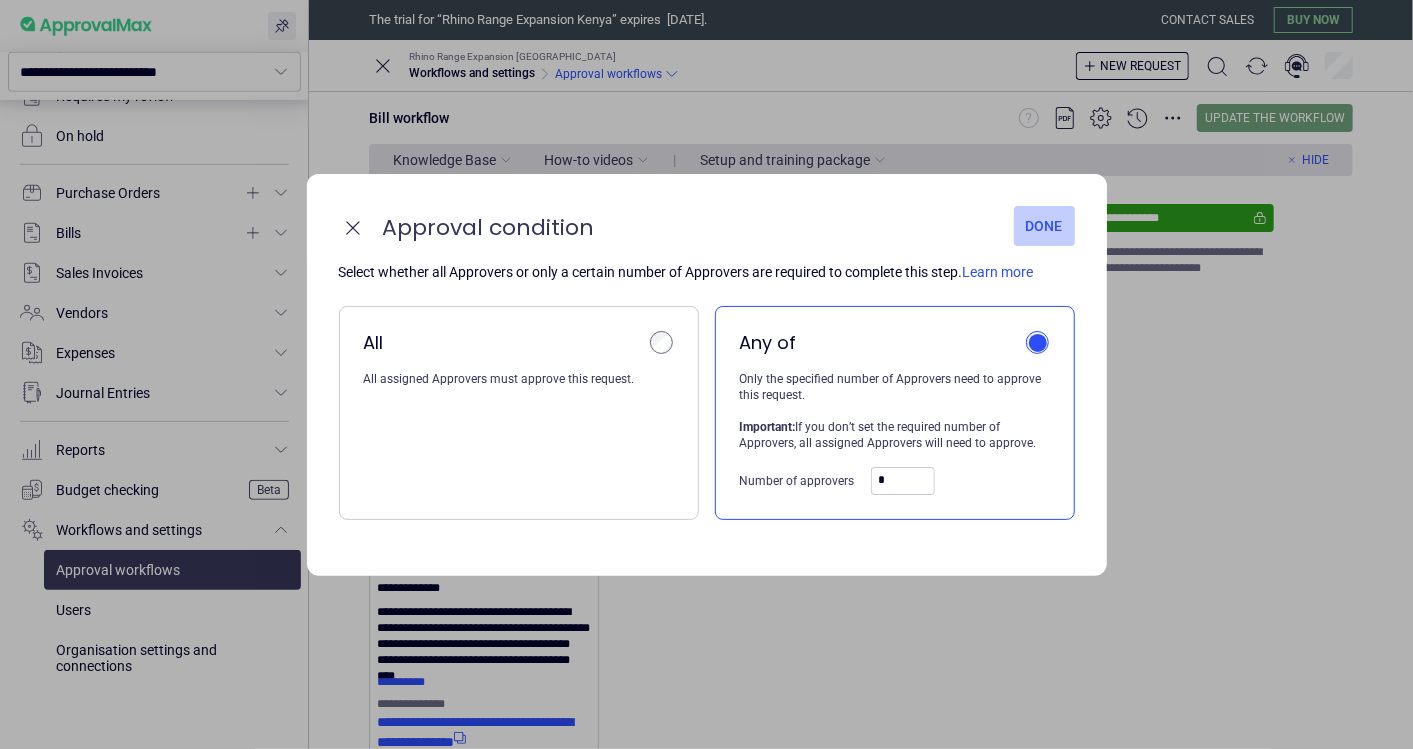 click on "Done" at bounding box center (1044, 226) 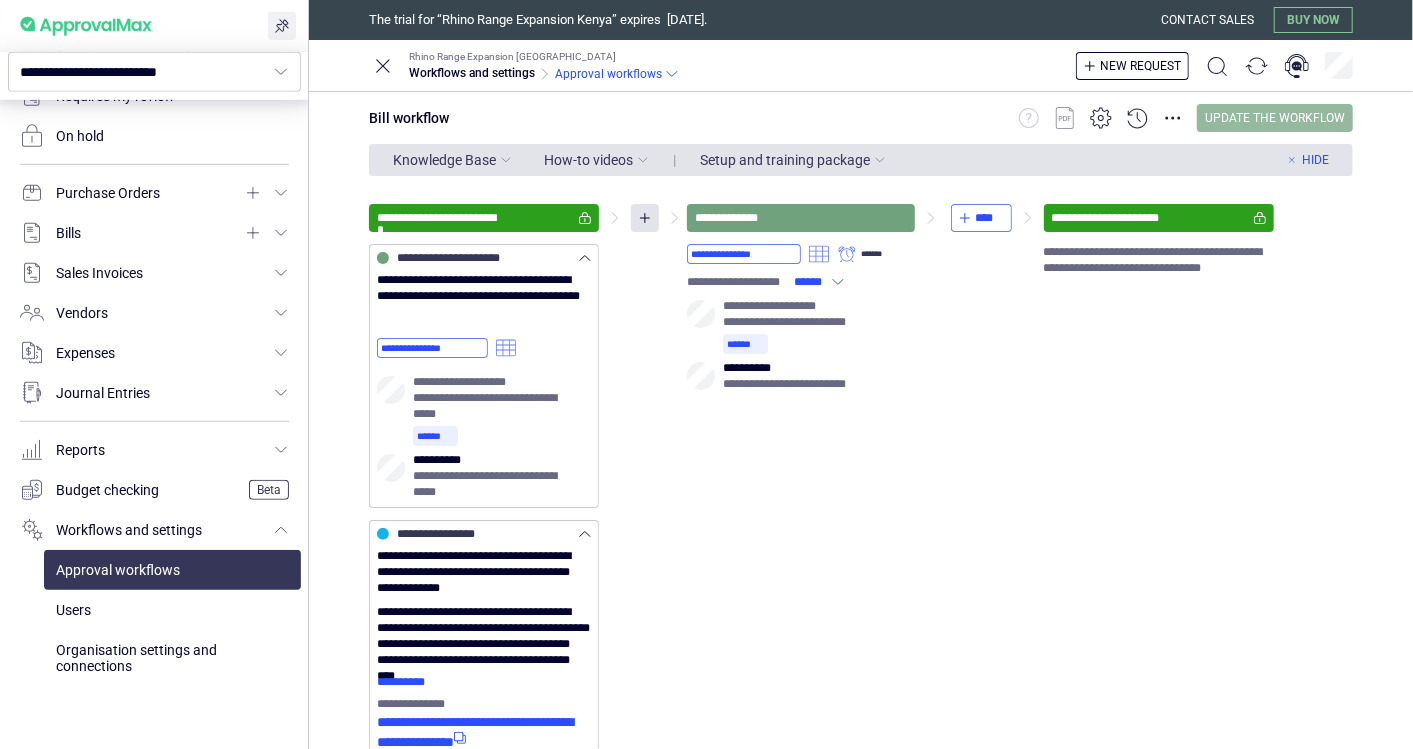 click on "Update the workflow" at bounding box center [1275, 118] 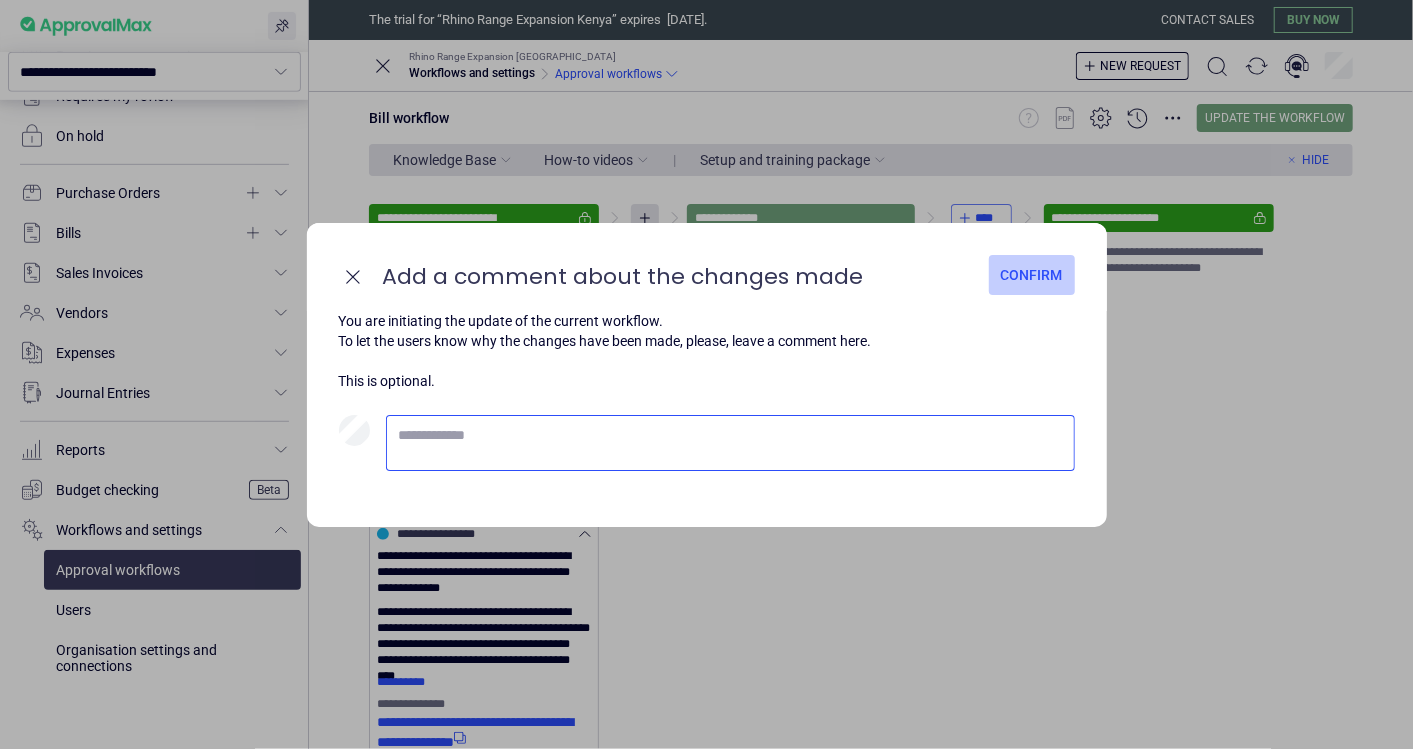 click on "Confirm" at bounding box center [1032, 275] 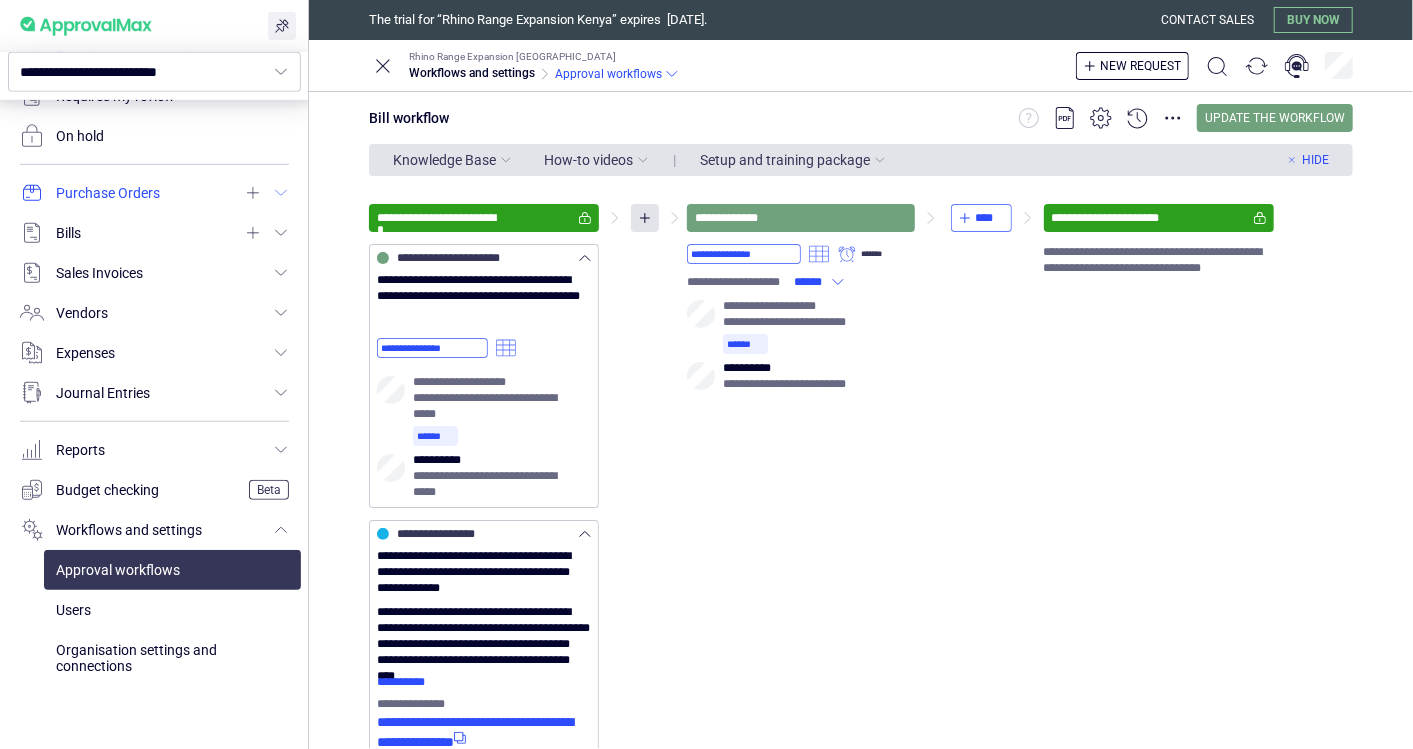 click at bounding box center [154, 193] 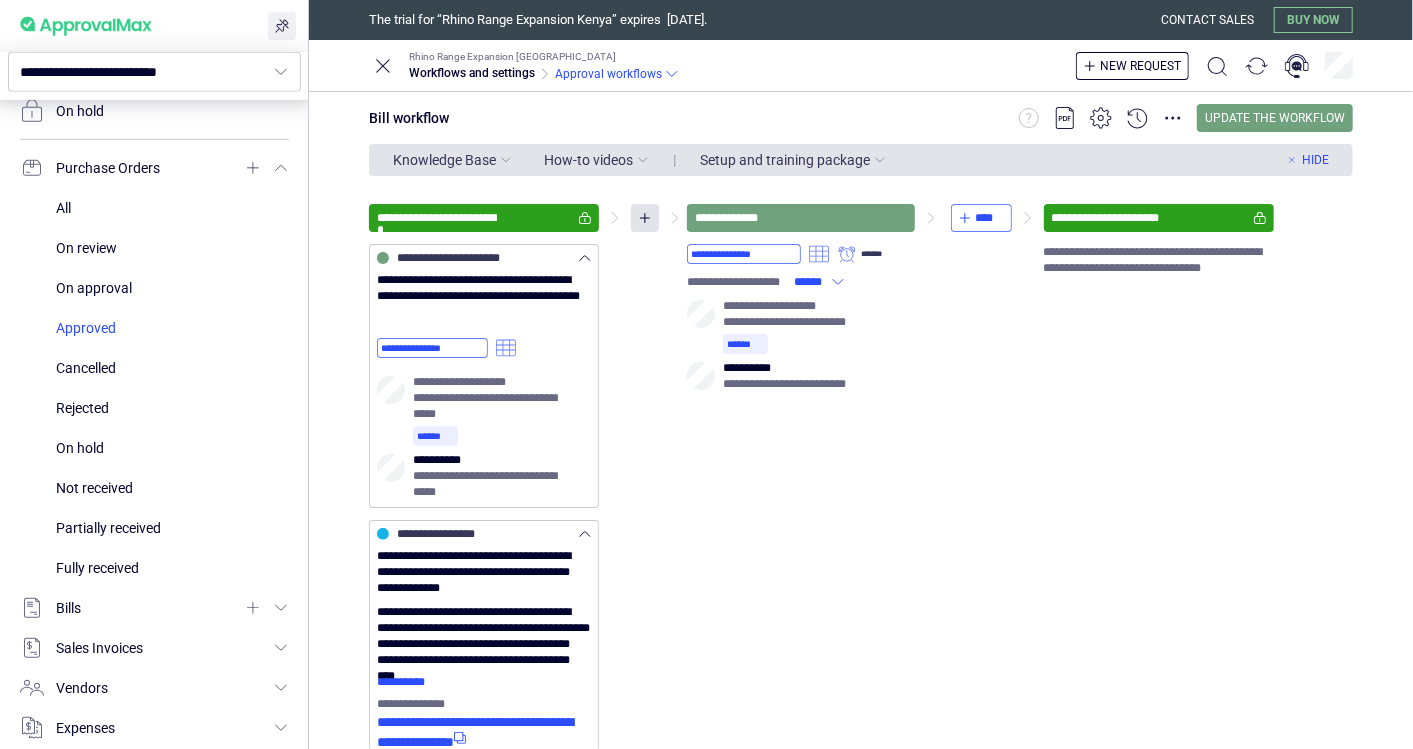scroll, scrollTop: 434, scrollLeft: 0, axis: vertical 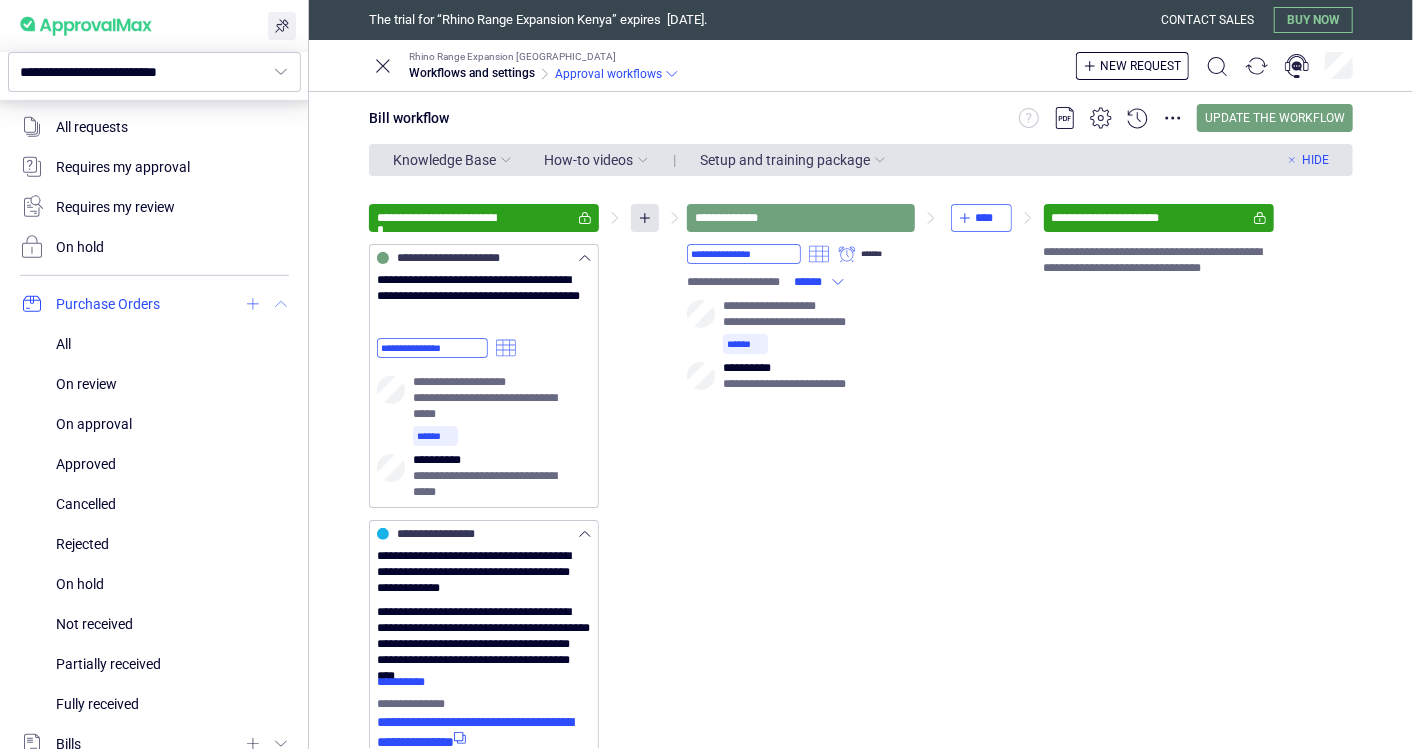 click 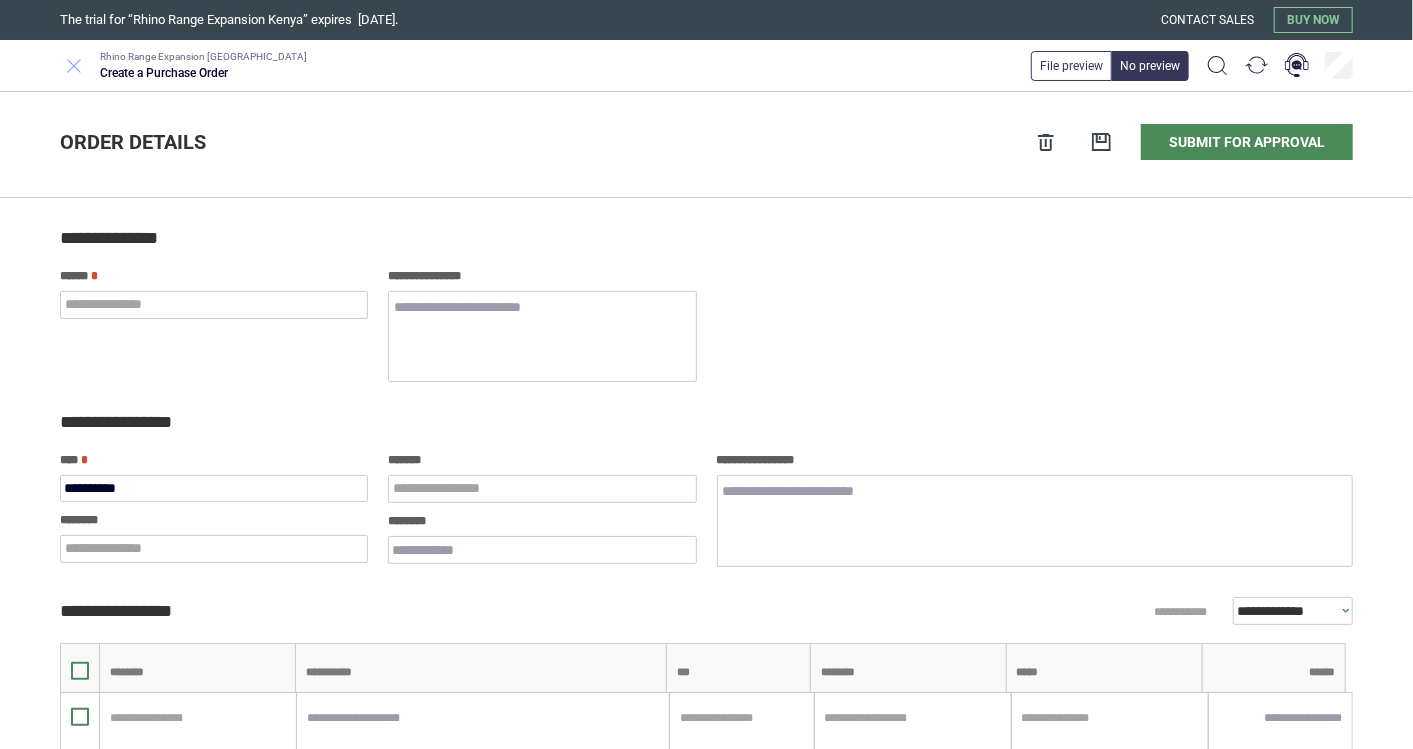 click 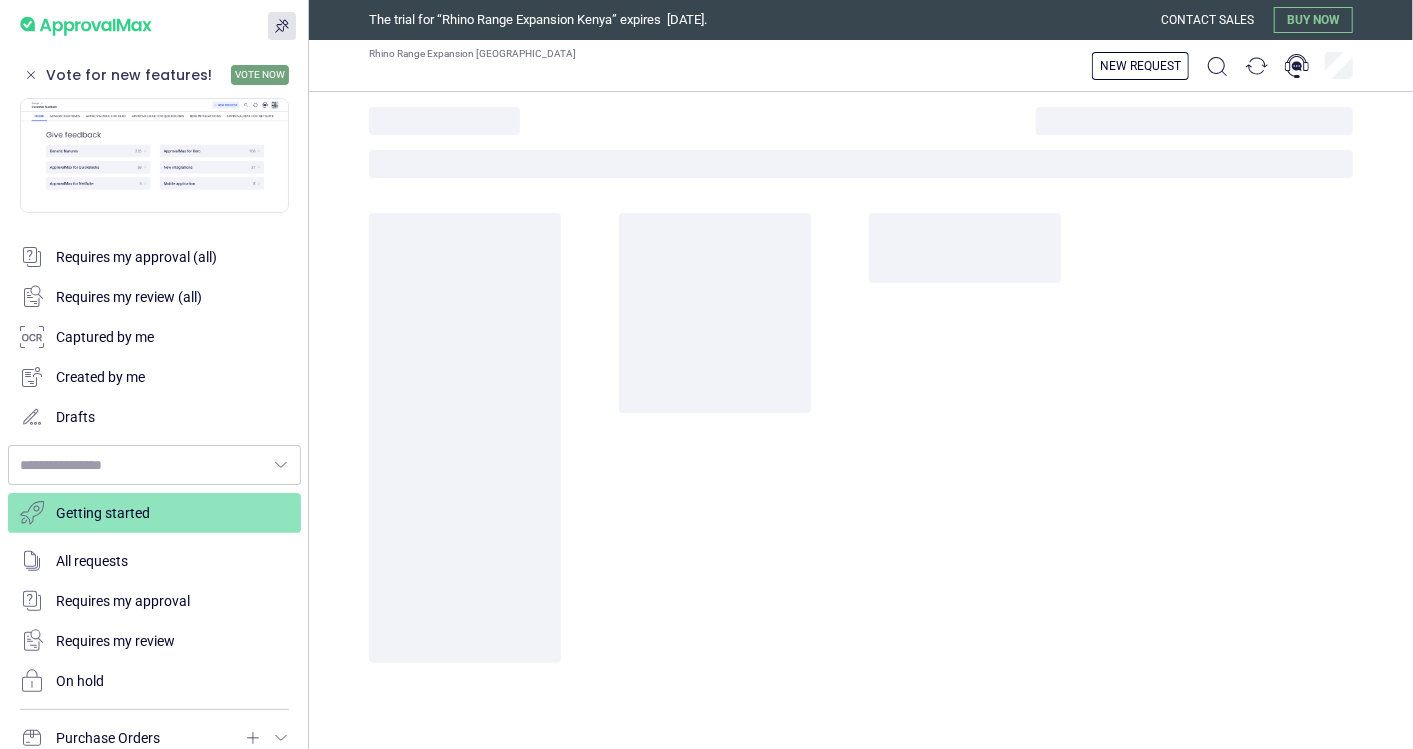 type on "**********" 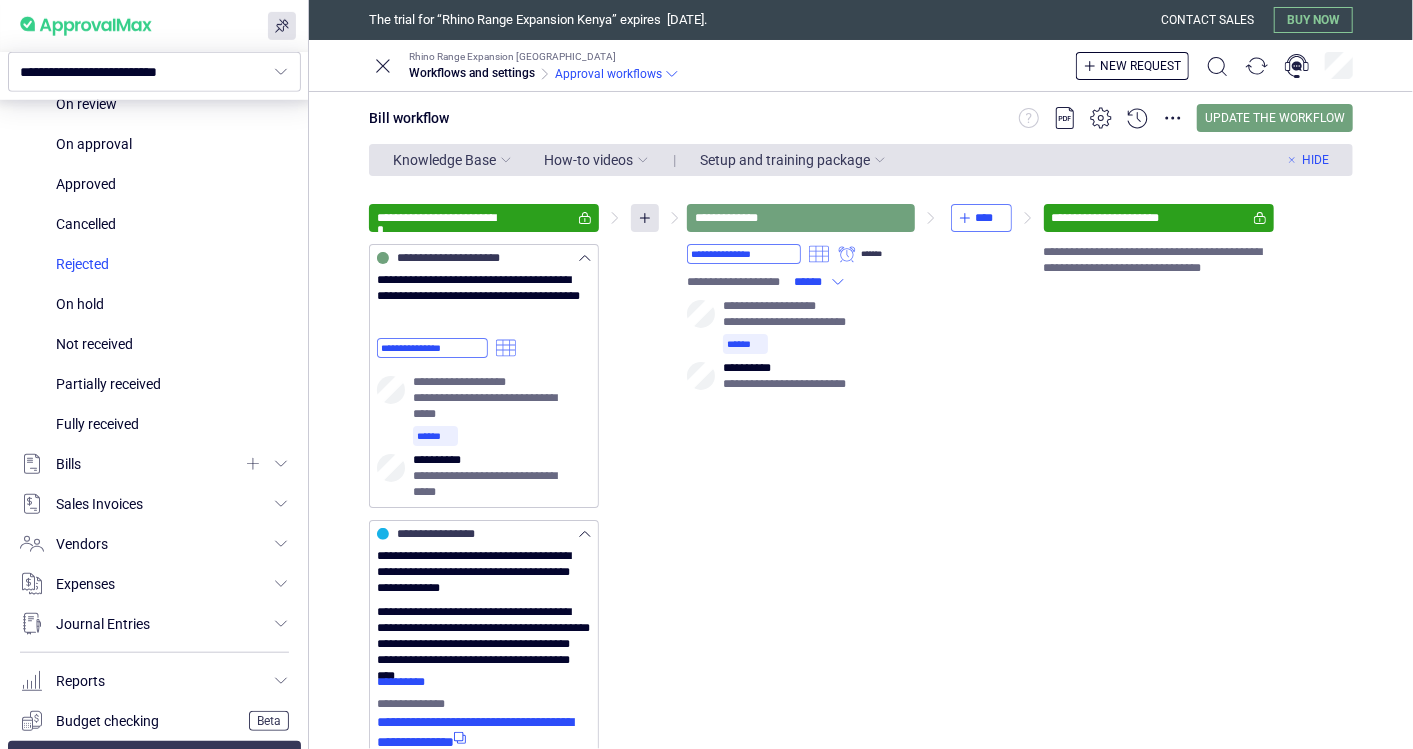 scroll, scrollTop: 586, scrollLeft: 0, axis: vertical 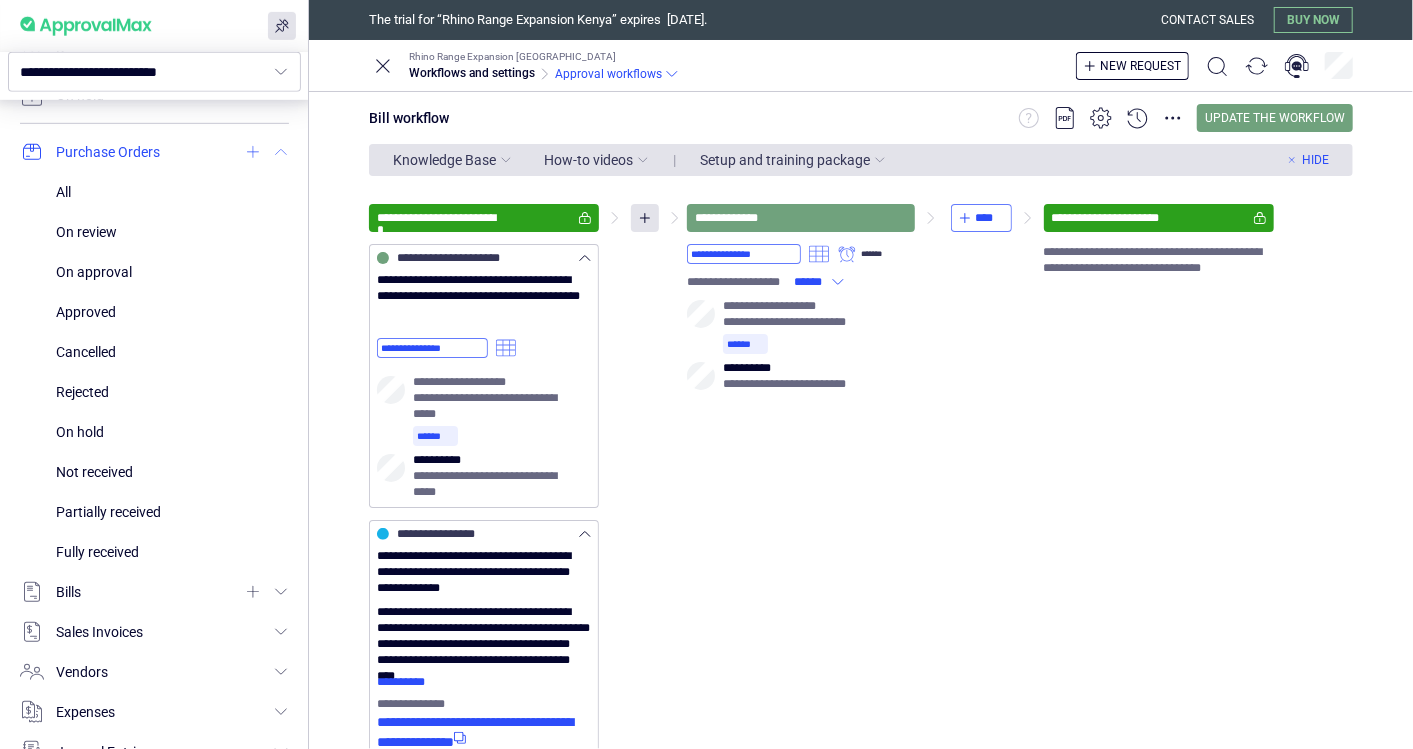 click 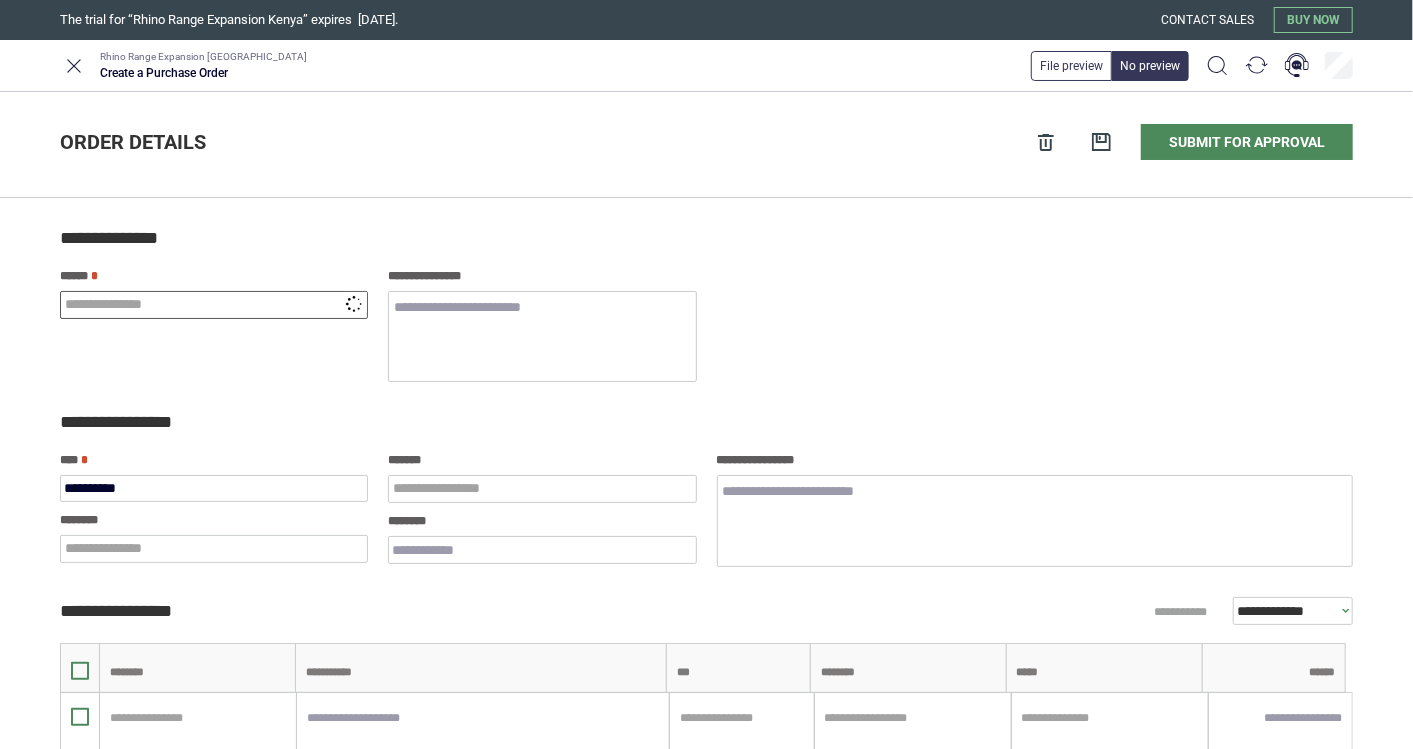click at bounding box center (214, 305) 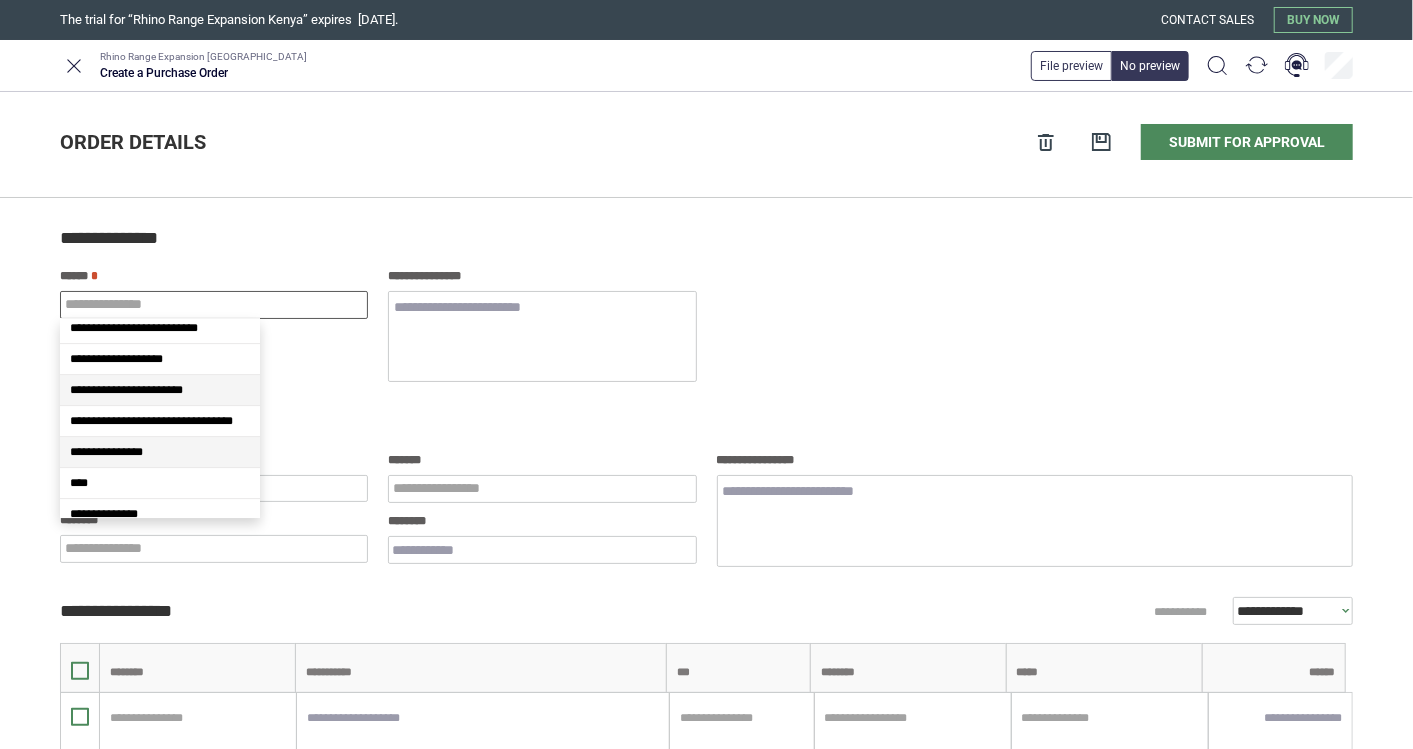 scroll, scrollTop: 414, scrollLeft: 0, axis: vertical 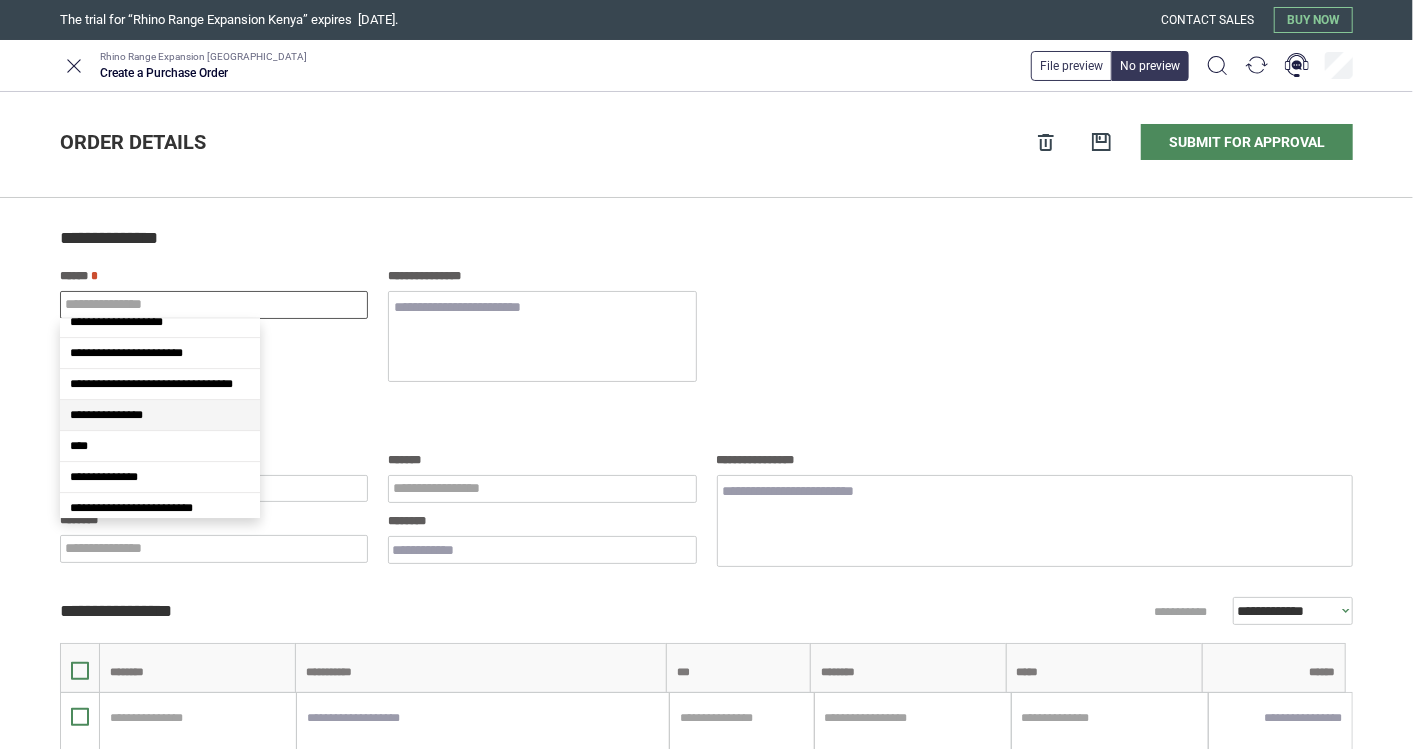 click on "**********" at bounding box center (106, 415) 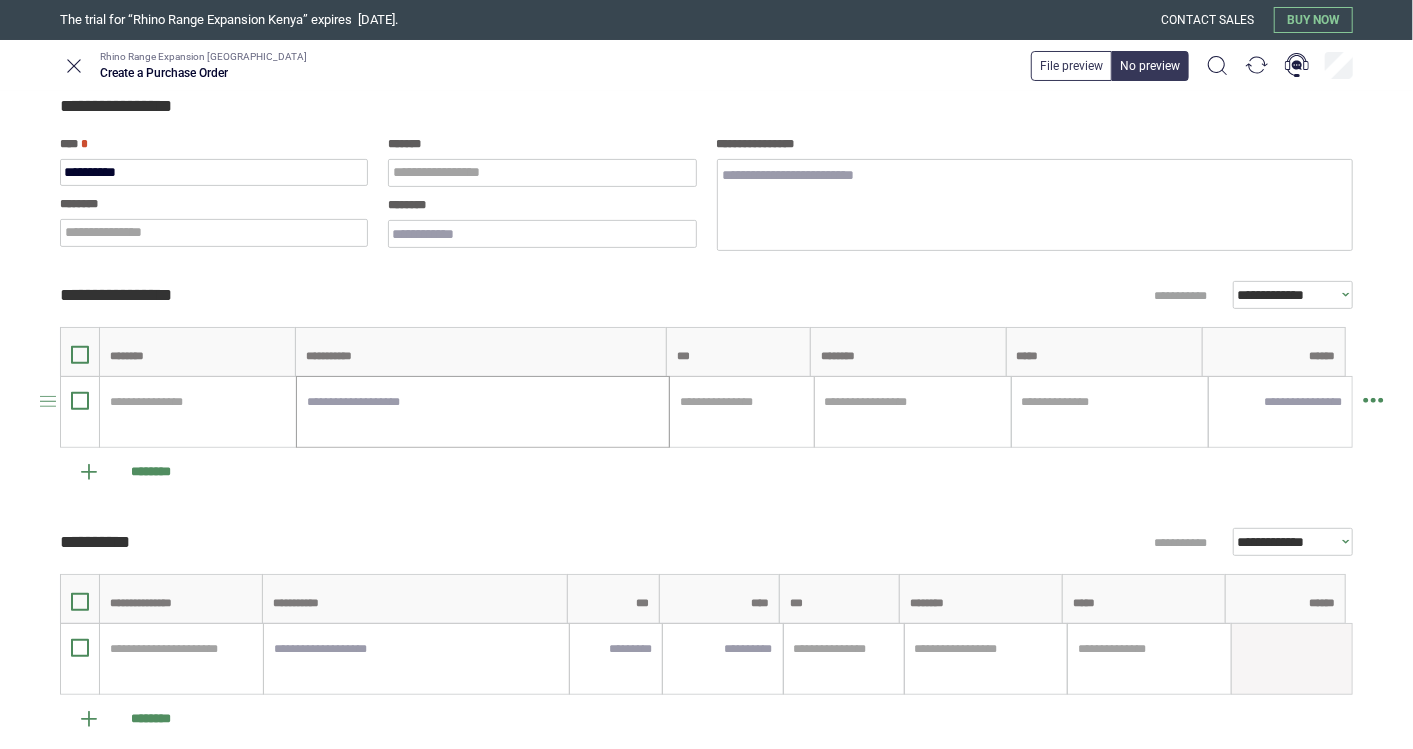 scroll, scrollTop: 222, scrollLeft: 0, axis: vertical 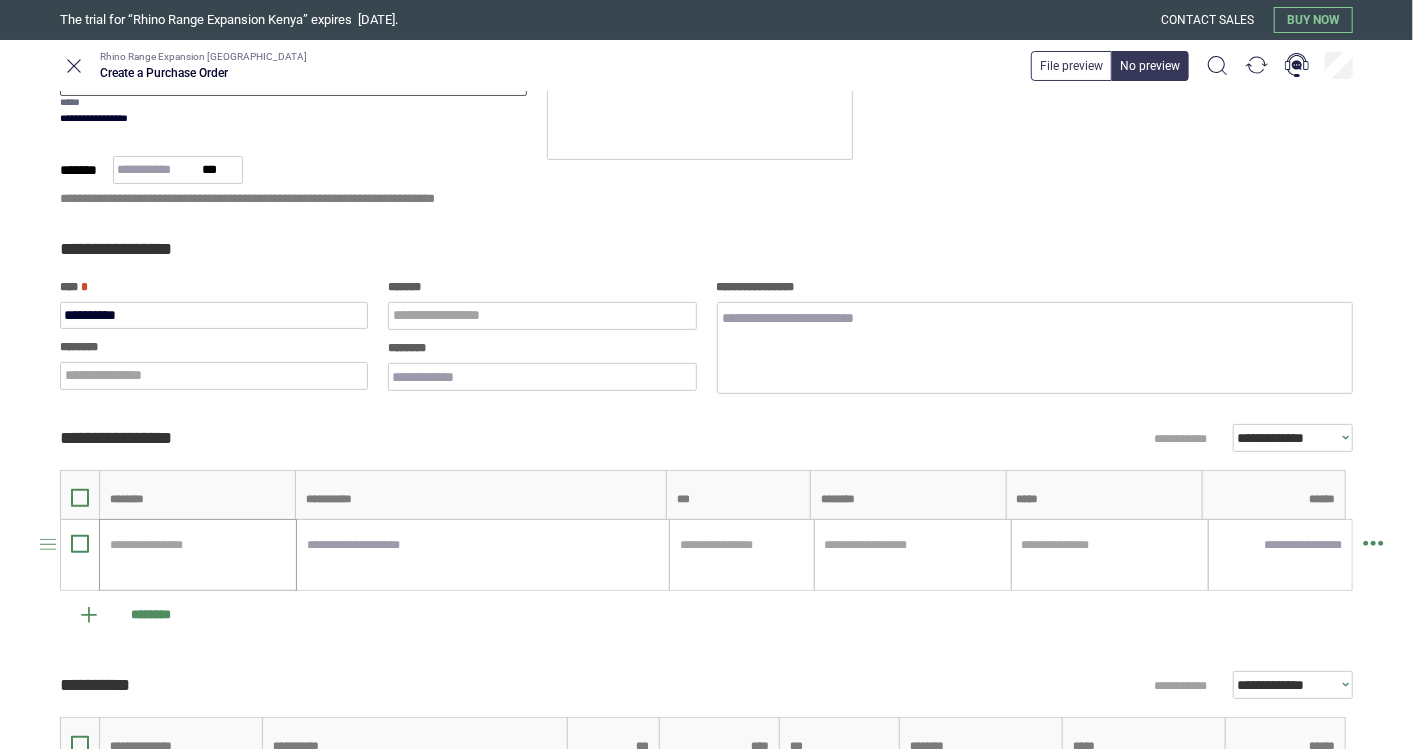 type on "**********" 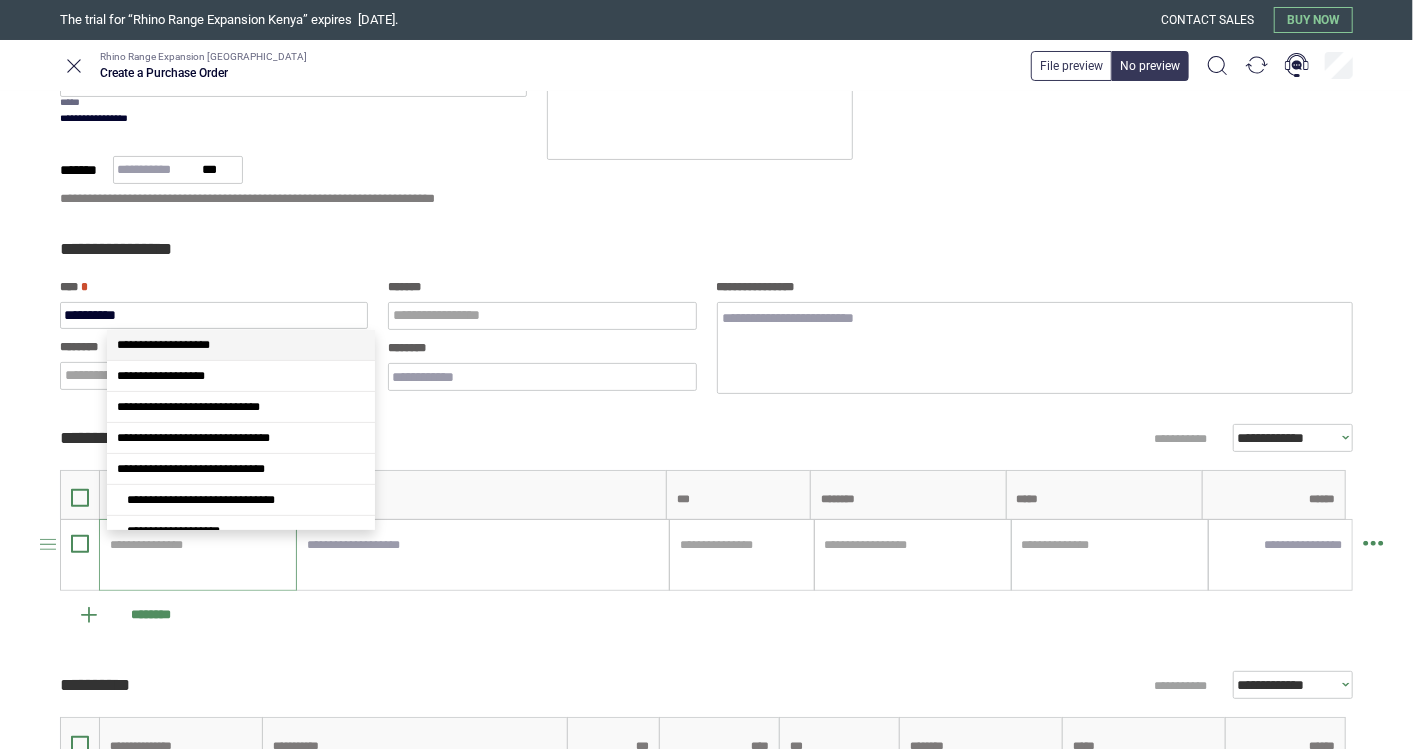 click at bounding box center [198, 545] 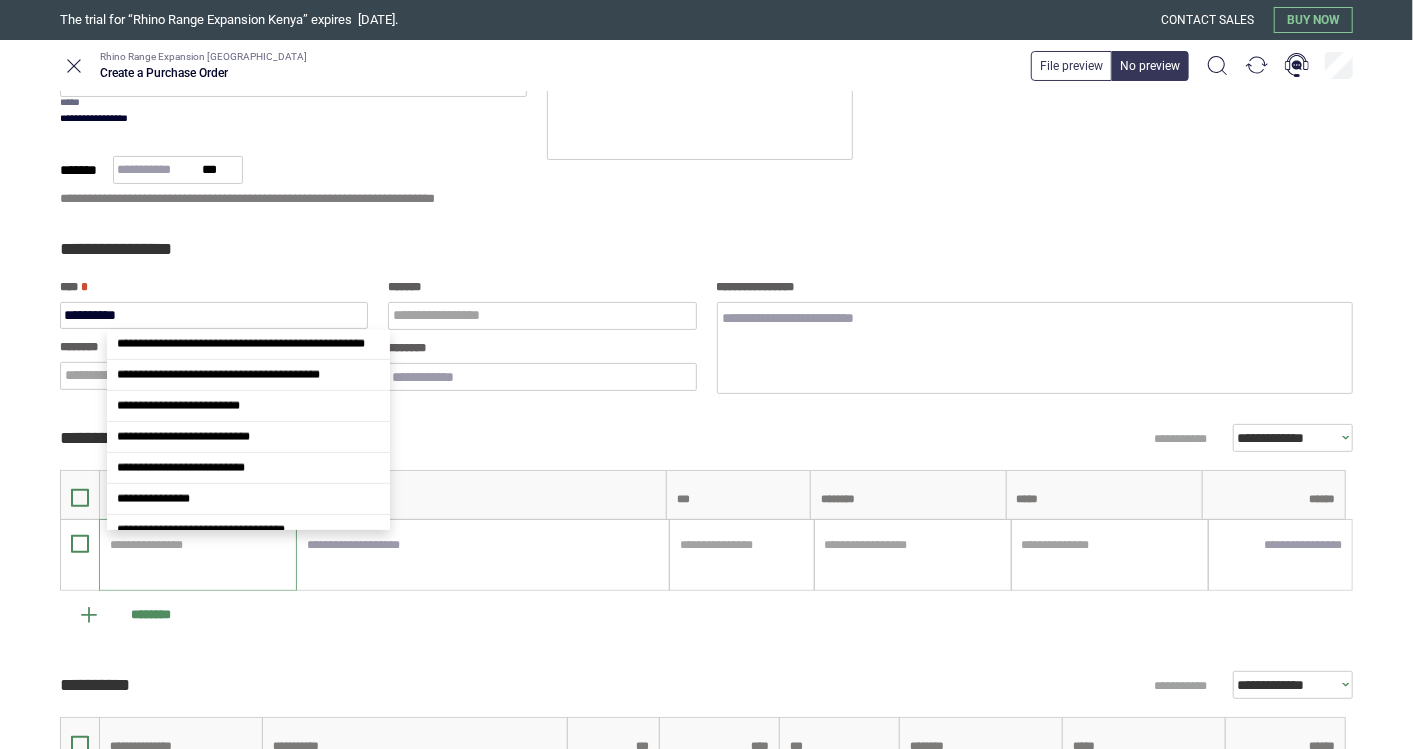 scroll, scrollTop: 1951, scrollLeft: 0, axis: vertical 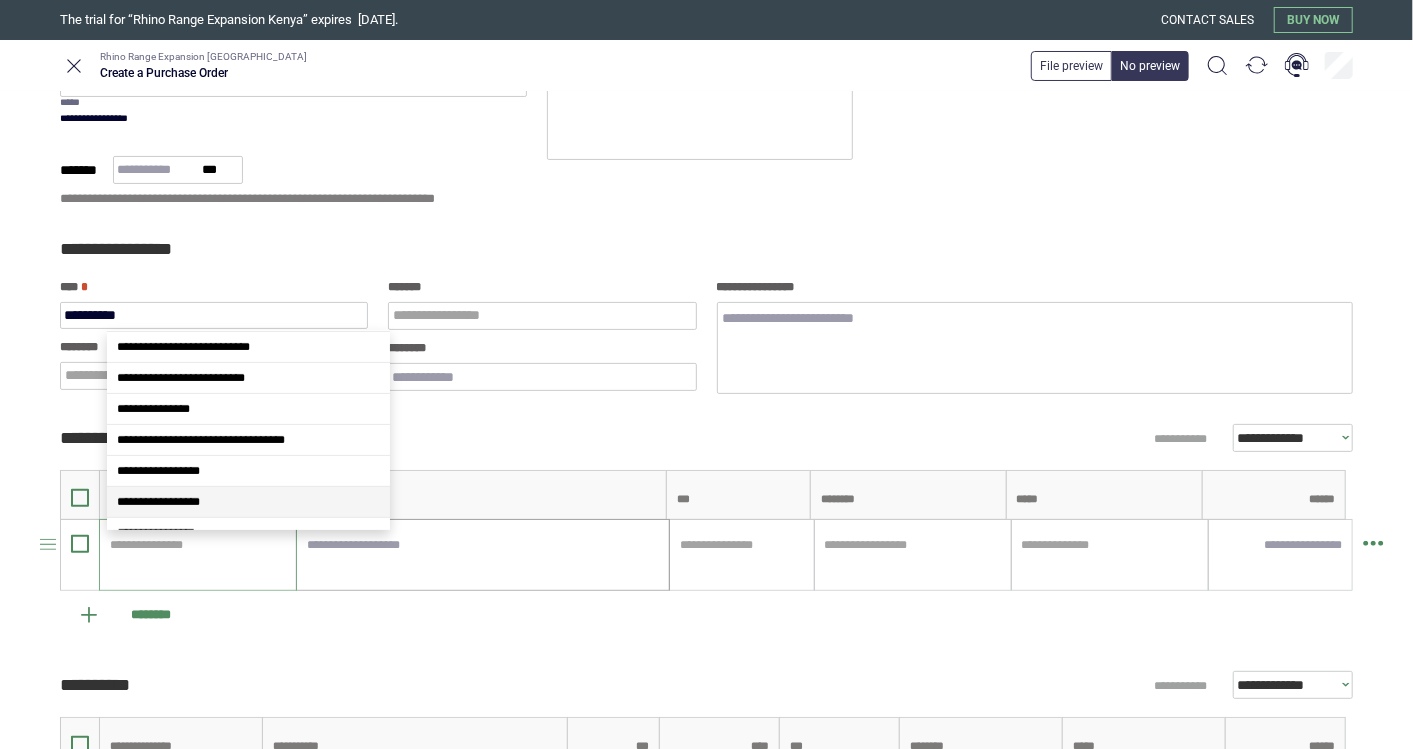 drag, startPoint x: 174, startPoint y: 480, endPoint x: 342, endPoint y: 542, distance: 179.07541 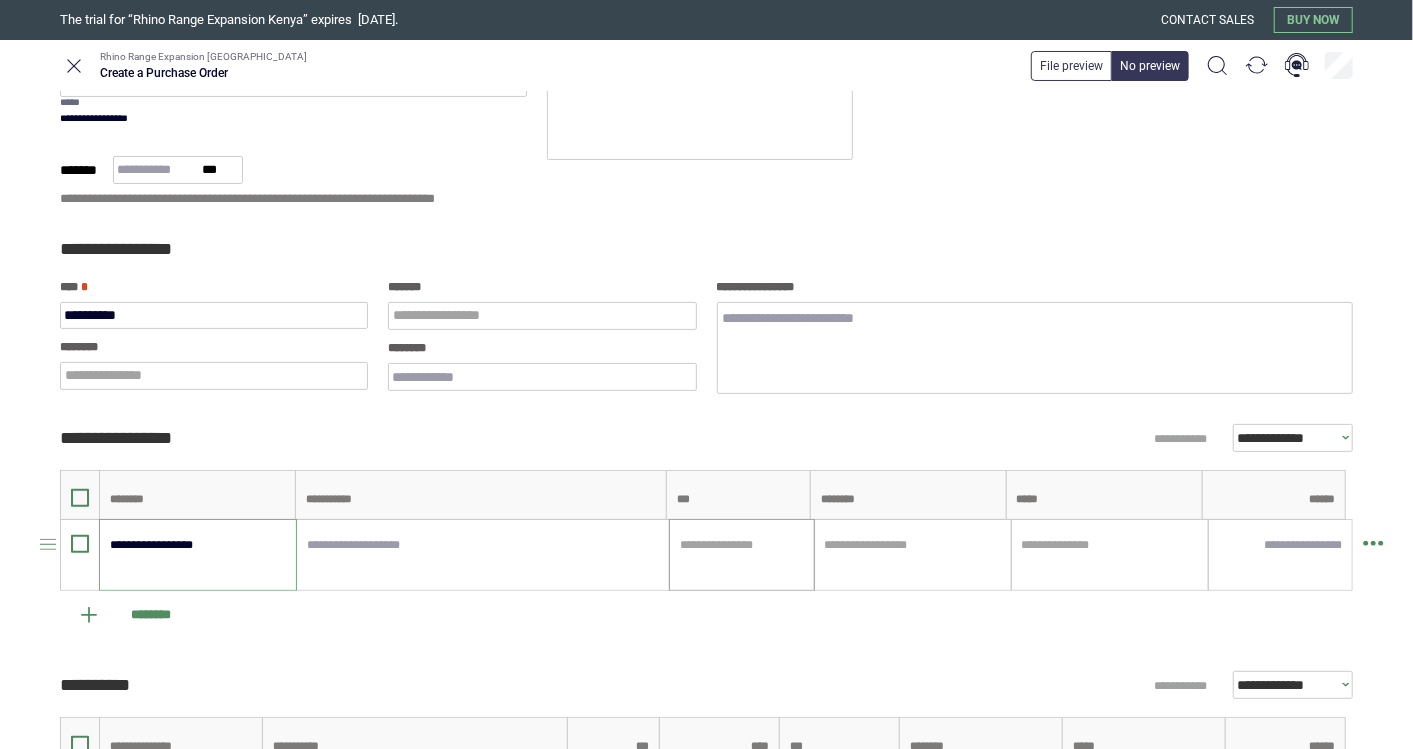 type on "**********" 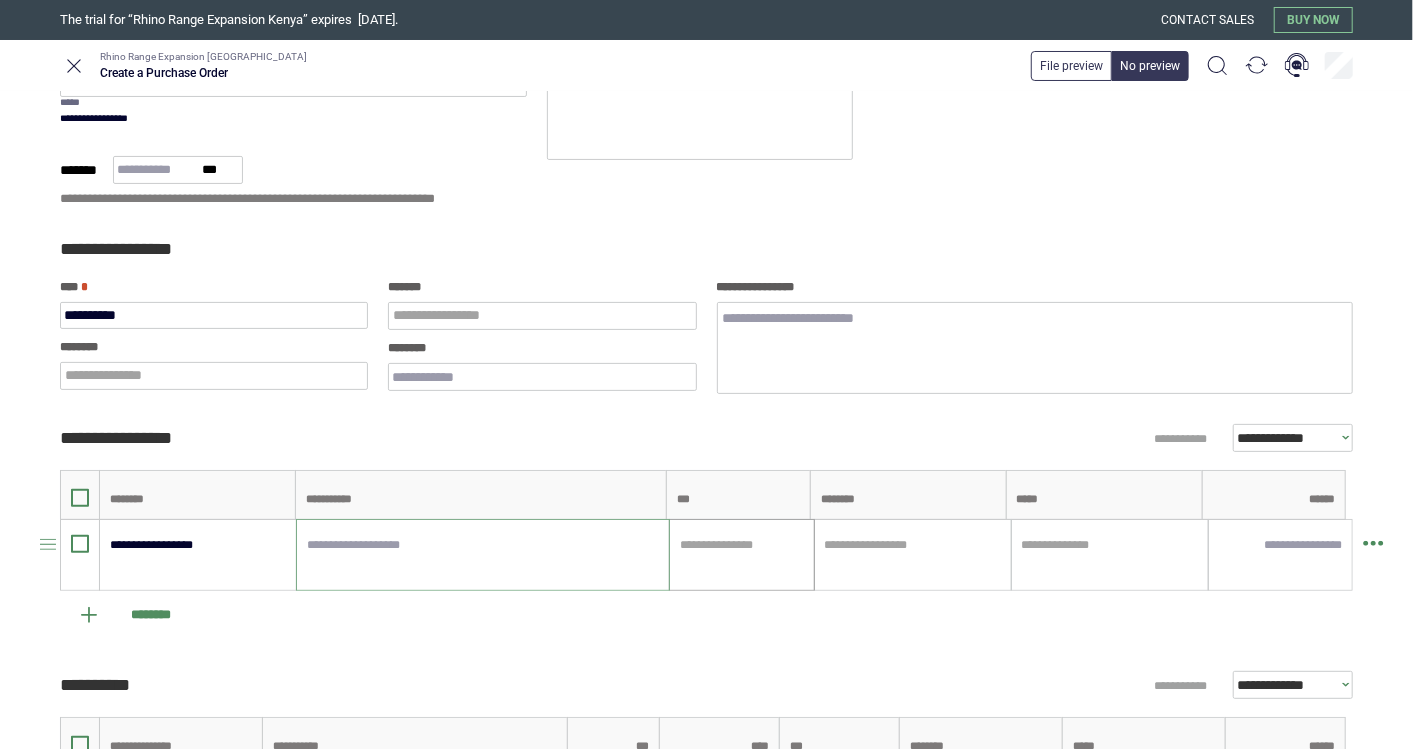 click at bounding box center (741, 545) 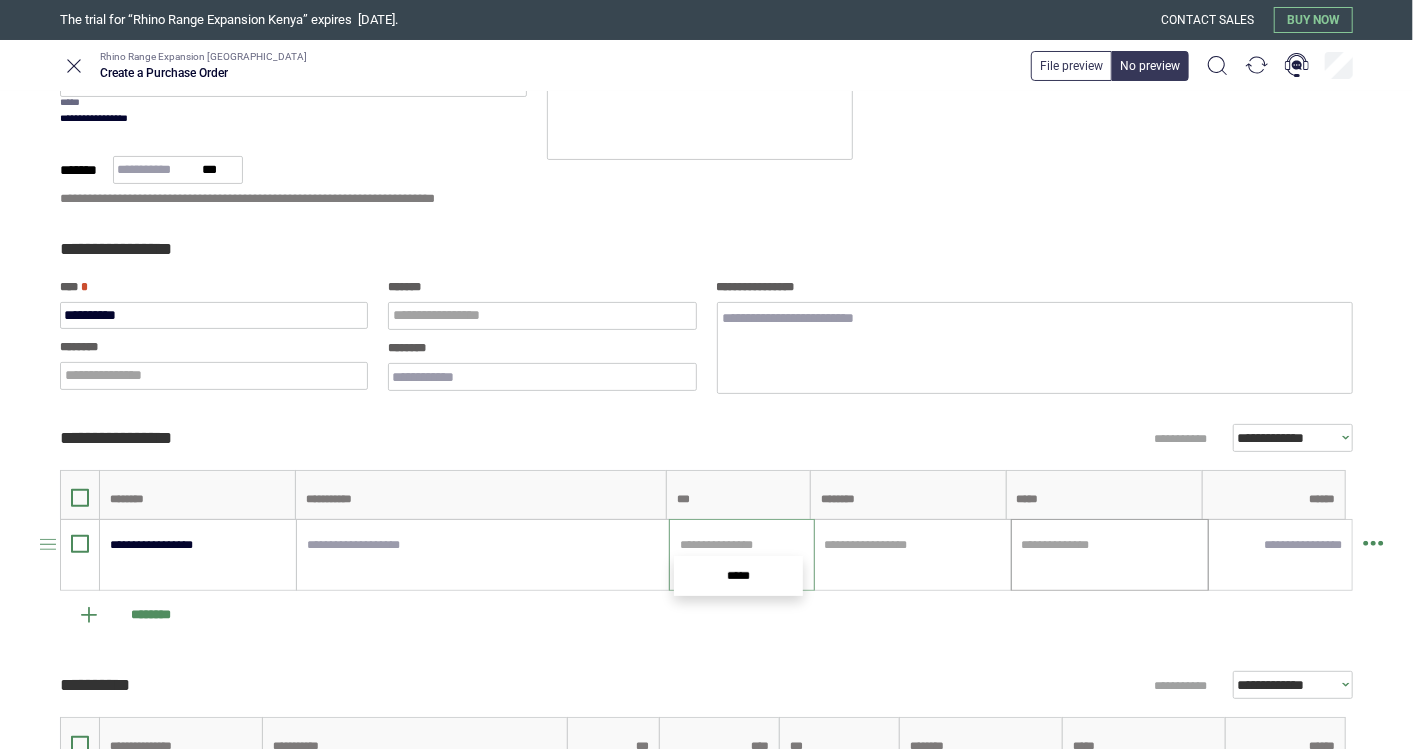 click at bounding box center [1110, 545] 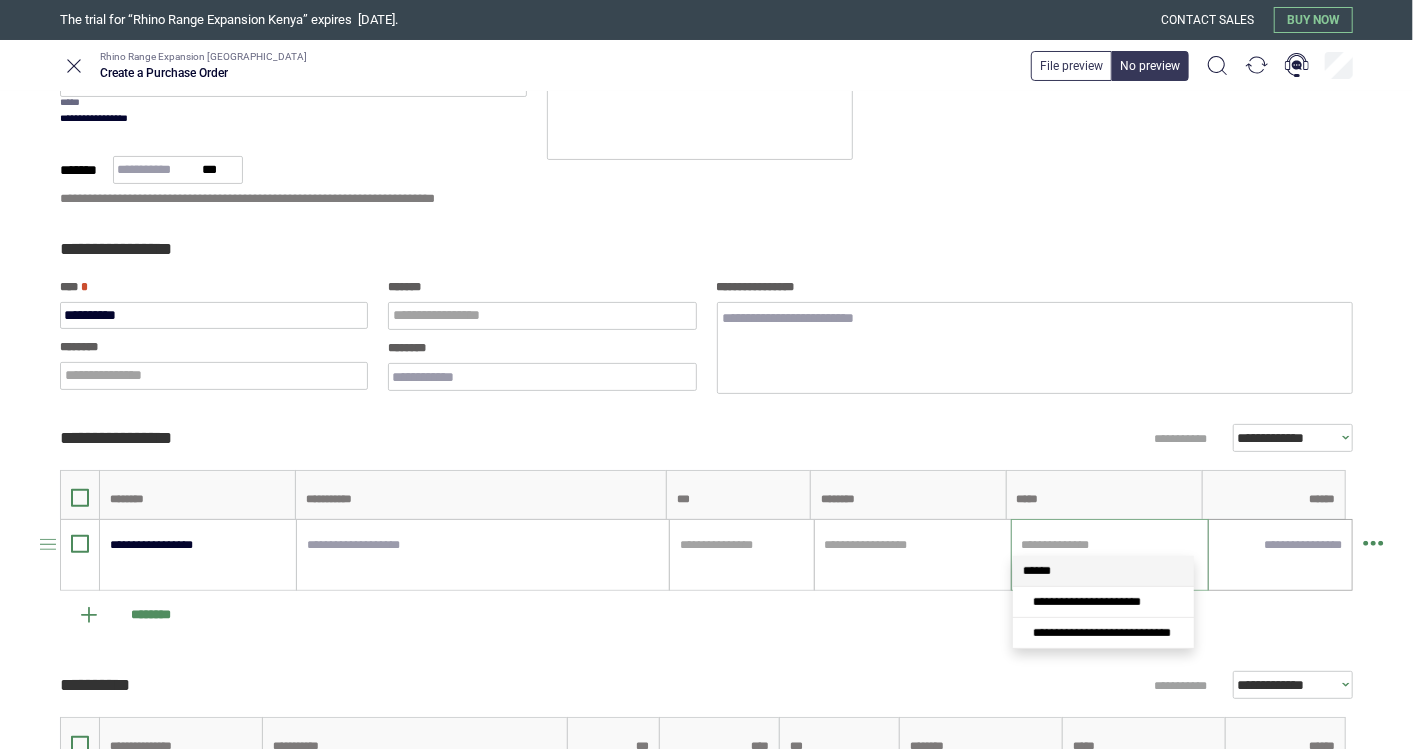 click at bounding box center [1280, 545] 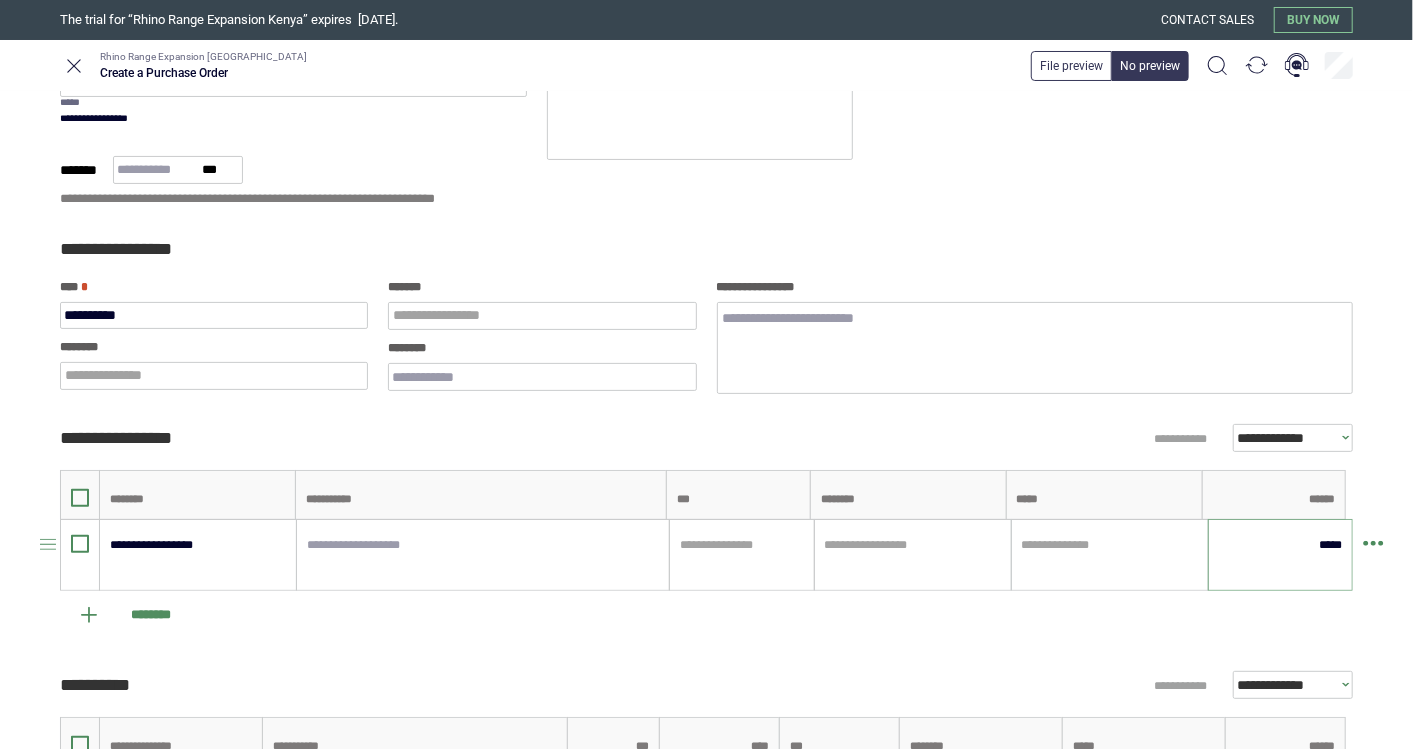 type on "*********" 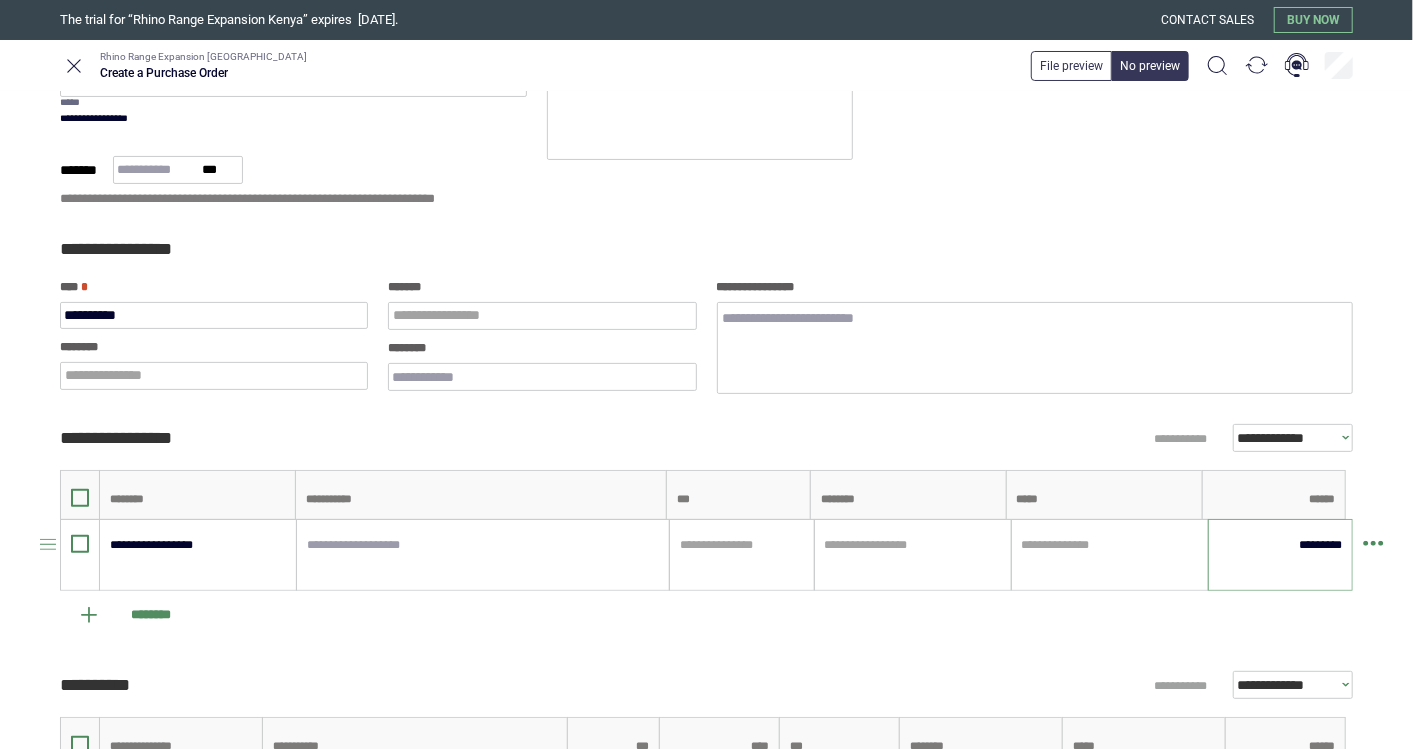 type 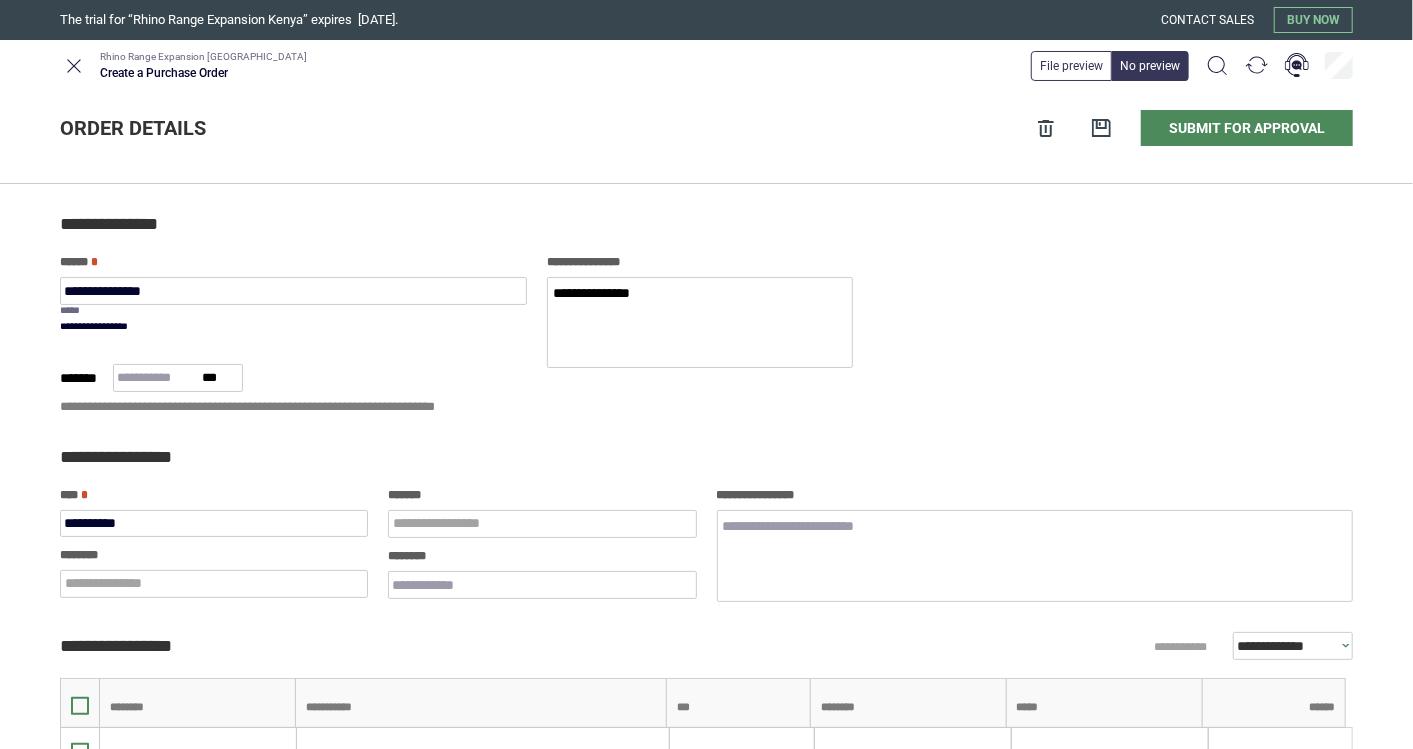scroll, scrollTop: 0, scrollLeft: 0, axis: both 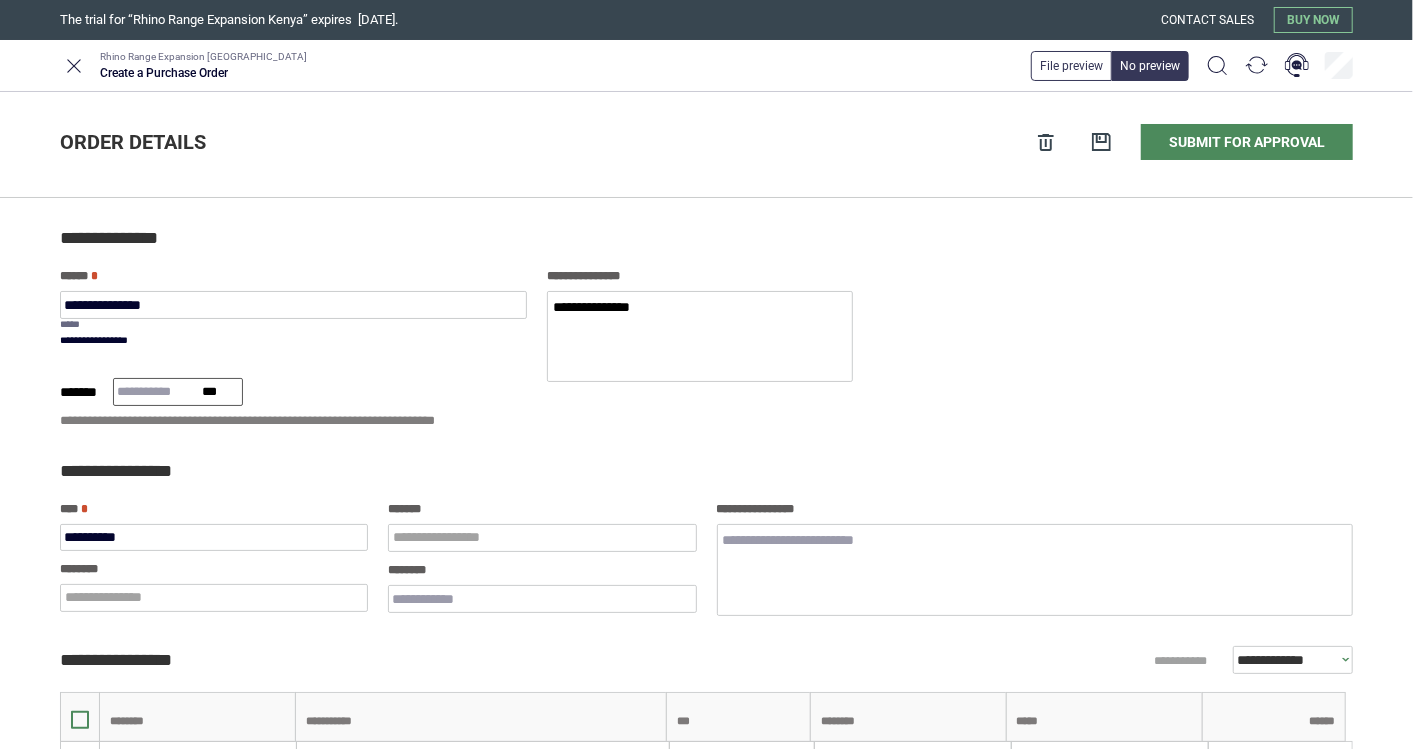 click at bounding box center (178, 392) 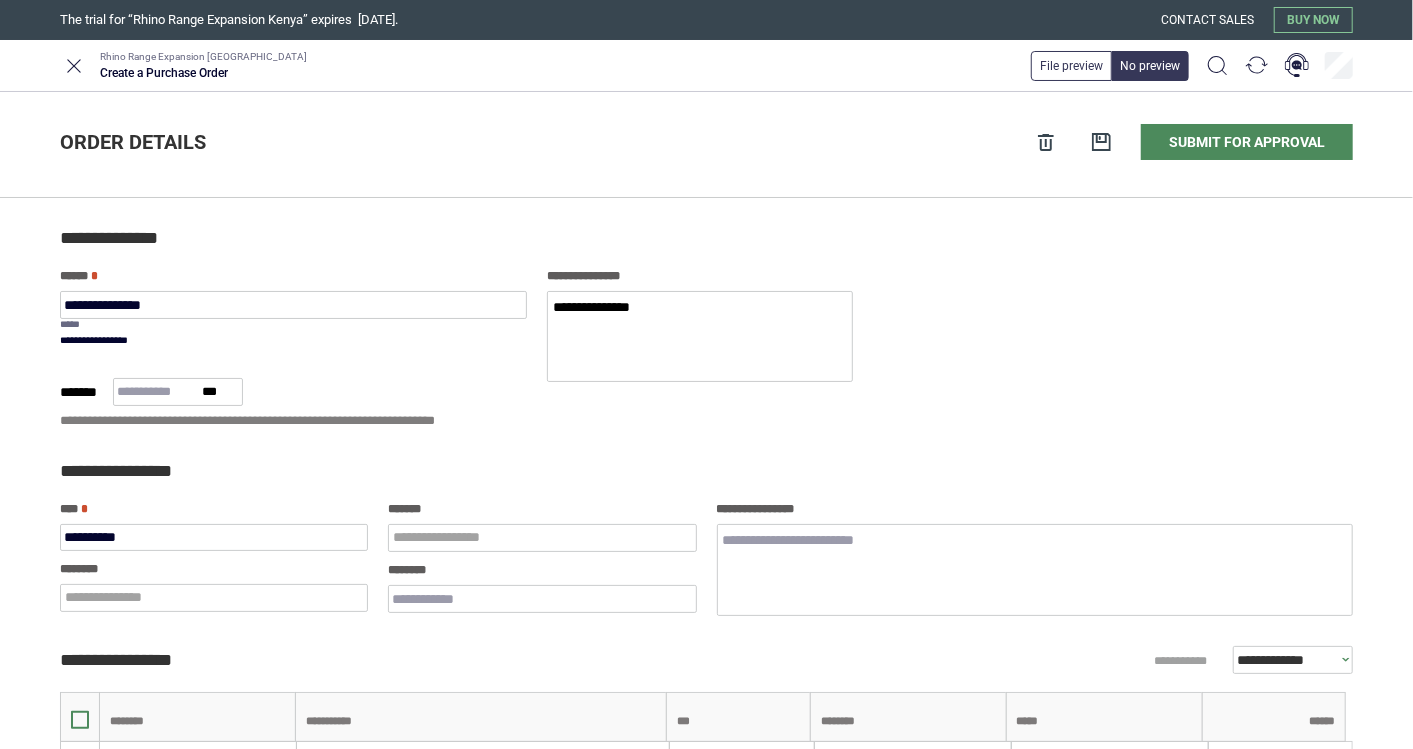 click on "* *** *" at bounding box center [84, 392] 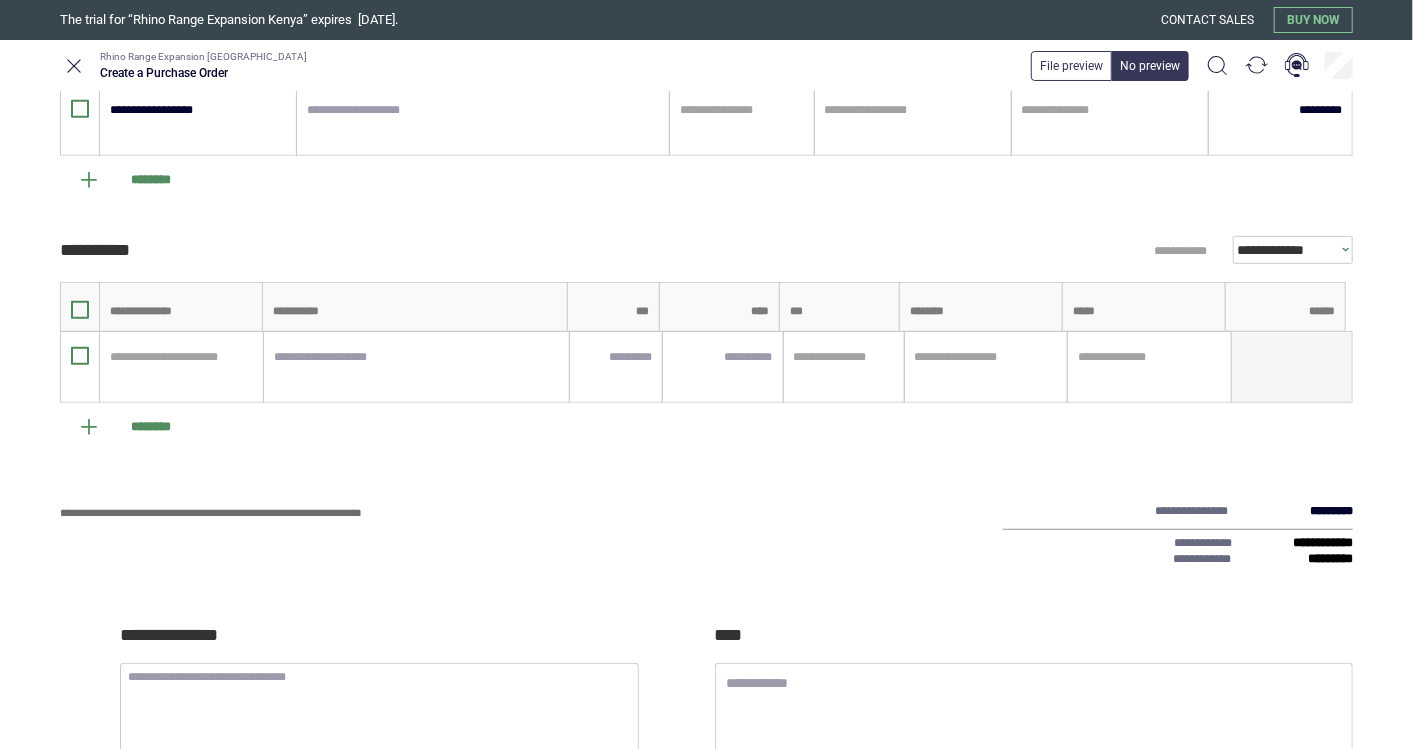 scroll, scrollTop: 666, scrollLeft: 0, axis: vertical 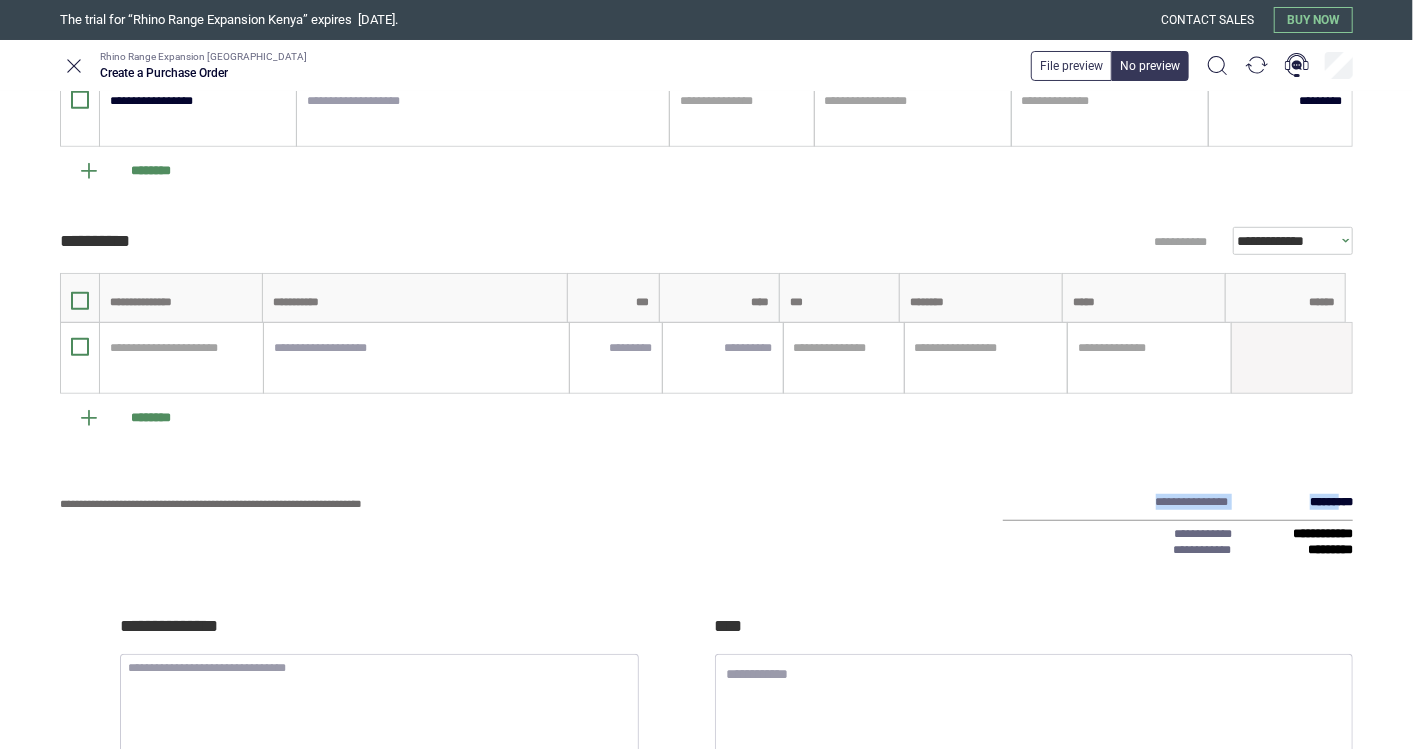 drag, startPoint x: 1150, startPoint y: 497, endPoint x: 1328, endPoint y: 500, distance: 178.02528 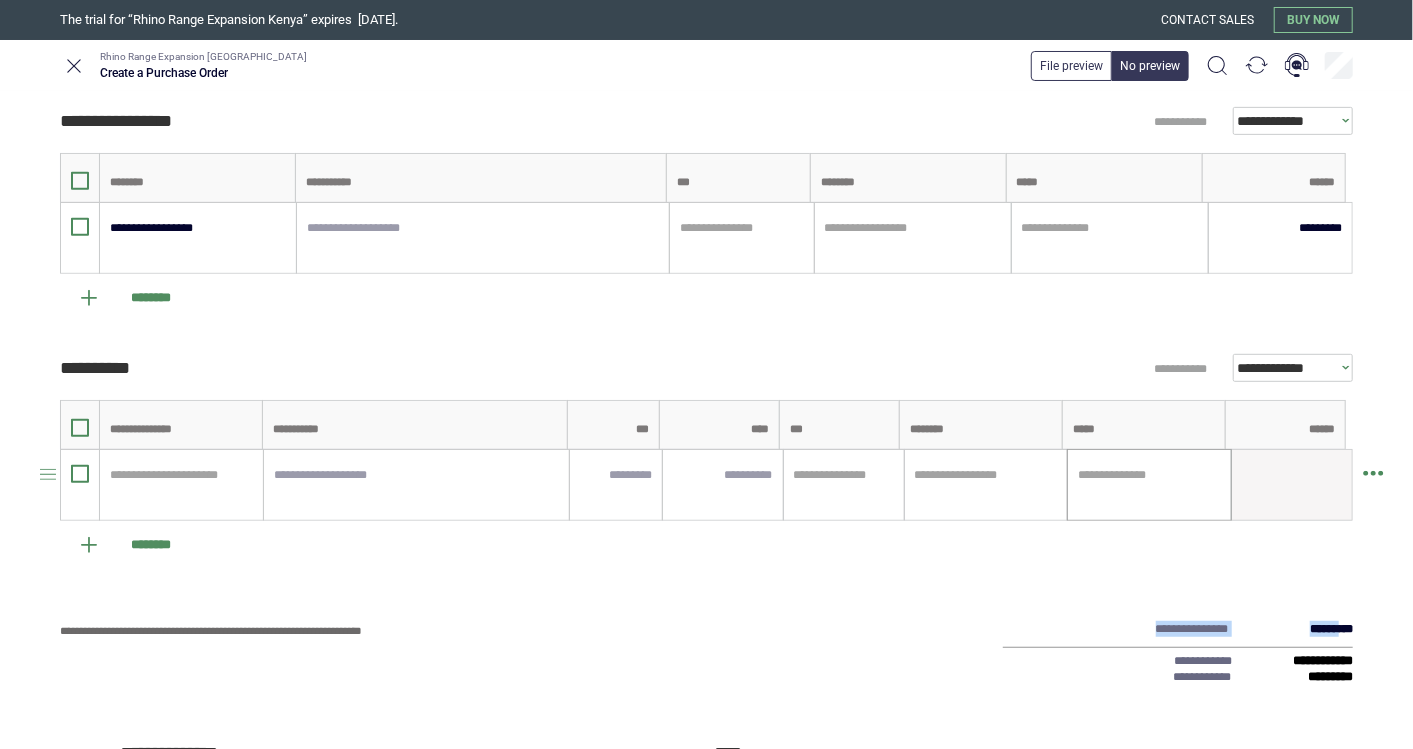 scroll, scrollTop: 555, scrollLeft: 0, axis: vertical 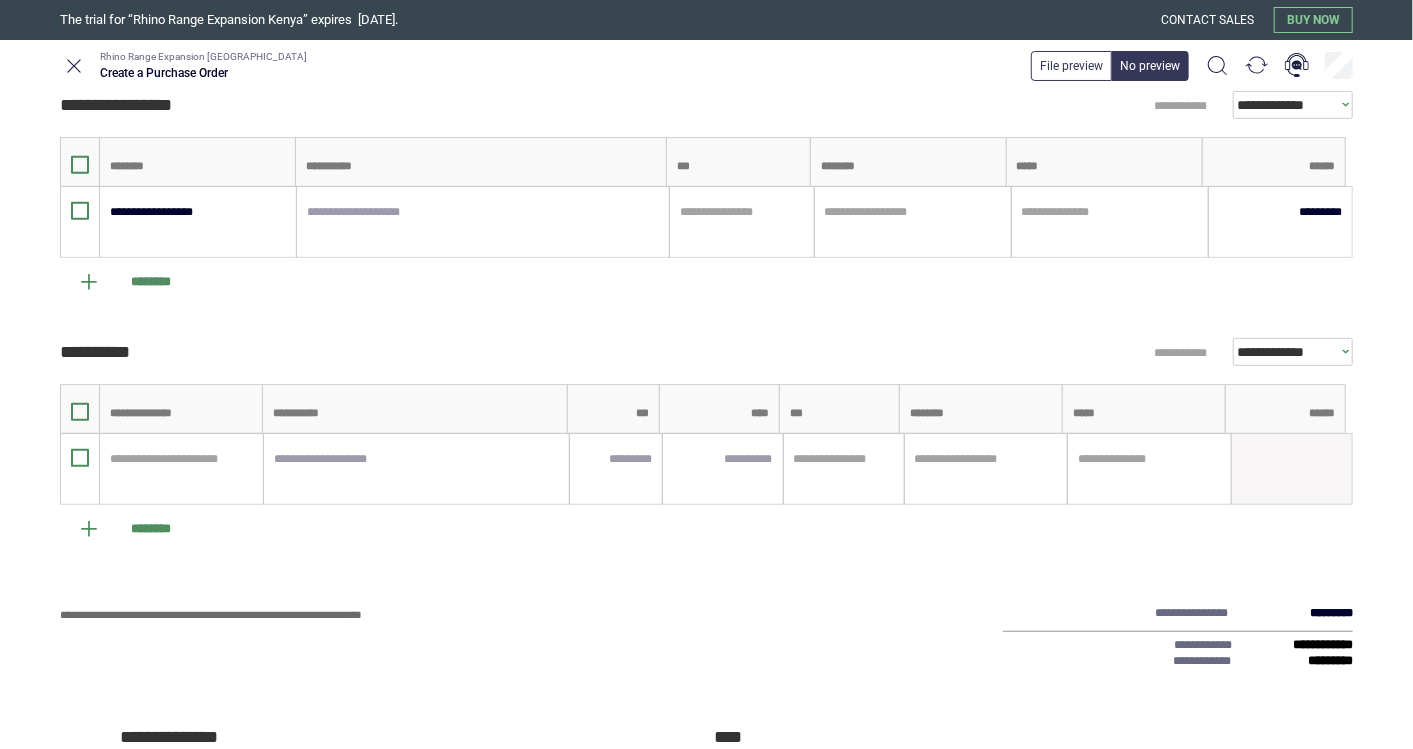 click 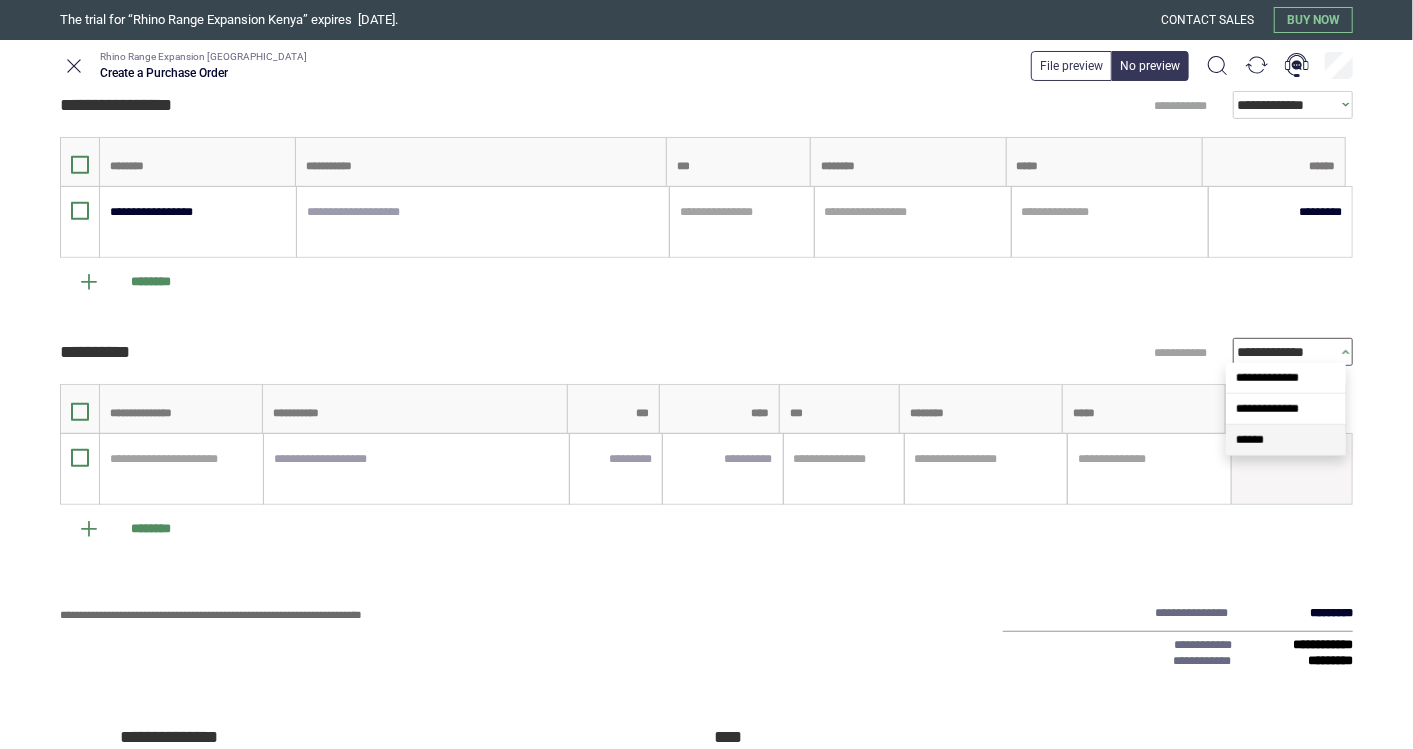 click on "******" at bounding box center (1250, 440) 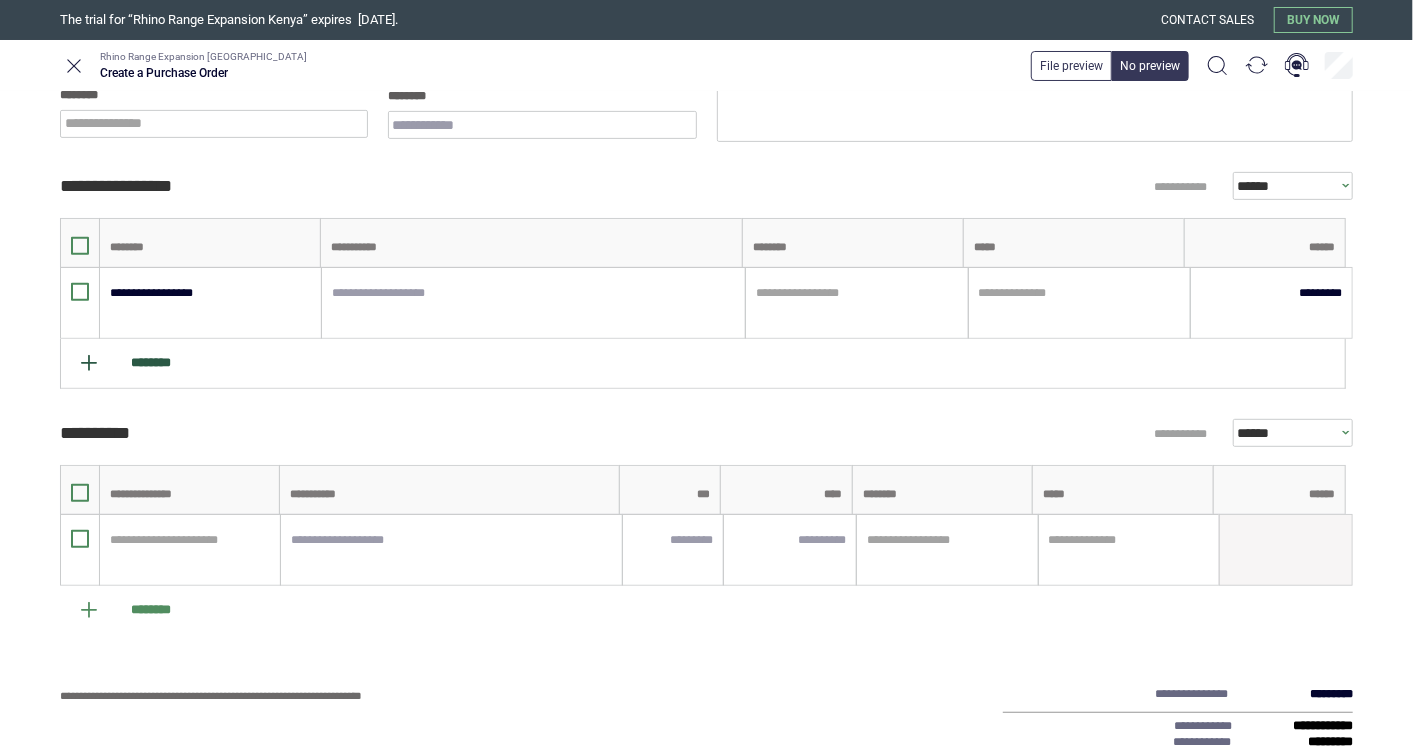 scroll, scrollTop: 333, scrollLeft: 0, axis: vertical 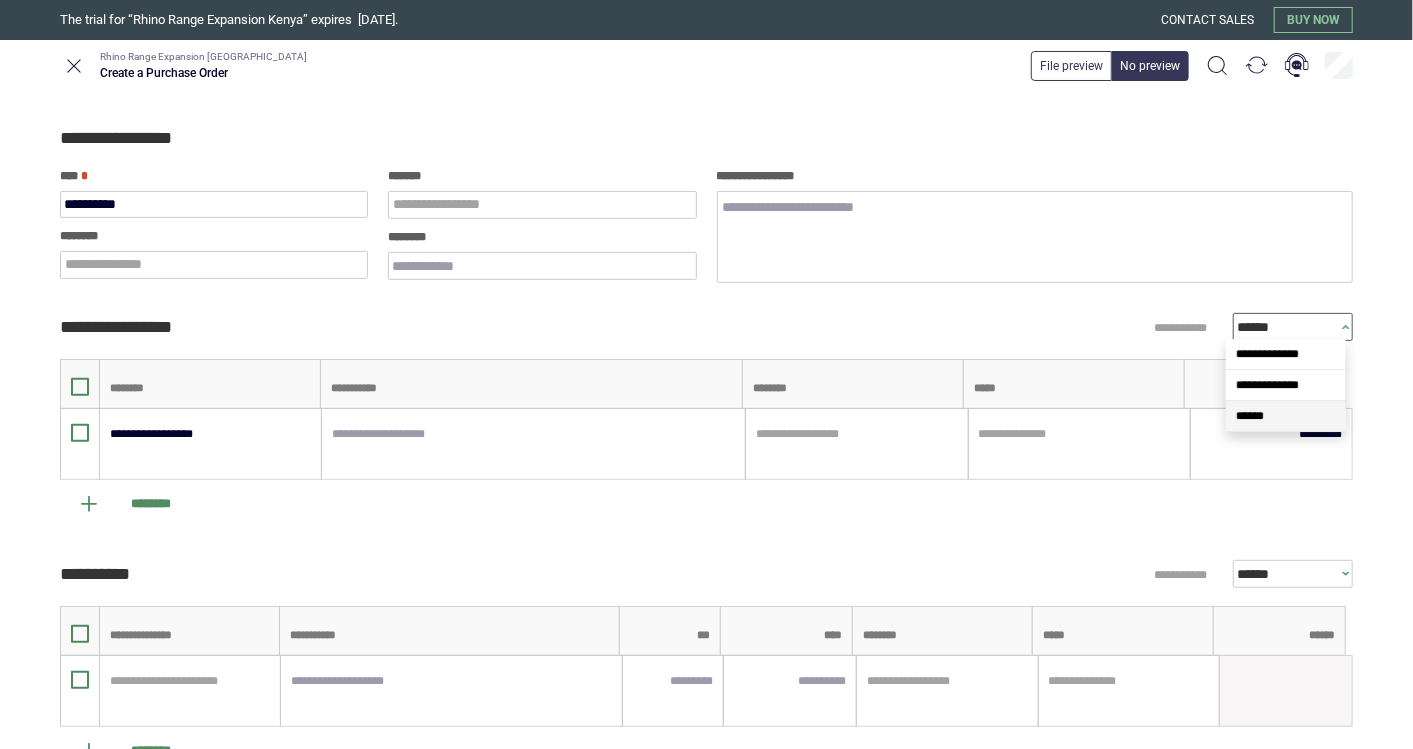 click on "******" at bounding box center [1287, 327] 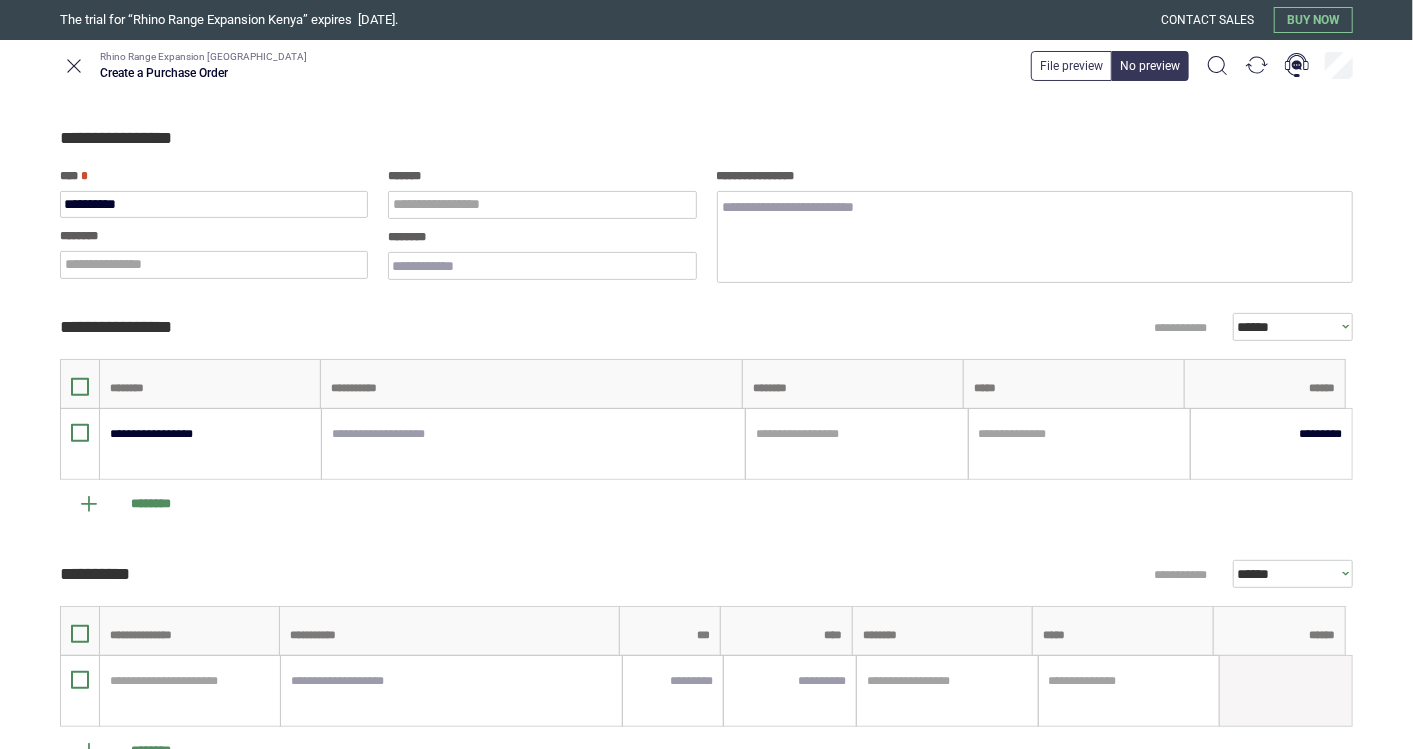 click 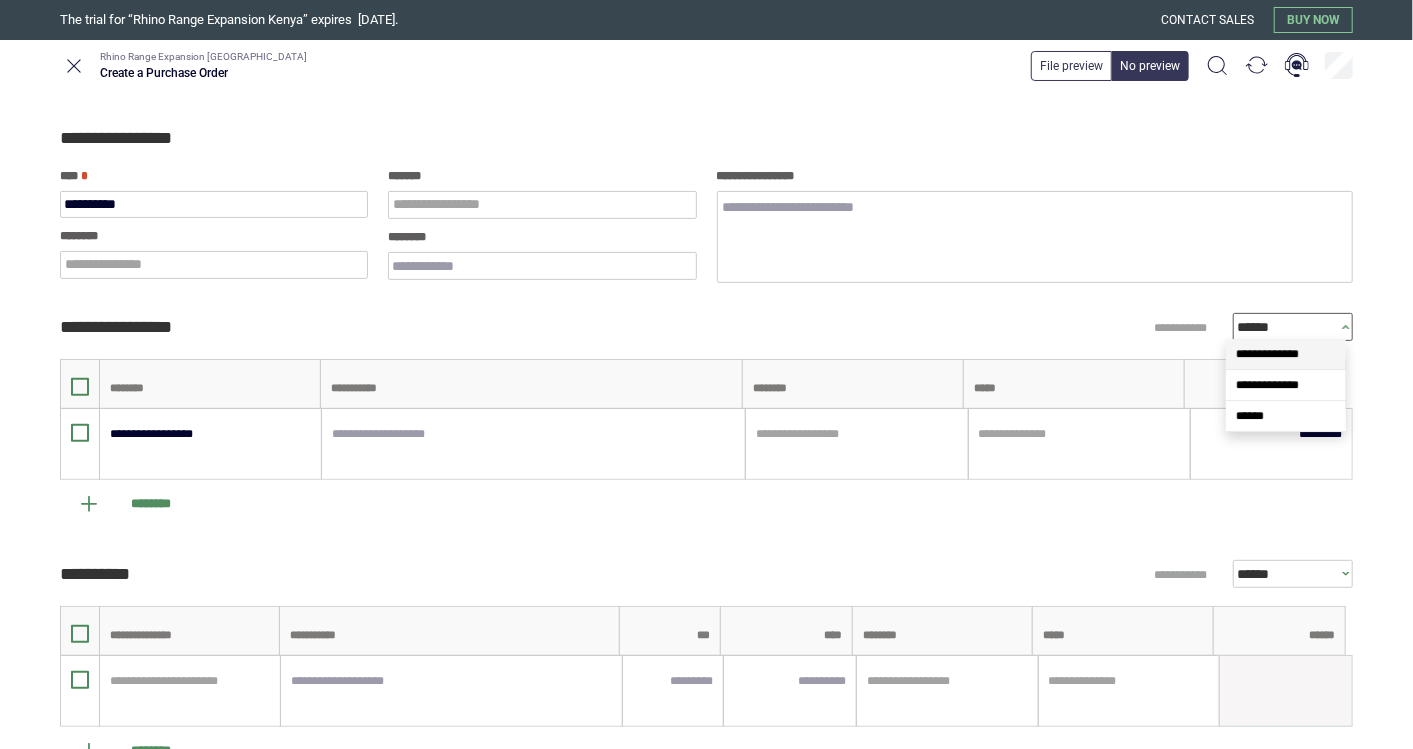 drag, startPoint x: 1111, startPoint y: 330, endPoint x: 1187, endPoint y: 328, distance: 76.02631 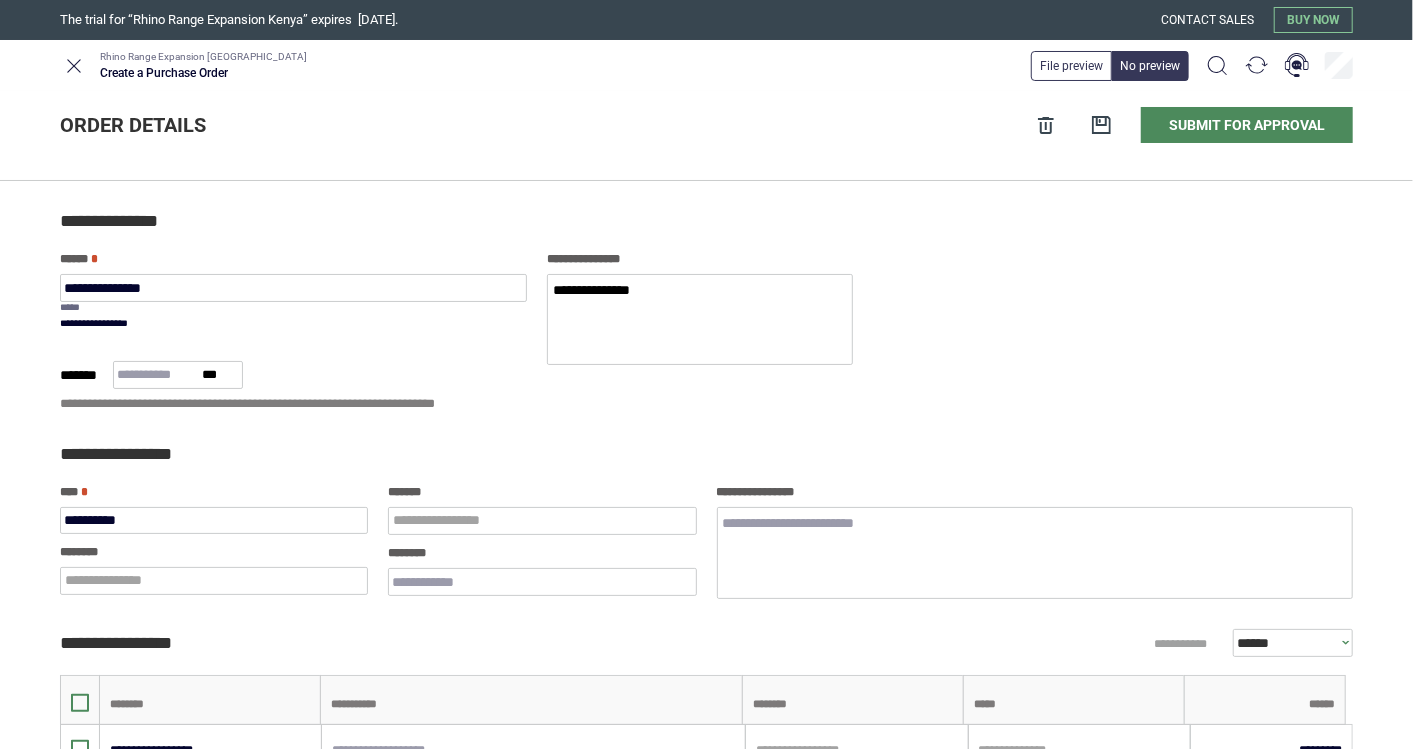 scroll, scrollTop: 0, scrollLeft: 0, axis: both 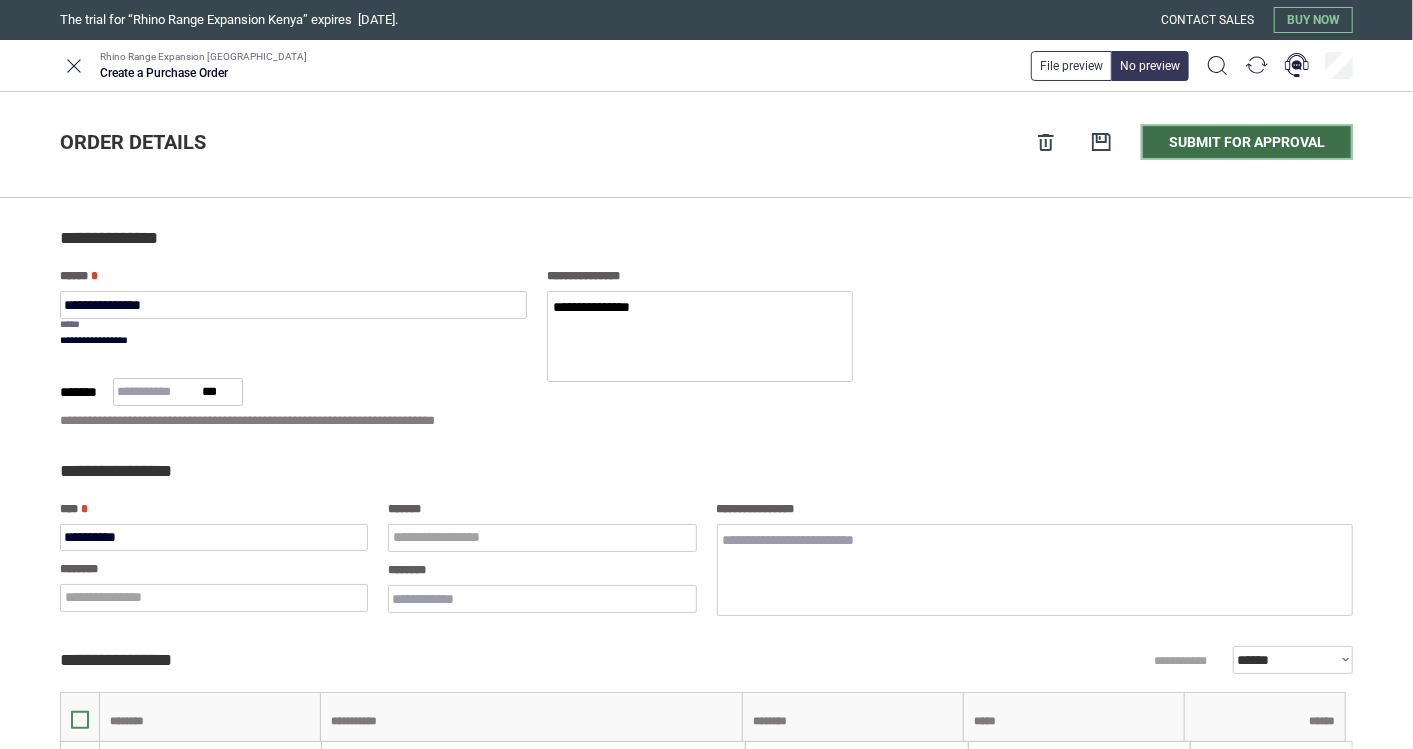 click on "Submit for approval" at bounding box center [1247, 142] 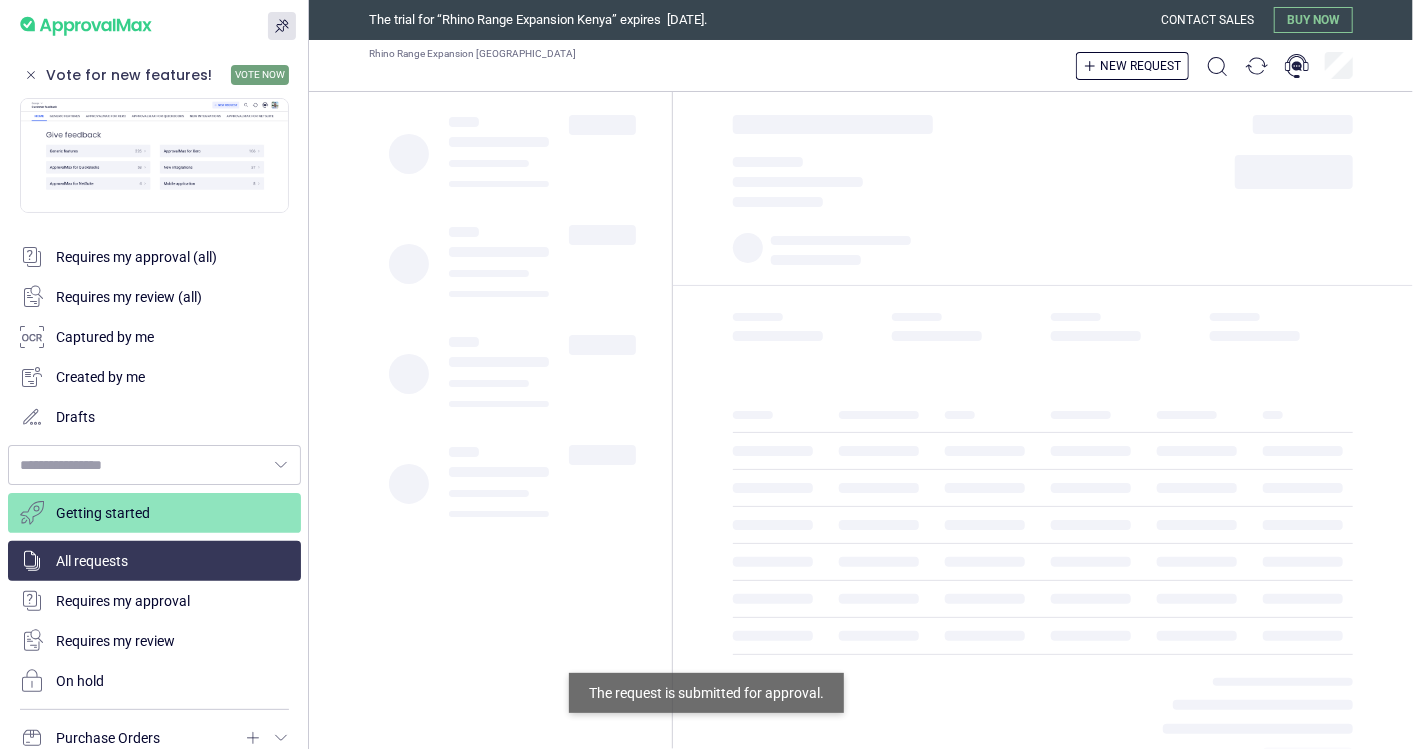 type on "**********" 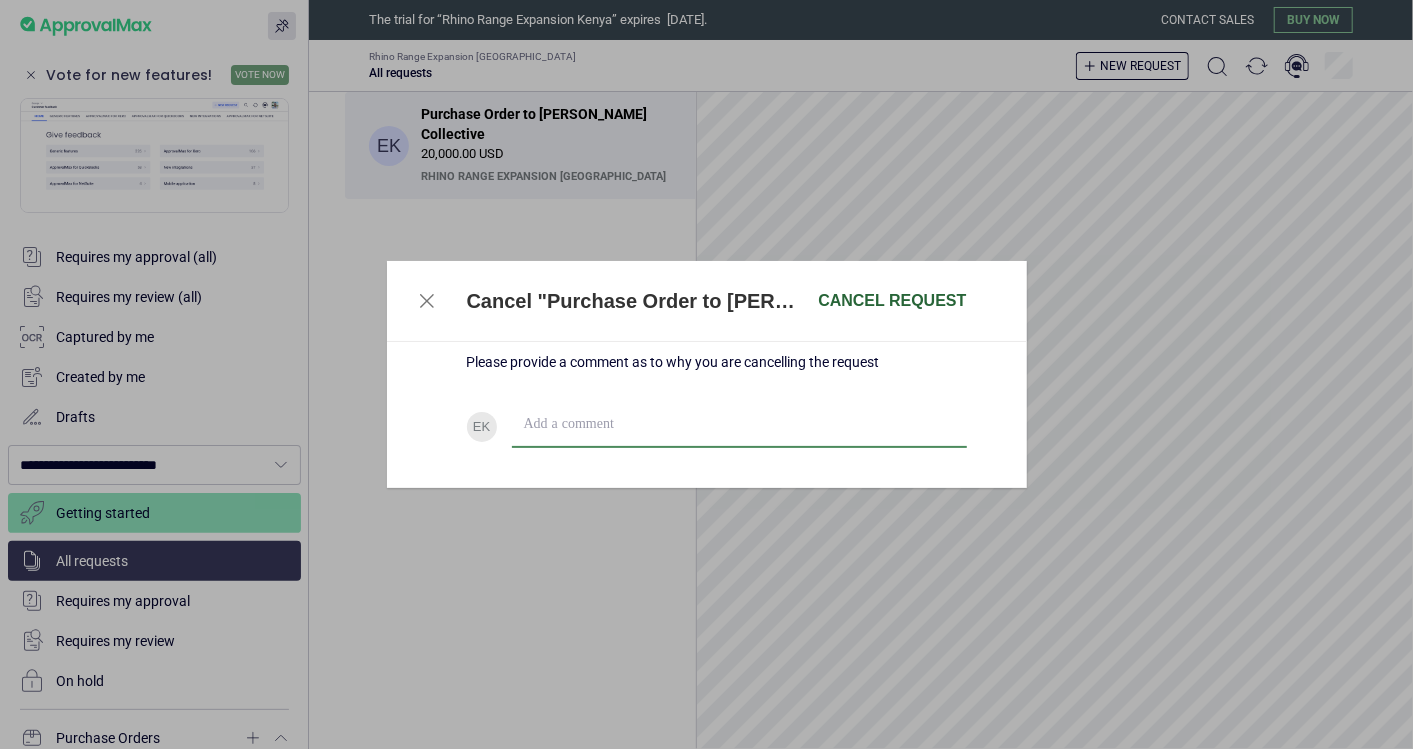 click on "Cancel request" at bounding box center [892, 301] 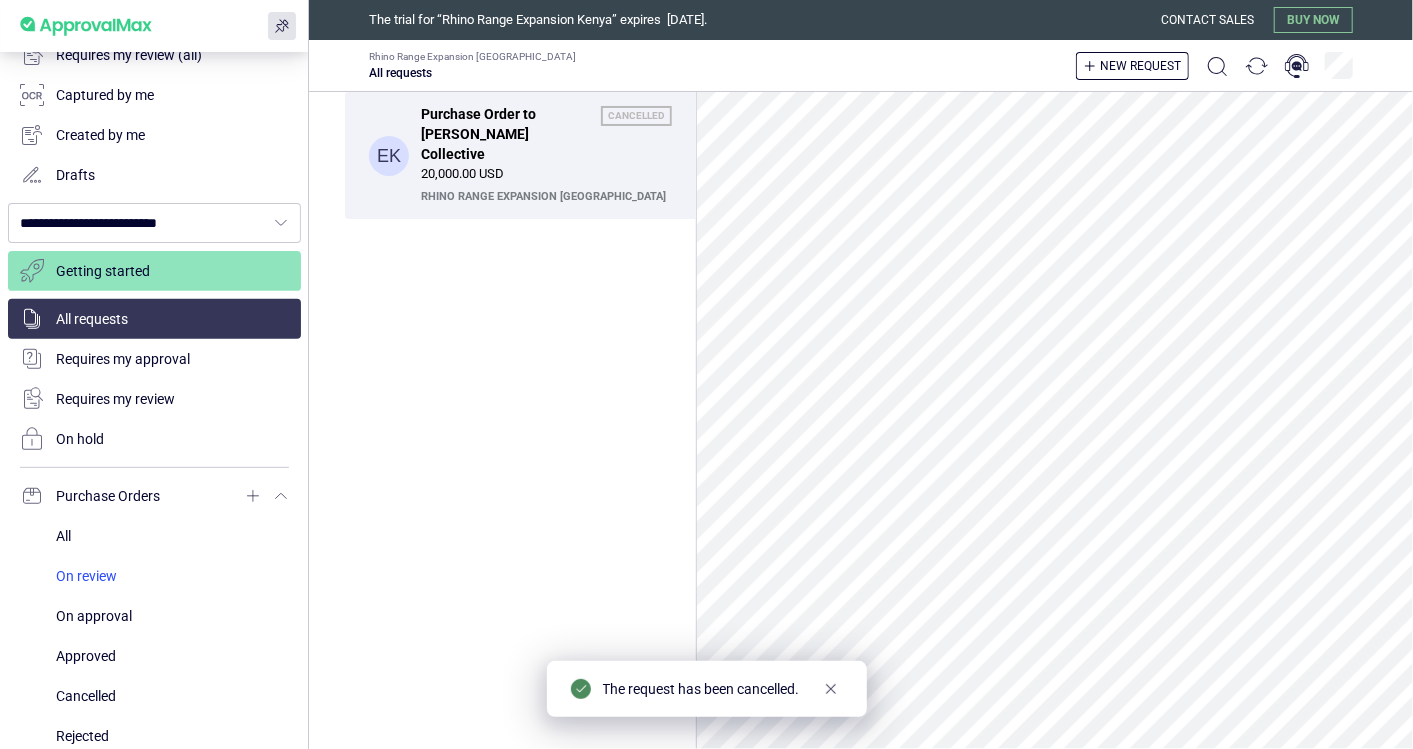 scroll, scrollTop: 444, scrollLeft: 0, axis: vertical 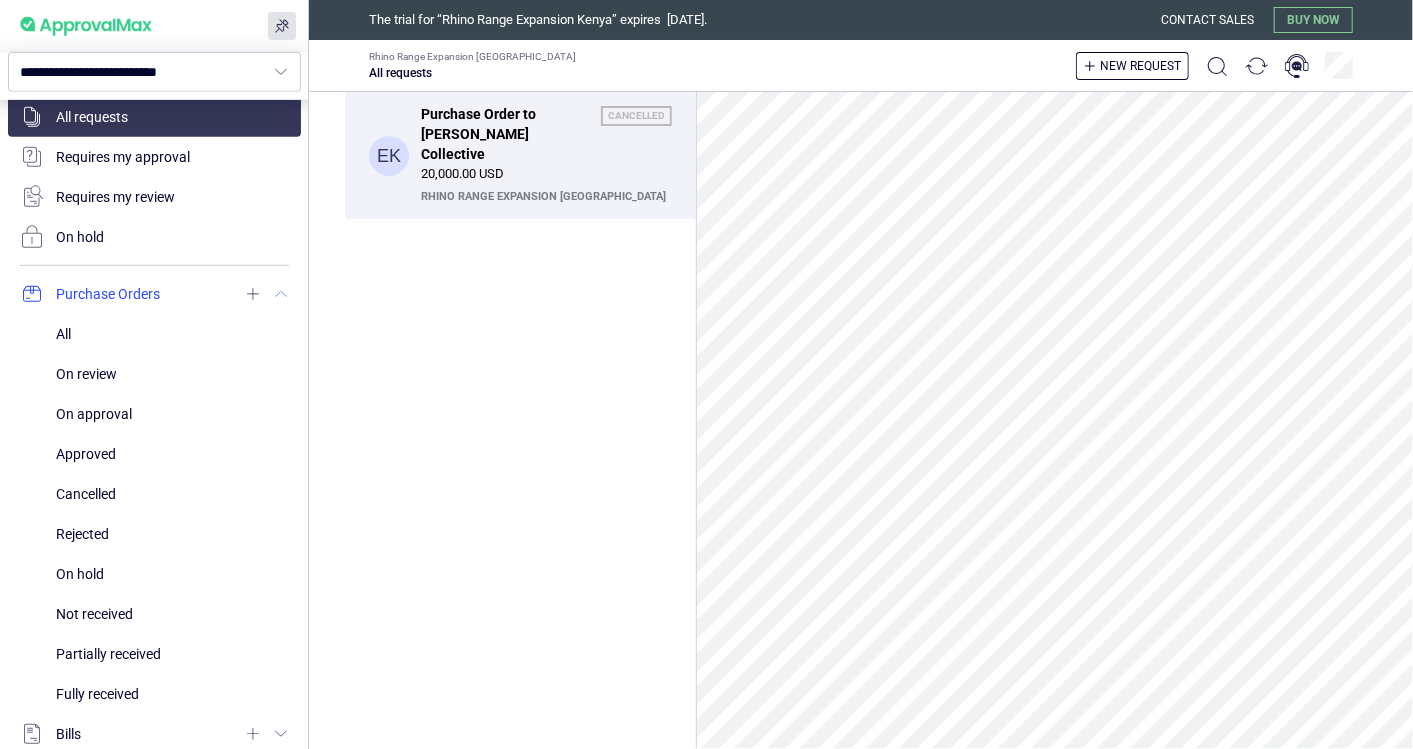 click at bounding box center [154, 294] 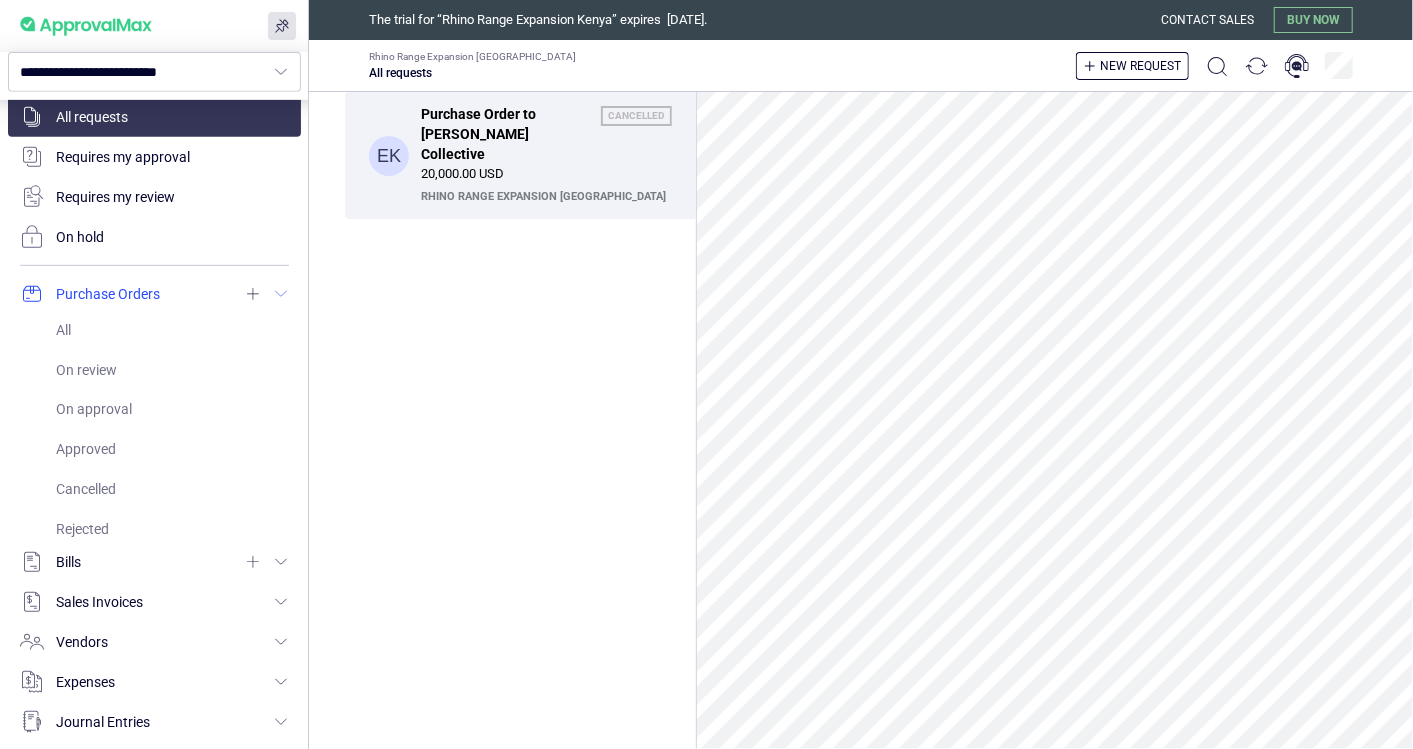scroll, scrollTop: 409, scrollLeft: 0, axis: vertical 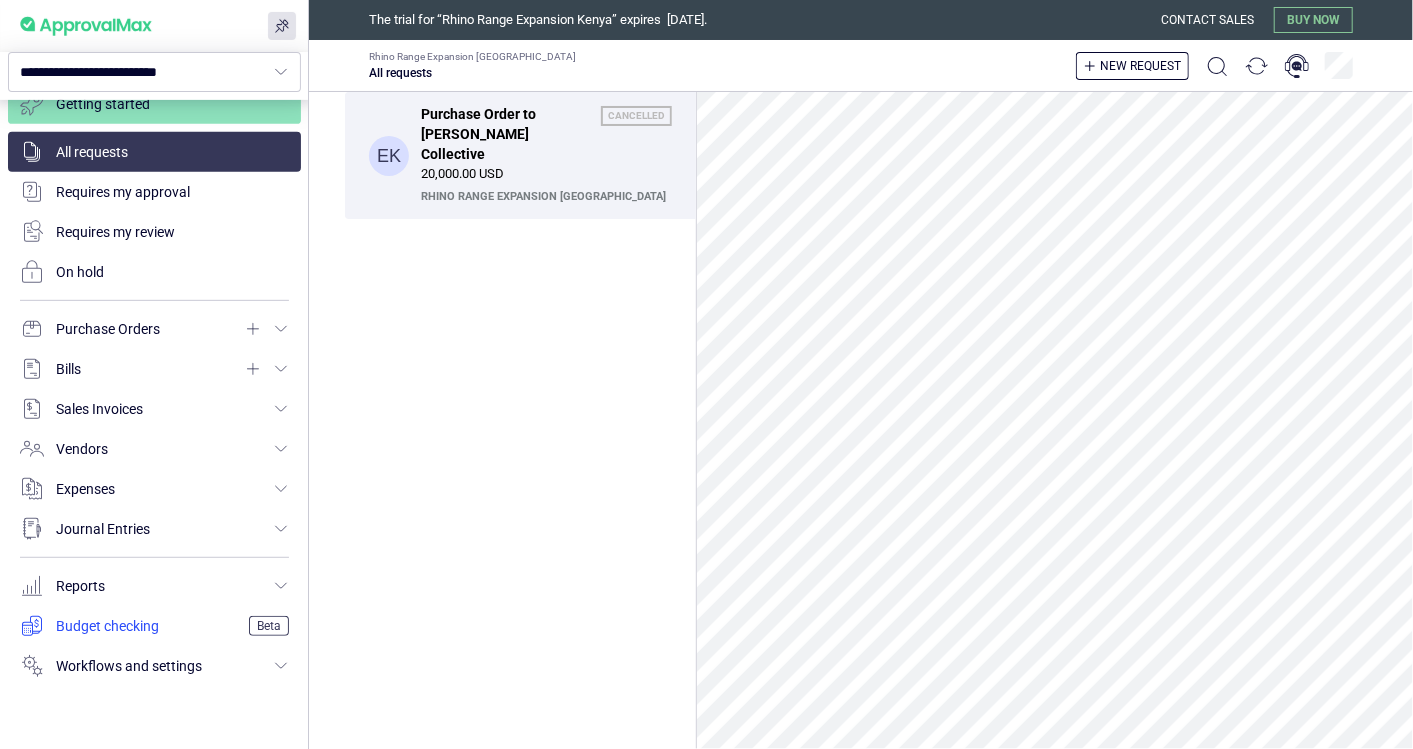 click at bounding box center (154, 626) 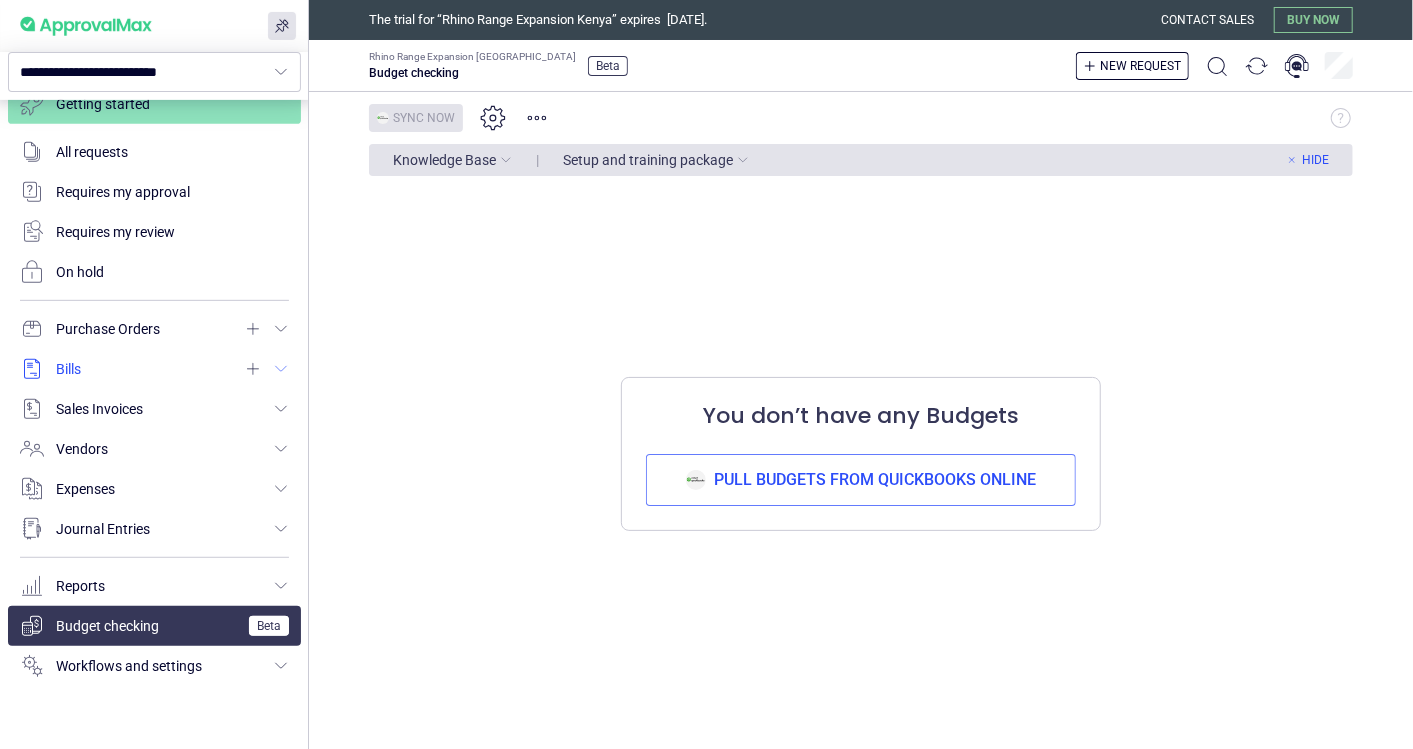 click at bounding box center (154, 369) 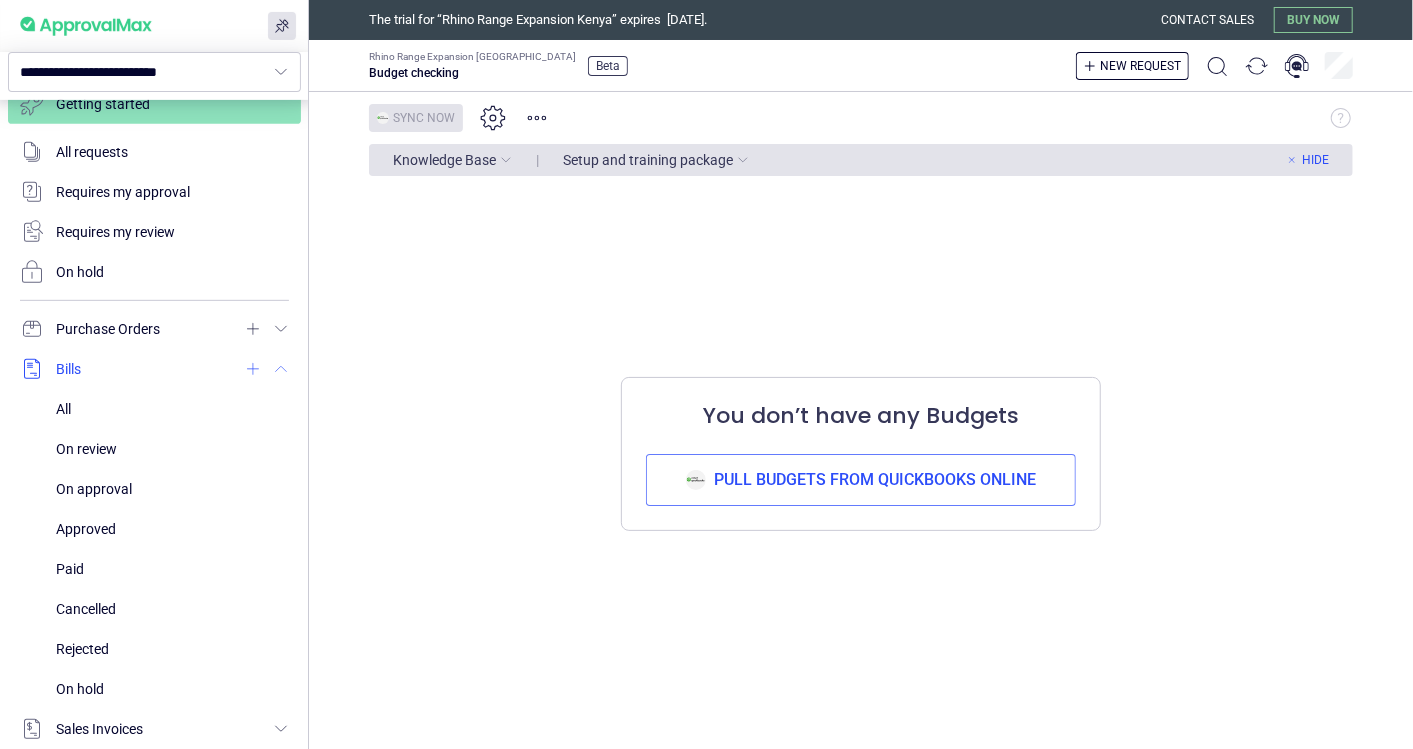click 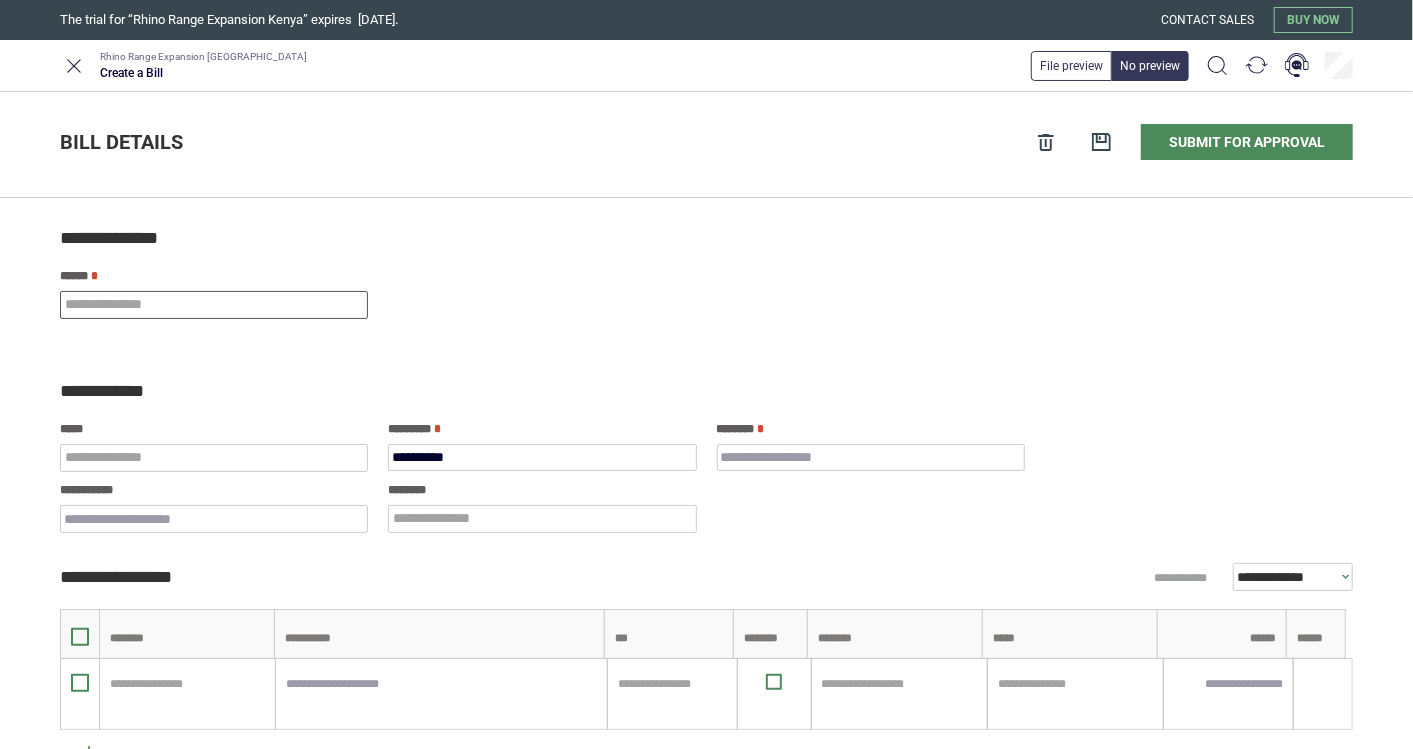 click at bounding box center [214, 305] 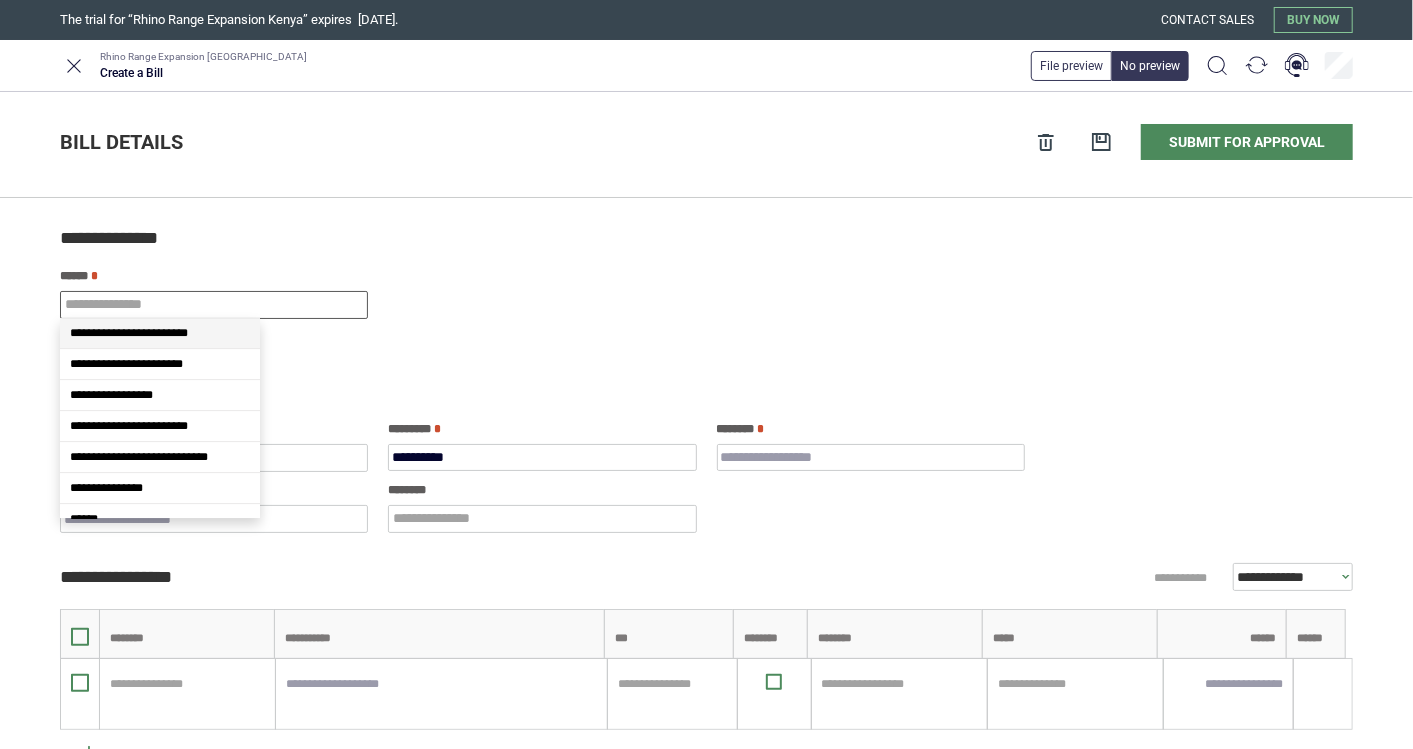 click on "**********" at bounding box center (129, 333) 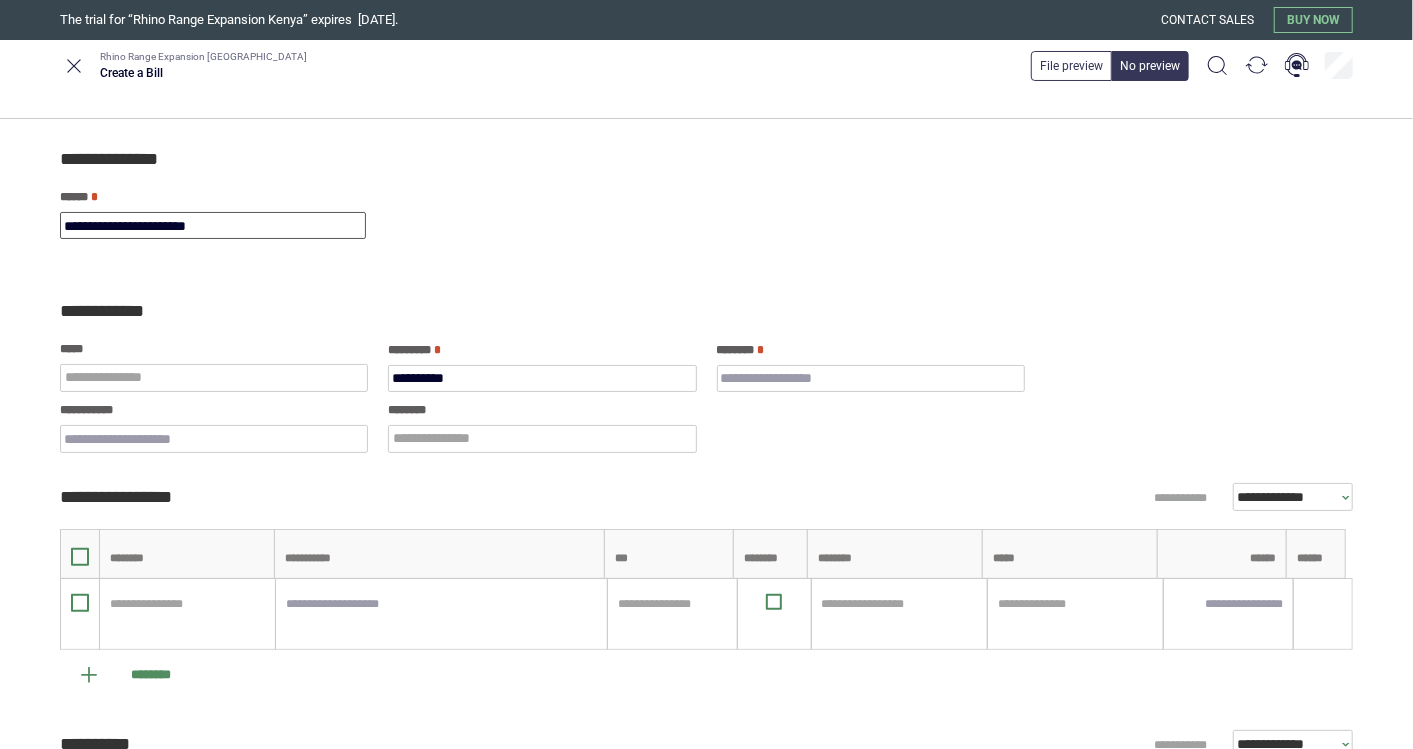 scroll, scrollTop: 111, scrollLeft: 0, axis: vertical 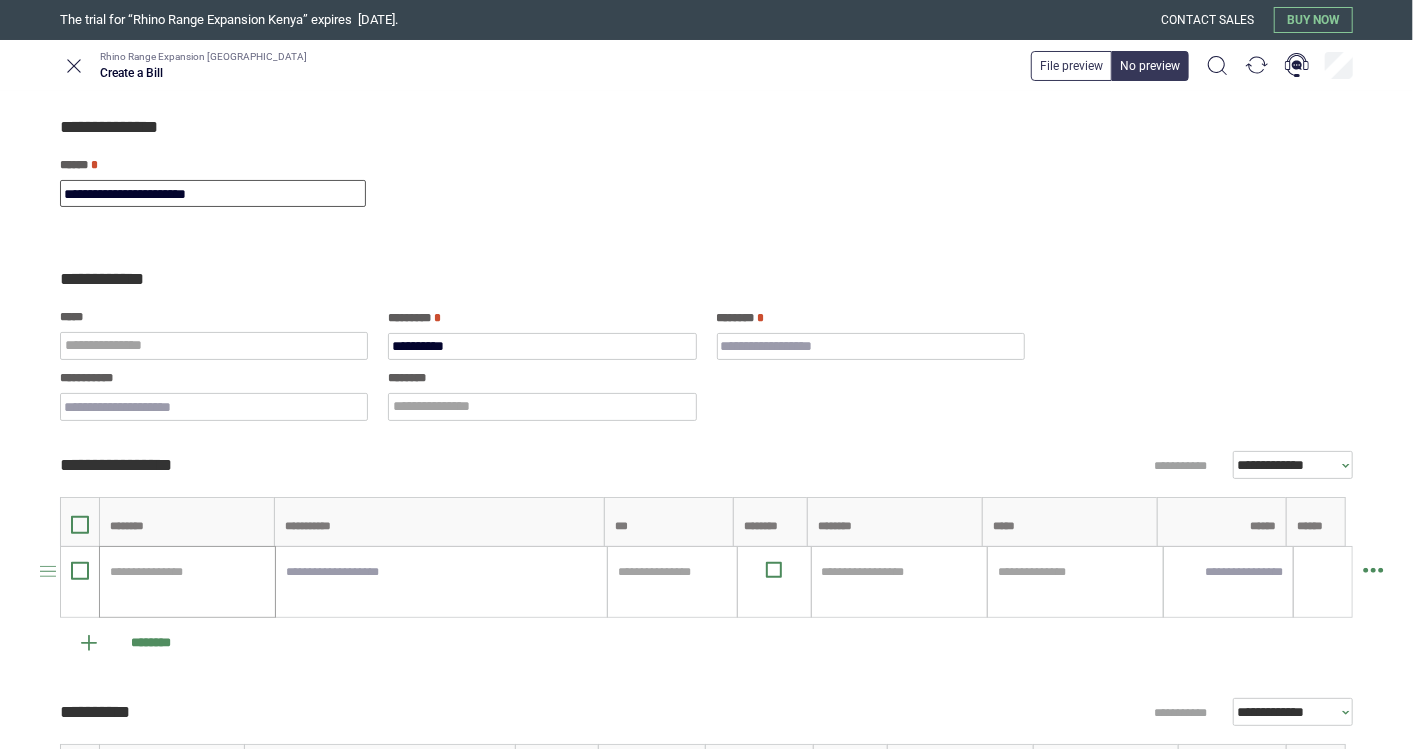 type on "**********" 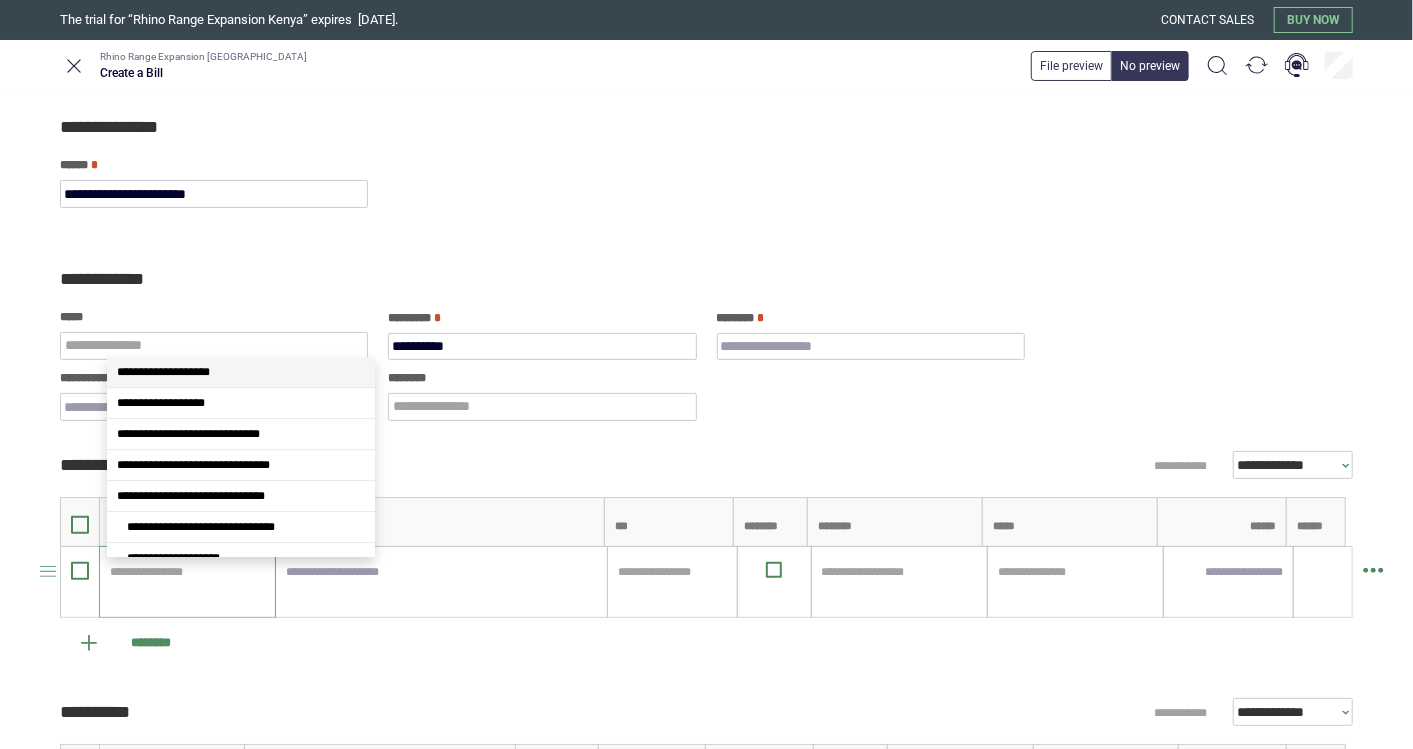 click at bounding box center [187, 572] 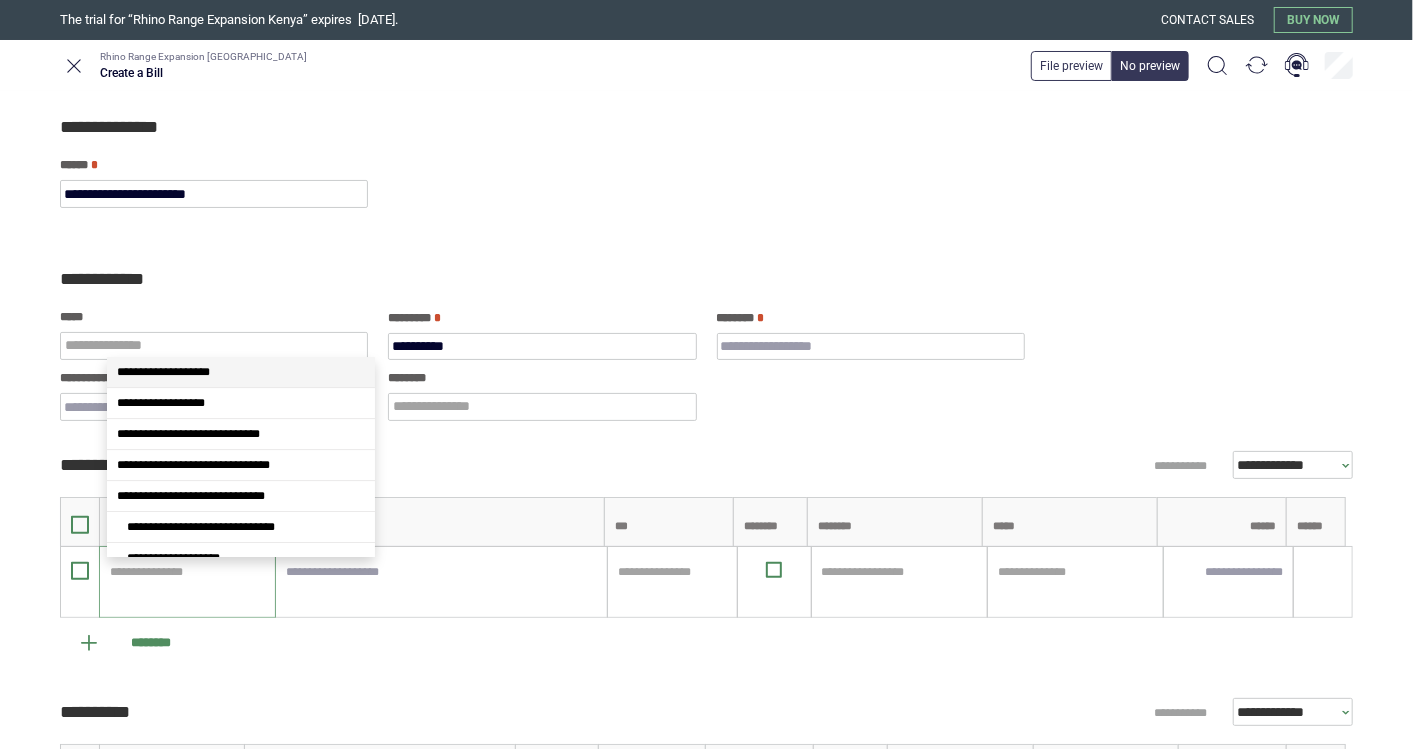 click on "**********" at bounding box center (163, 372) 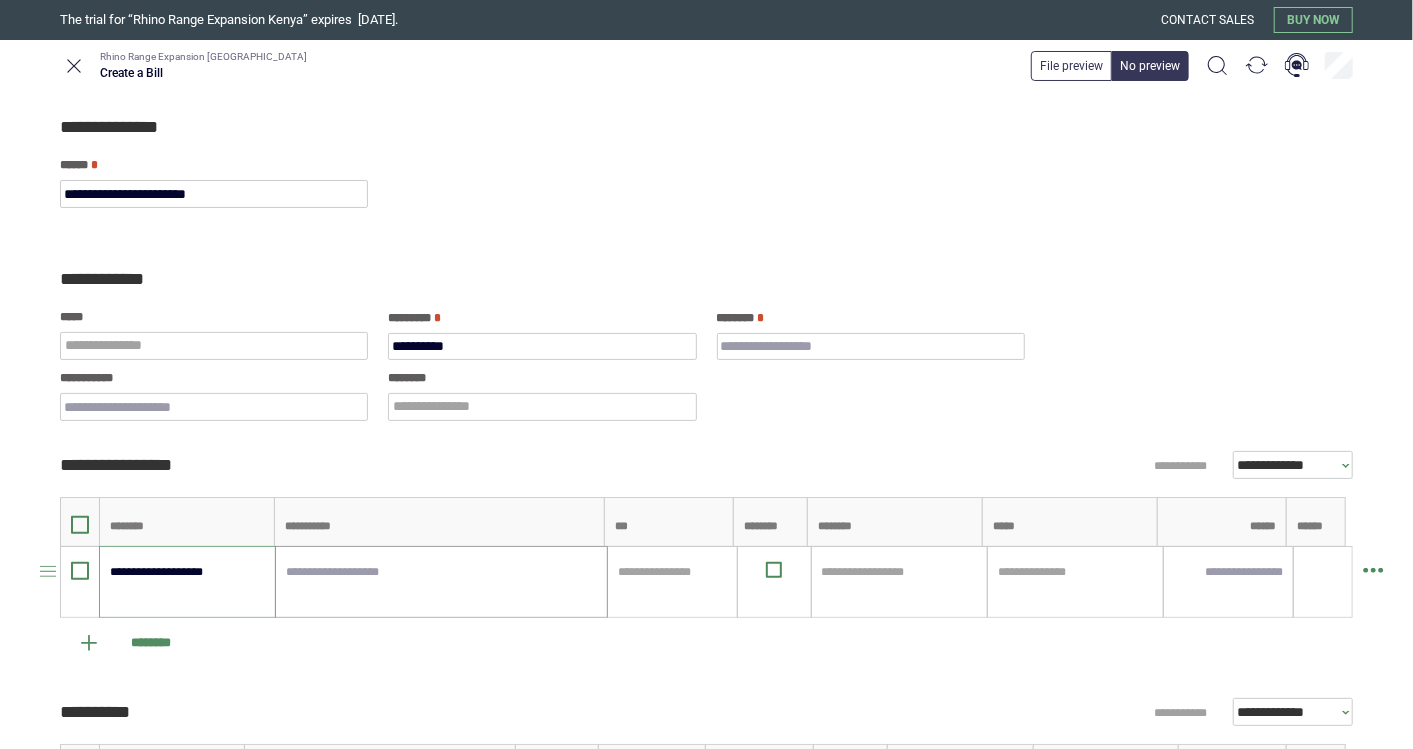type on "**********" 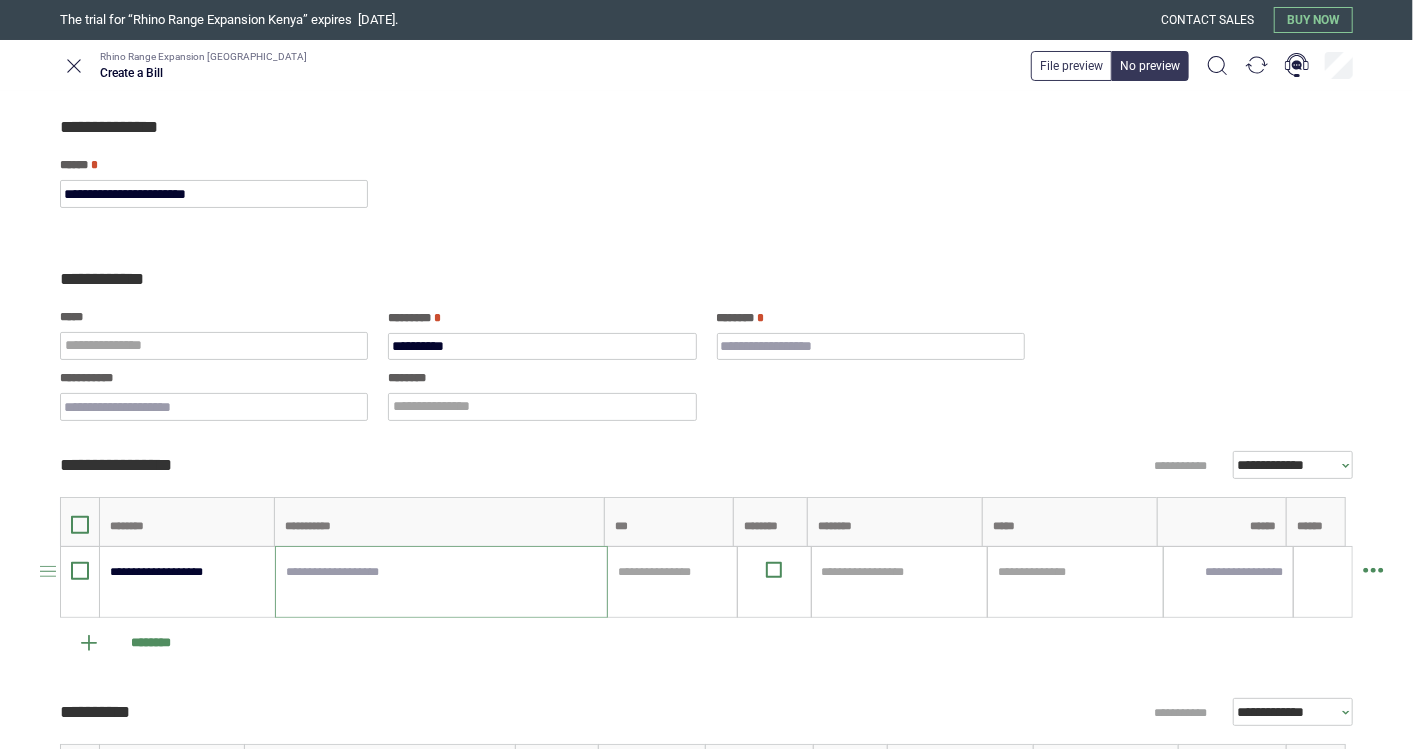 click at bounding box center [441, 582] 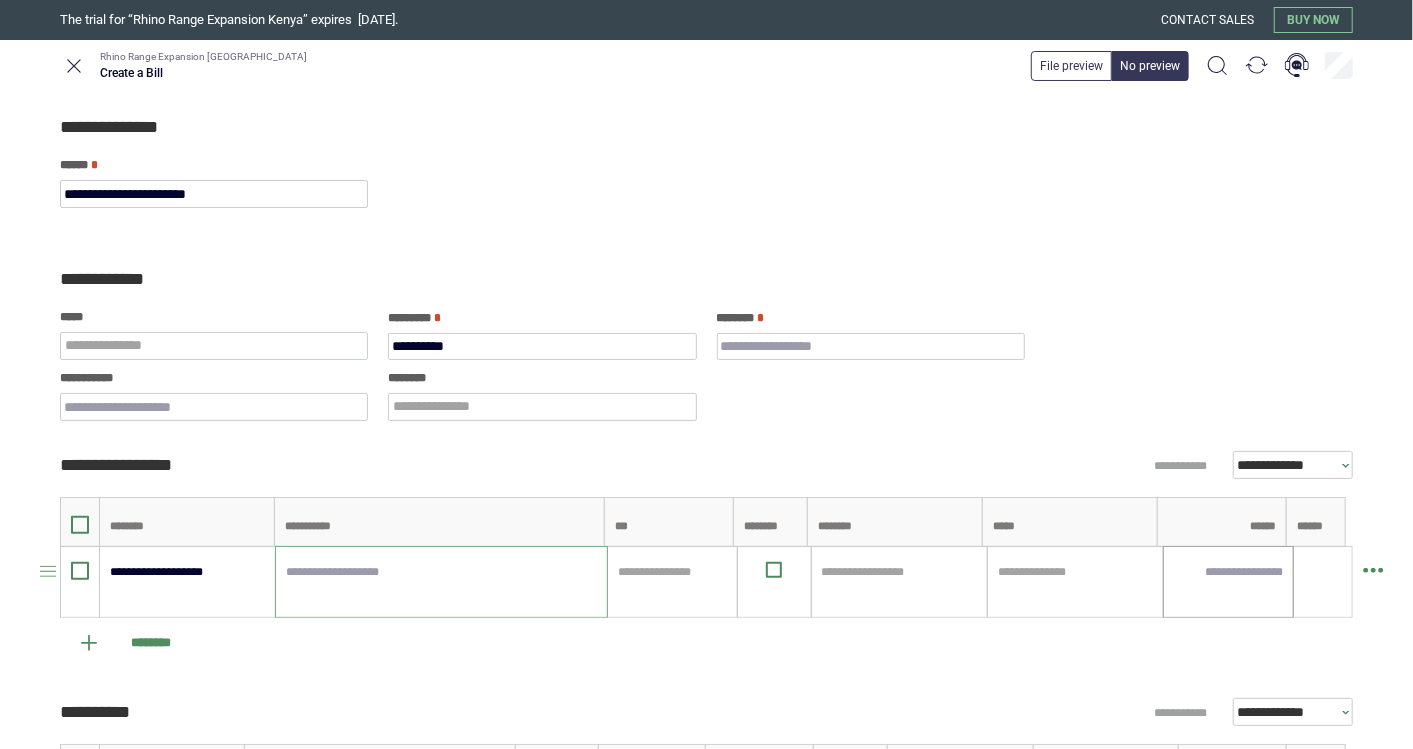 click at bounding box center (1228, 572) 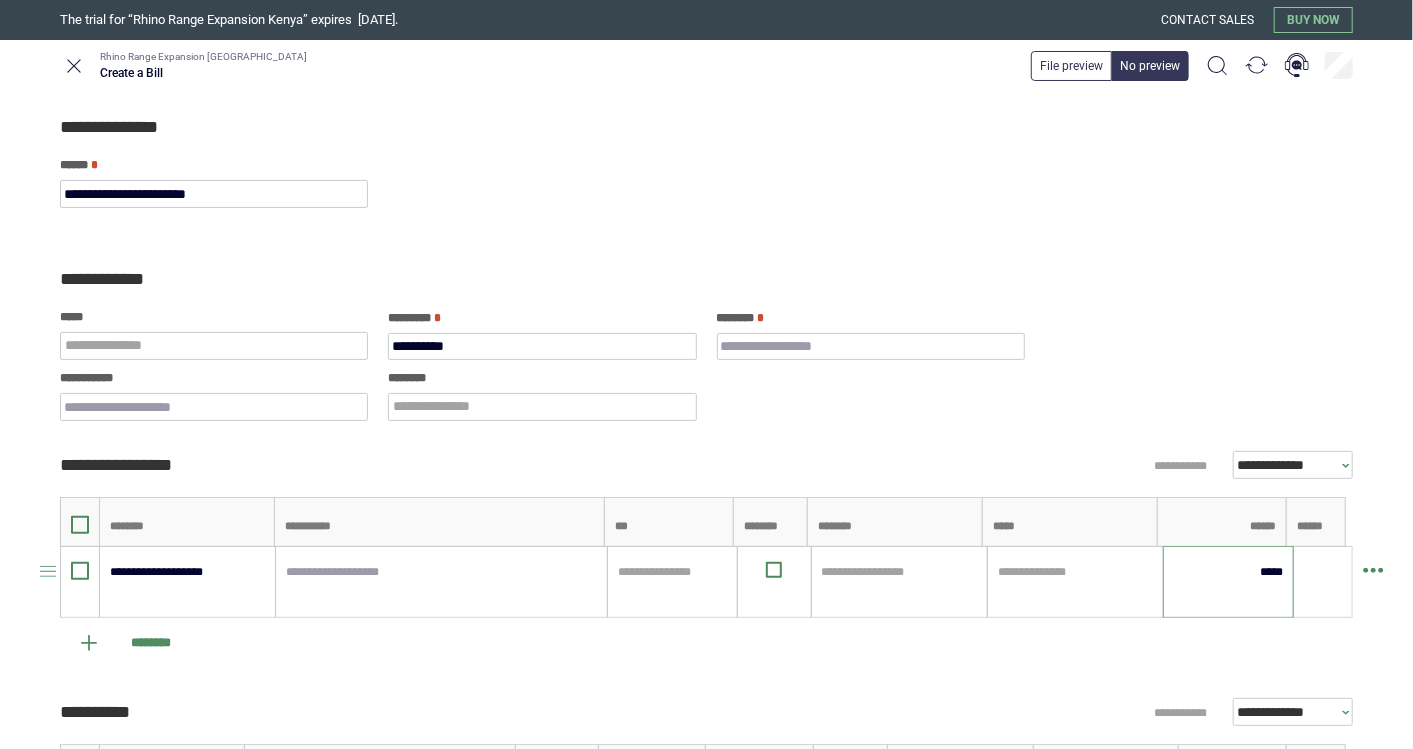 type on "*********" 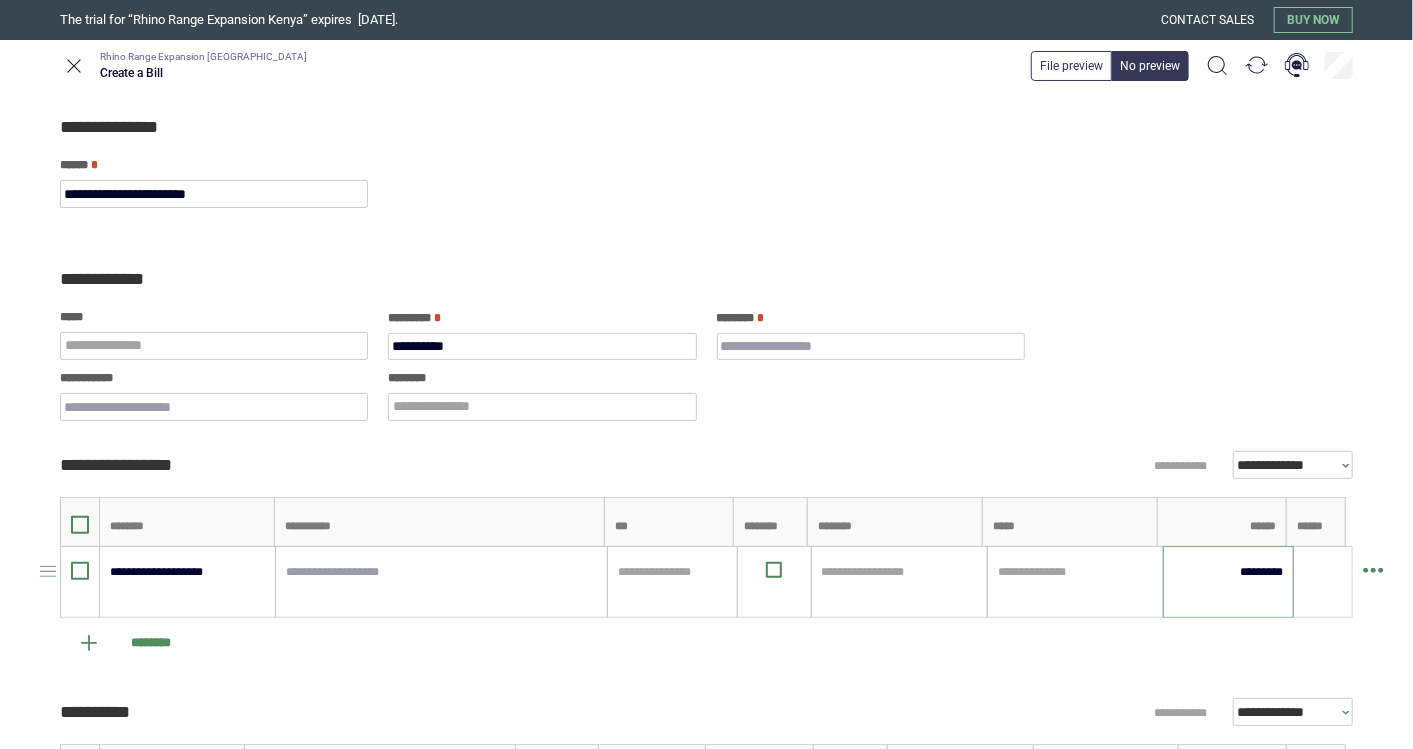 type 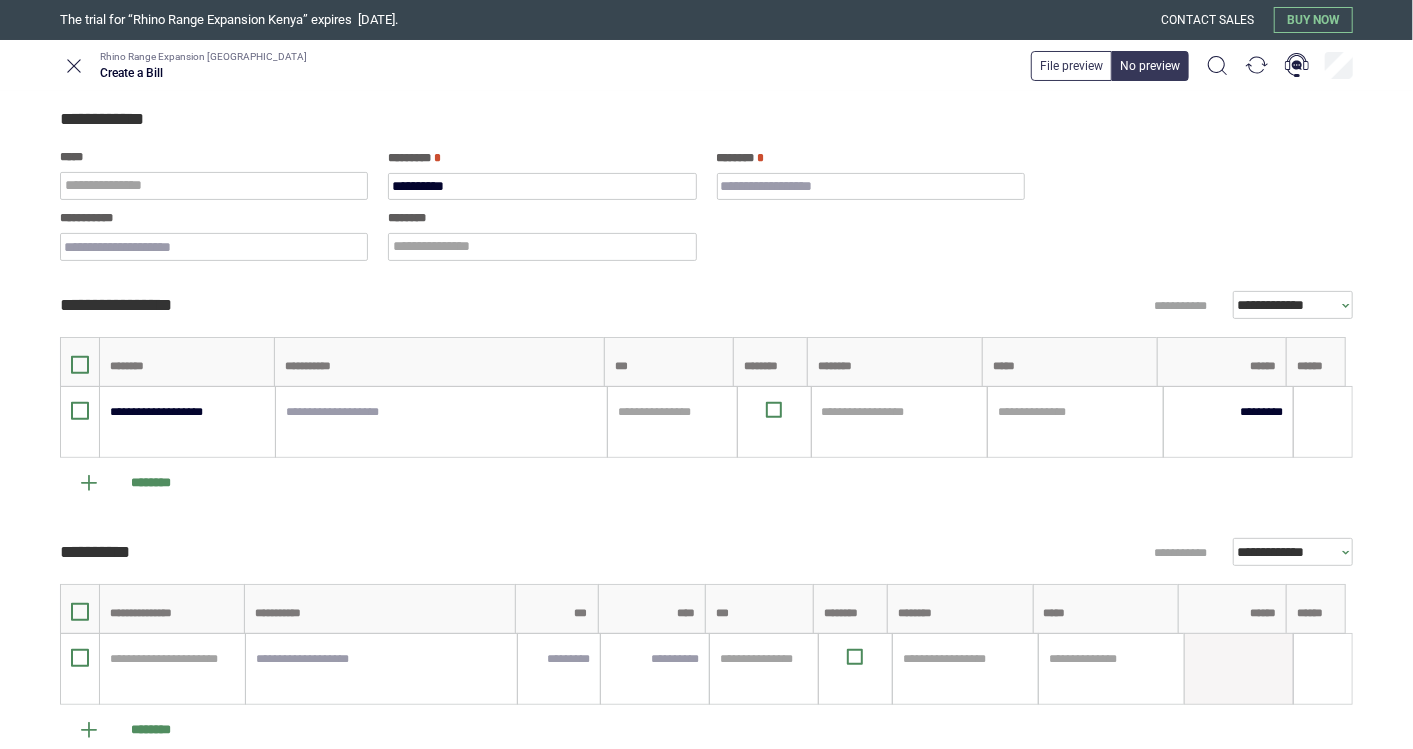 scroll, scrollTop: 222, scrollLeft: 0, axis: vertical 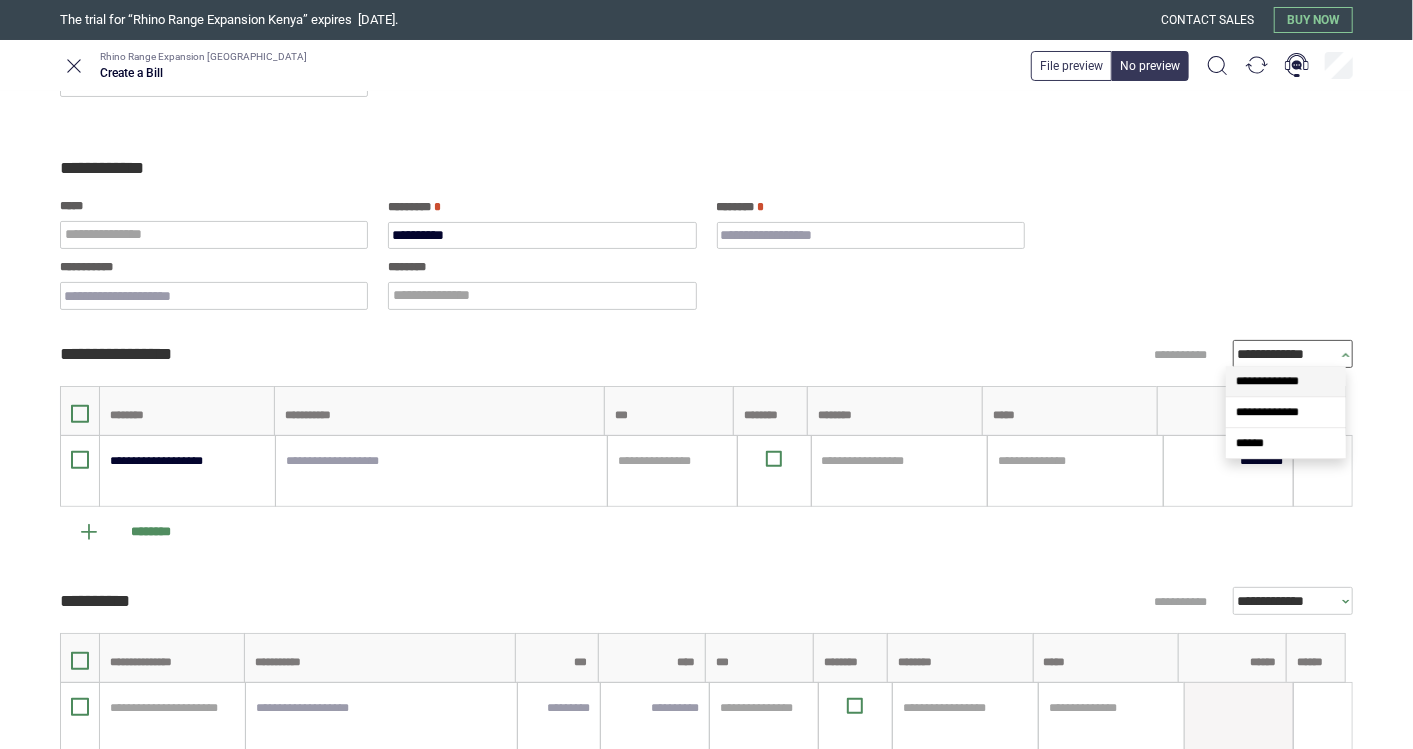 click on "**********" at bounding box center (1287, 354) 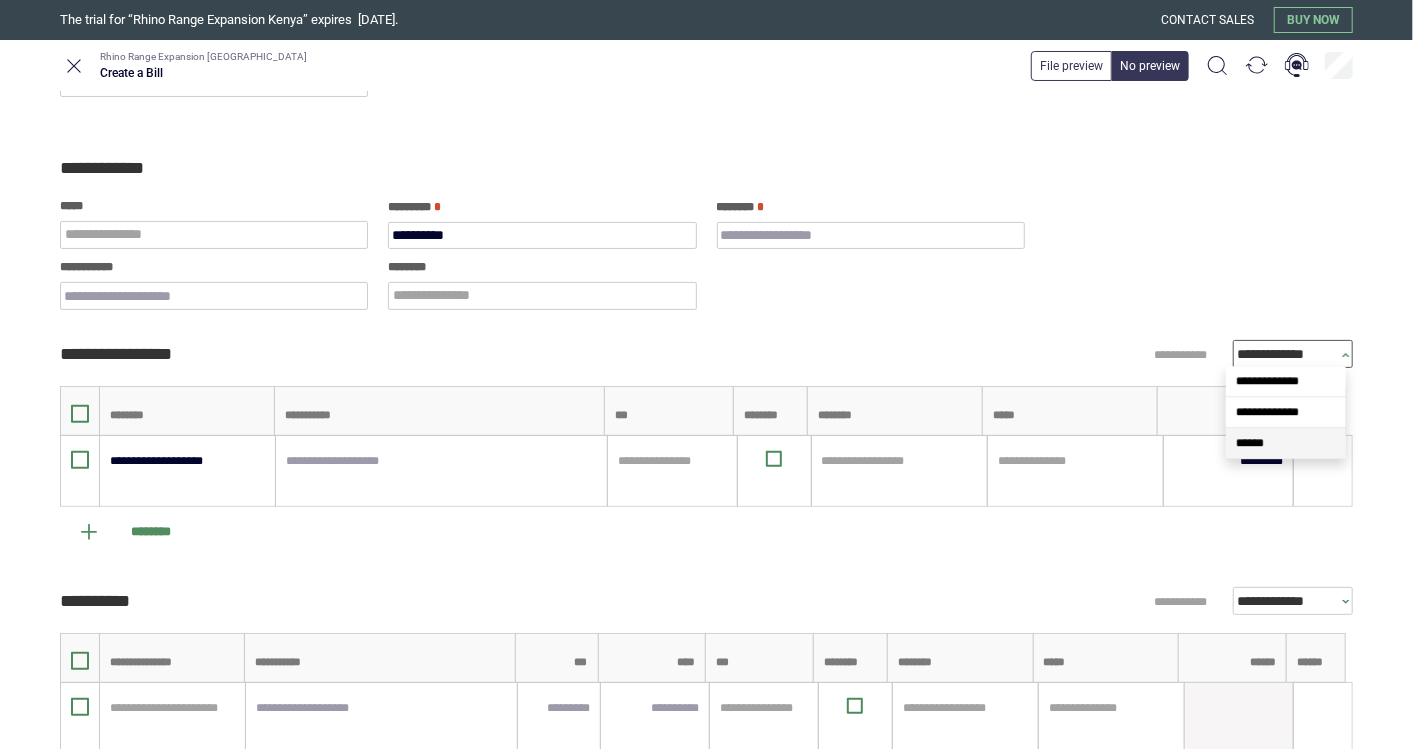 click on "******" at bounding box center (1250, 443) 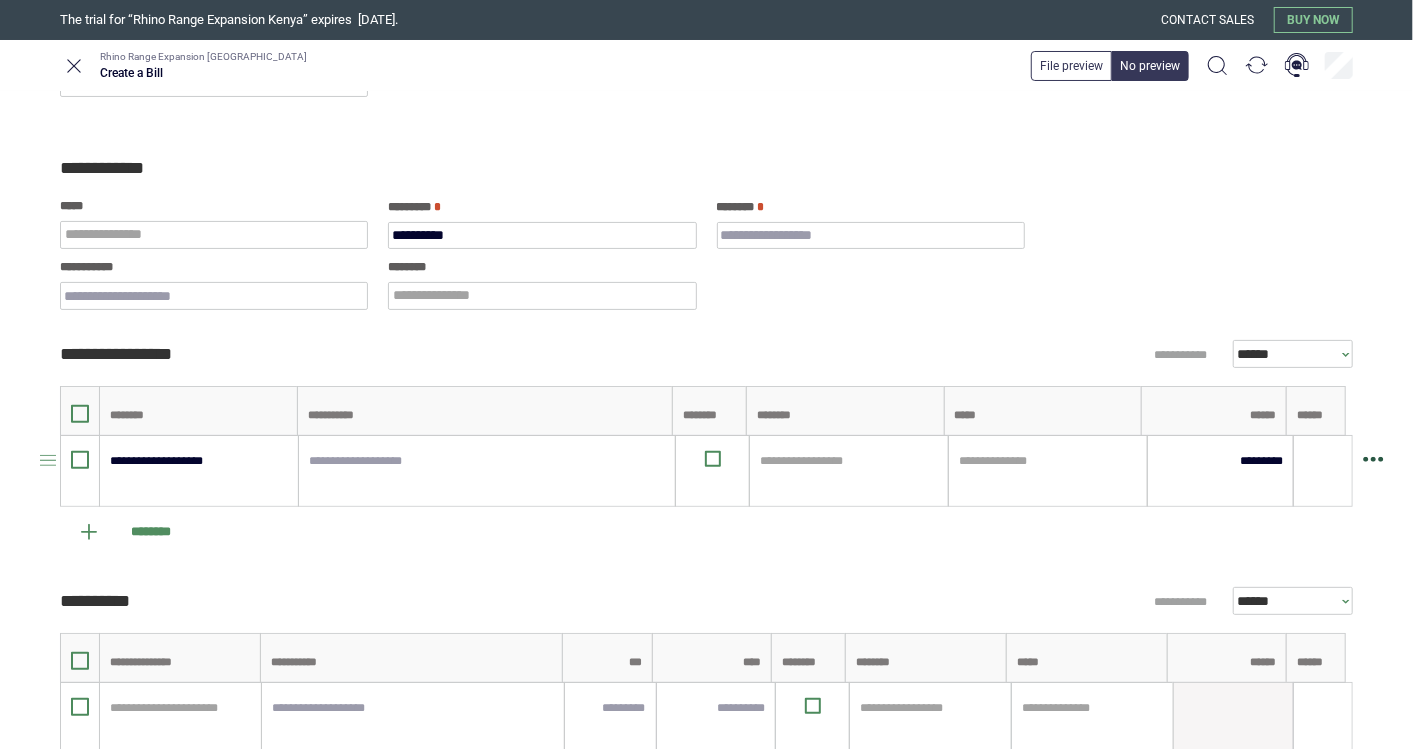 click 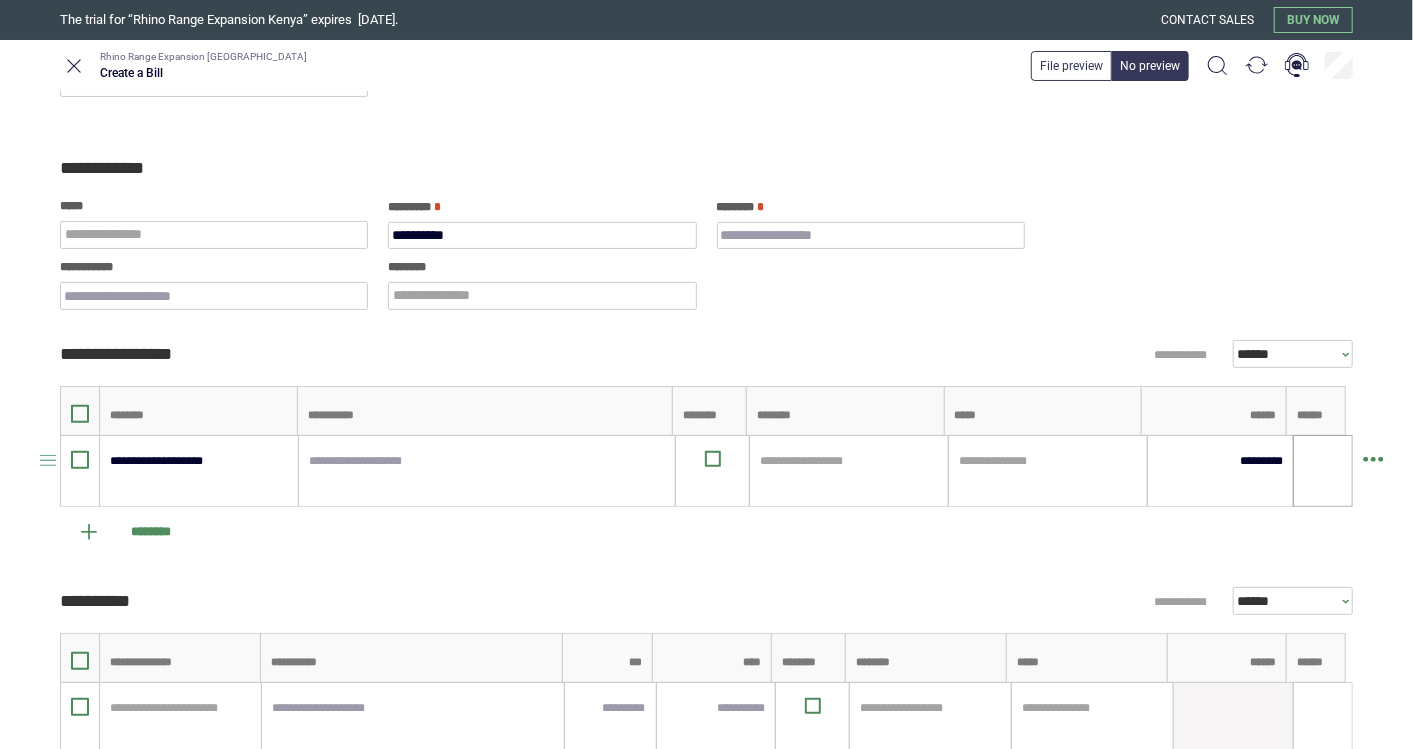 click at bounding box center (1323, 471) 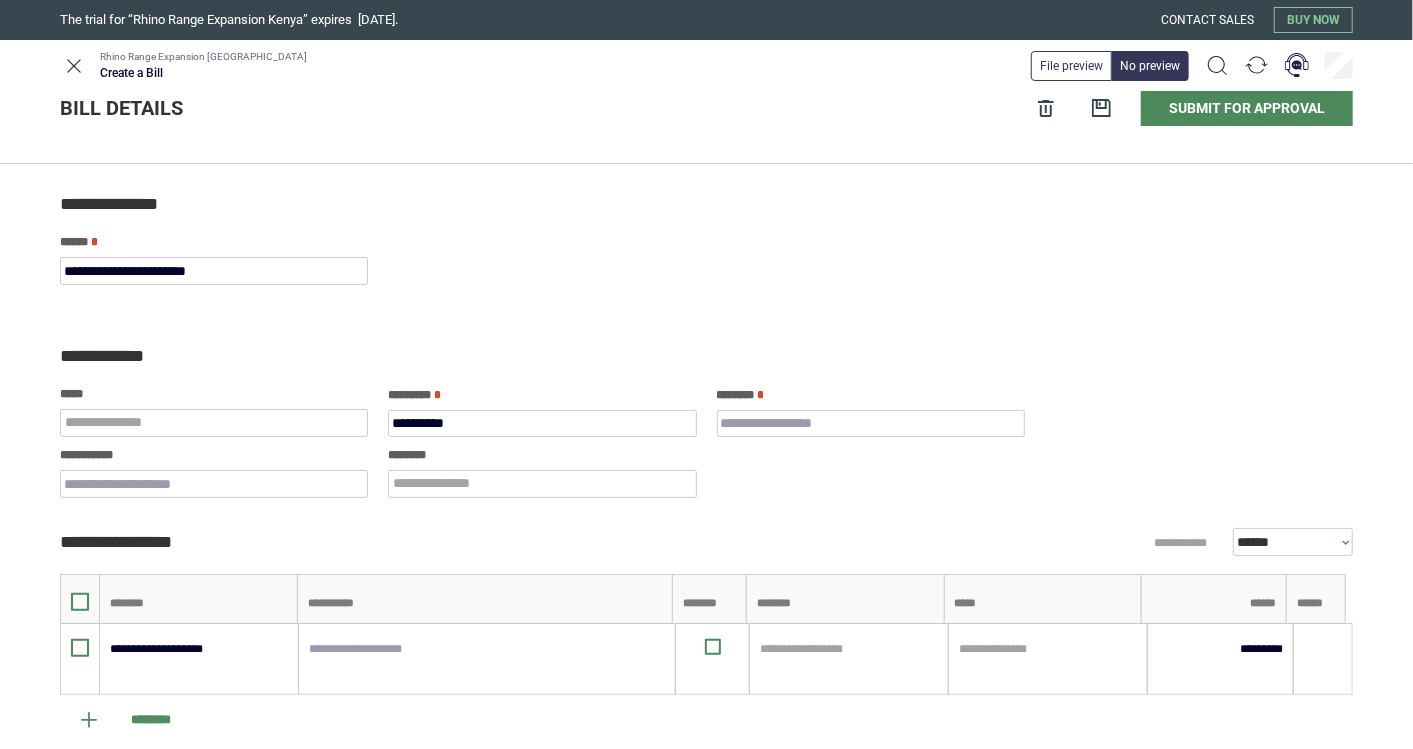 scroll, scrollTop: 0, scrollLeft: 0, axis: both 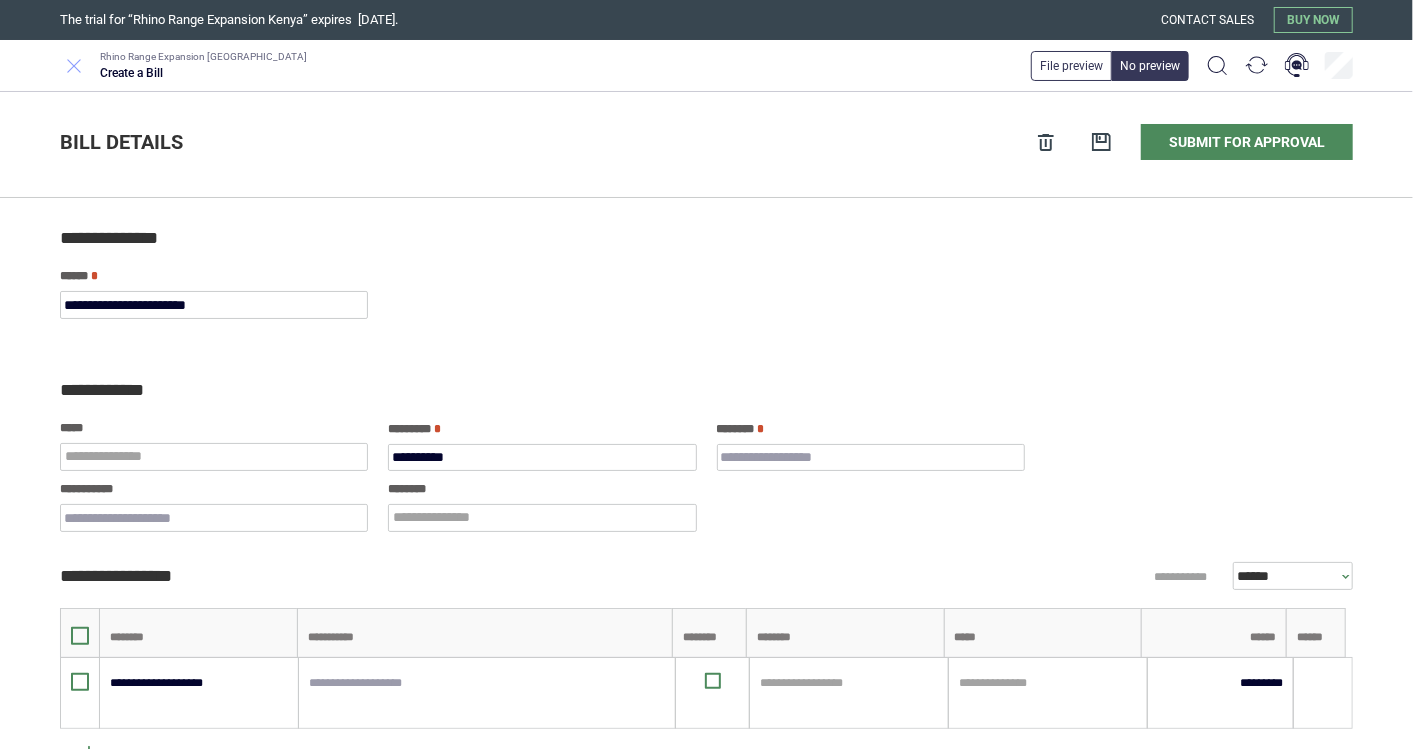 click 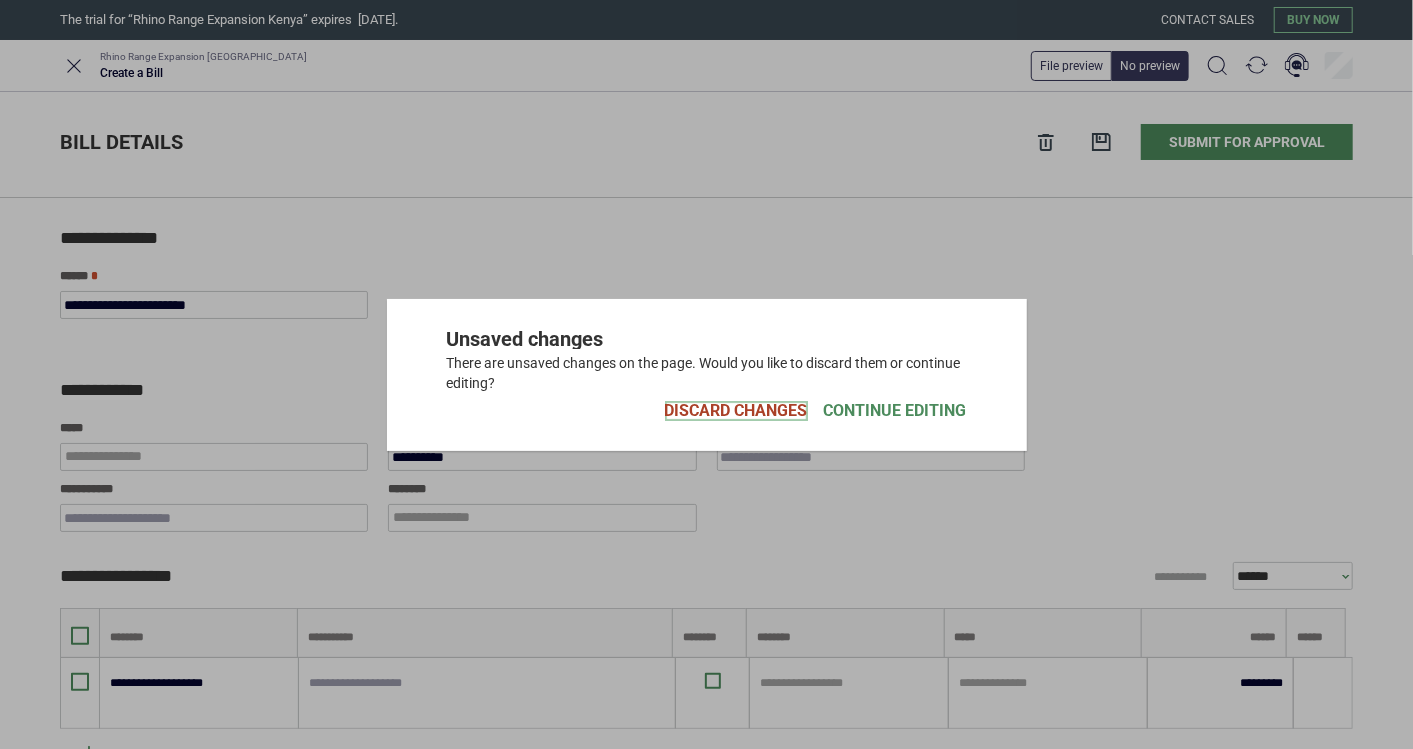 click on "Discard Changes" at bounding box center [736, 411] 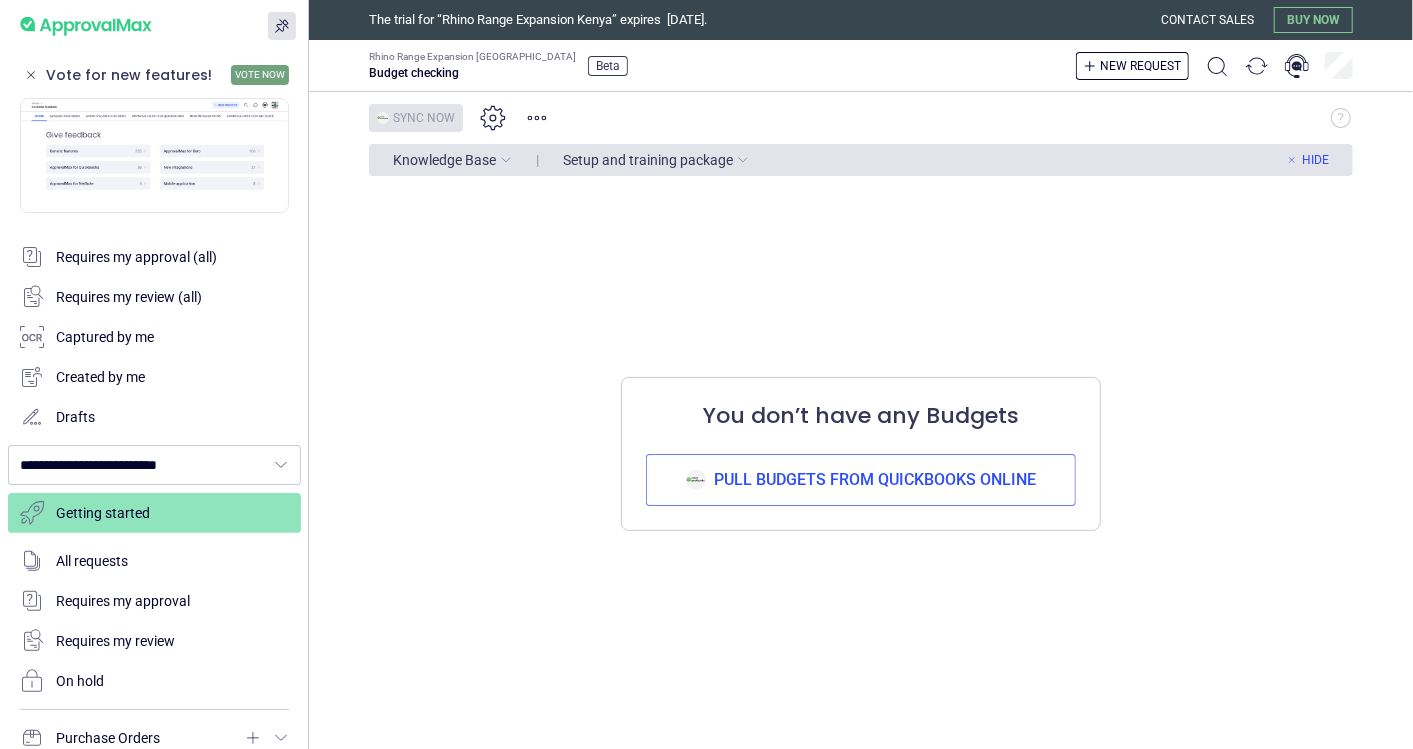 scroll, scrollTop: 444, scrollLeft: 0, axis: vertical 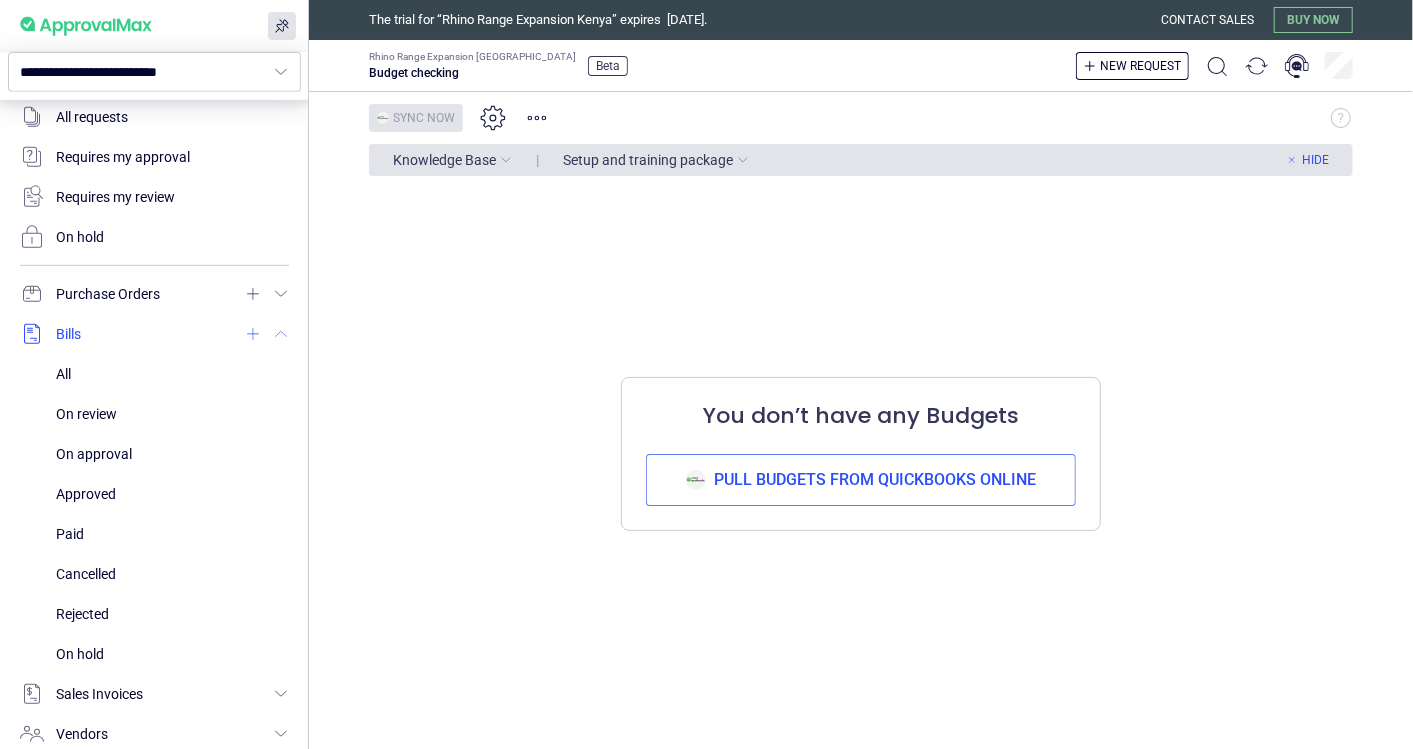 click 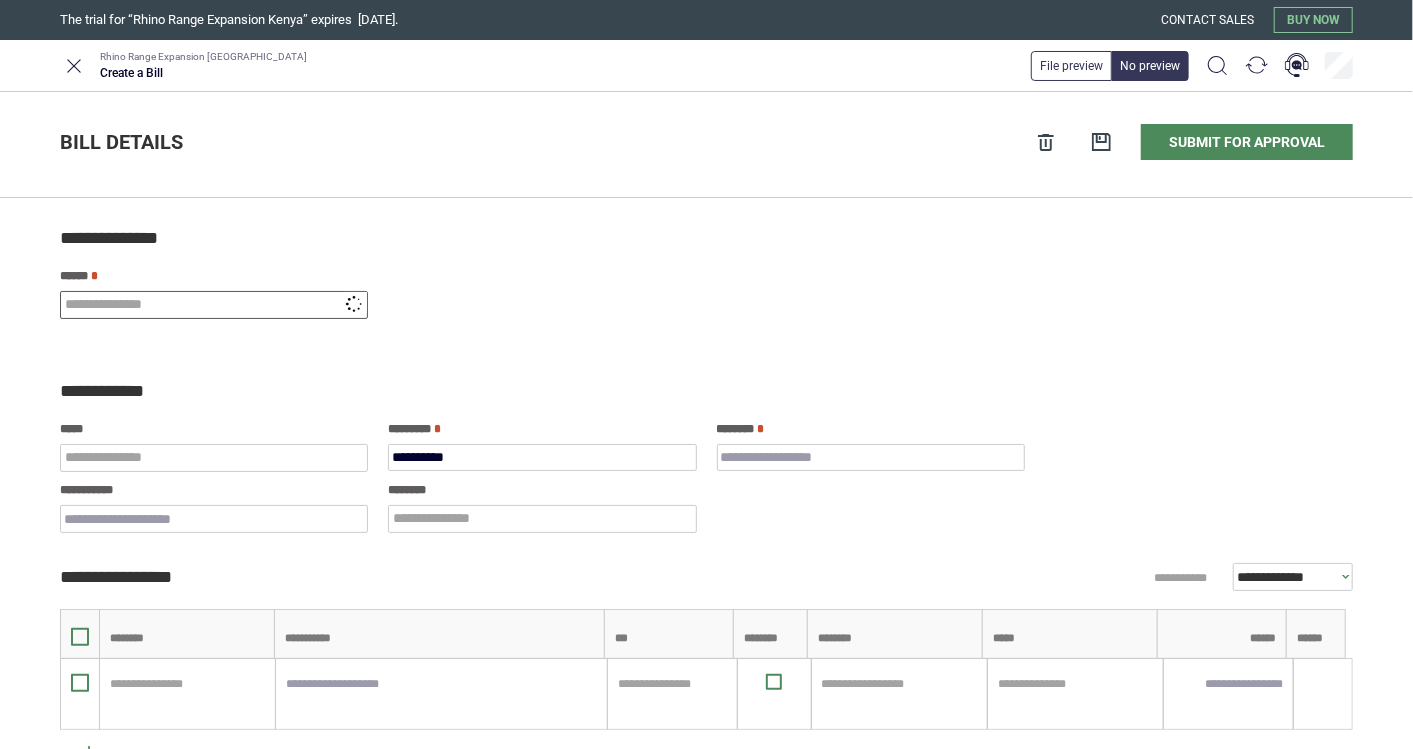 click at bounding box center (214, 305) 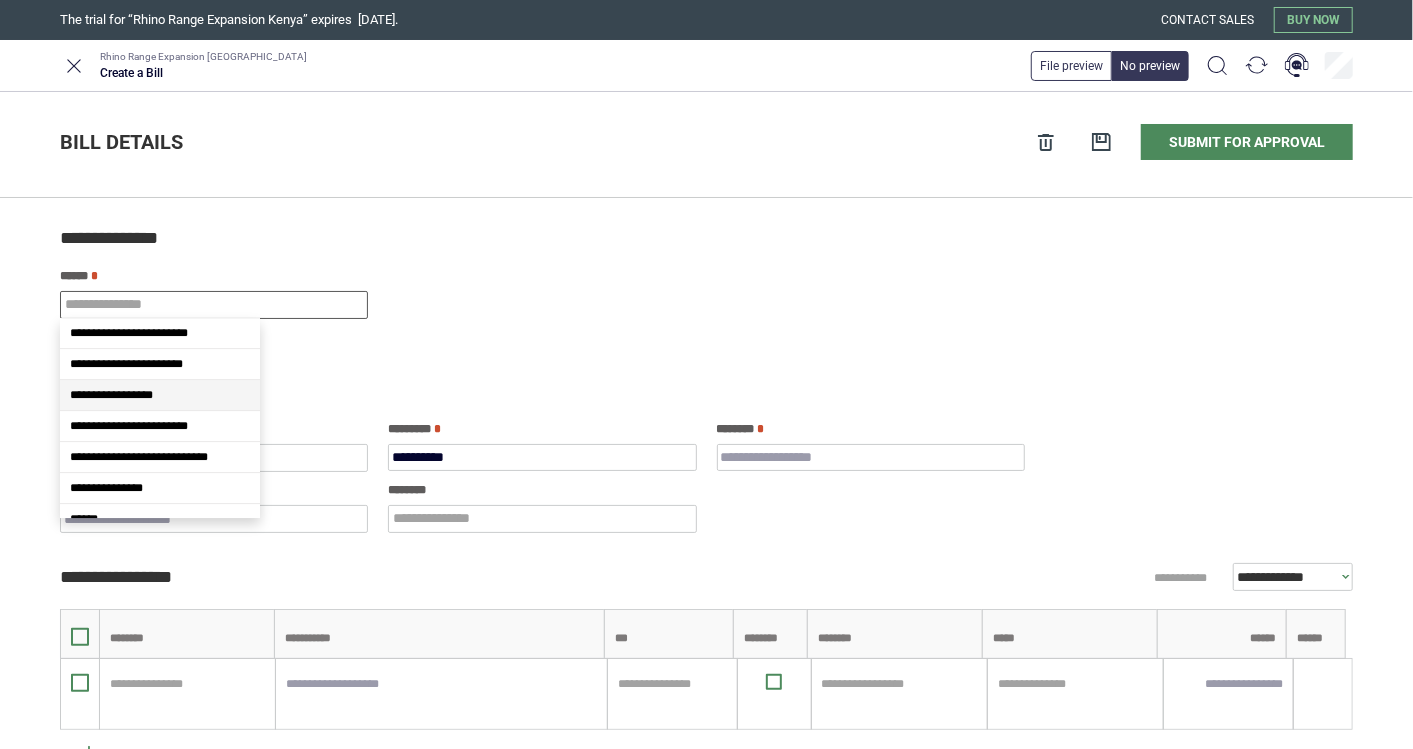 click on "**********" at bounding box center (111, 395) 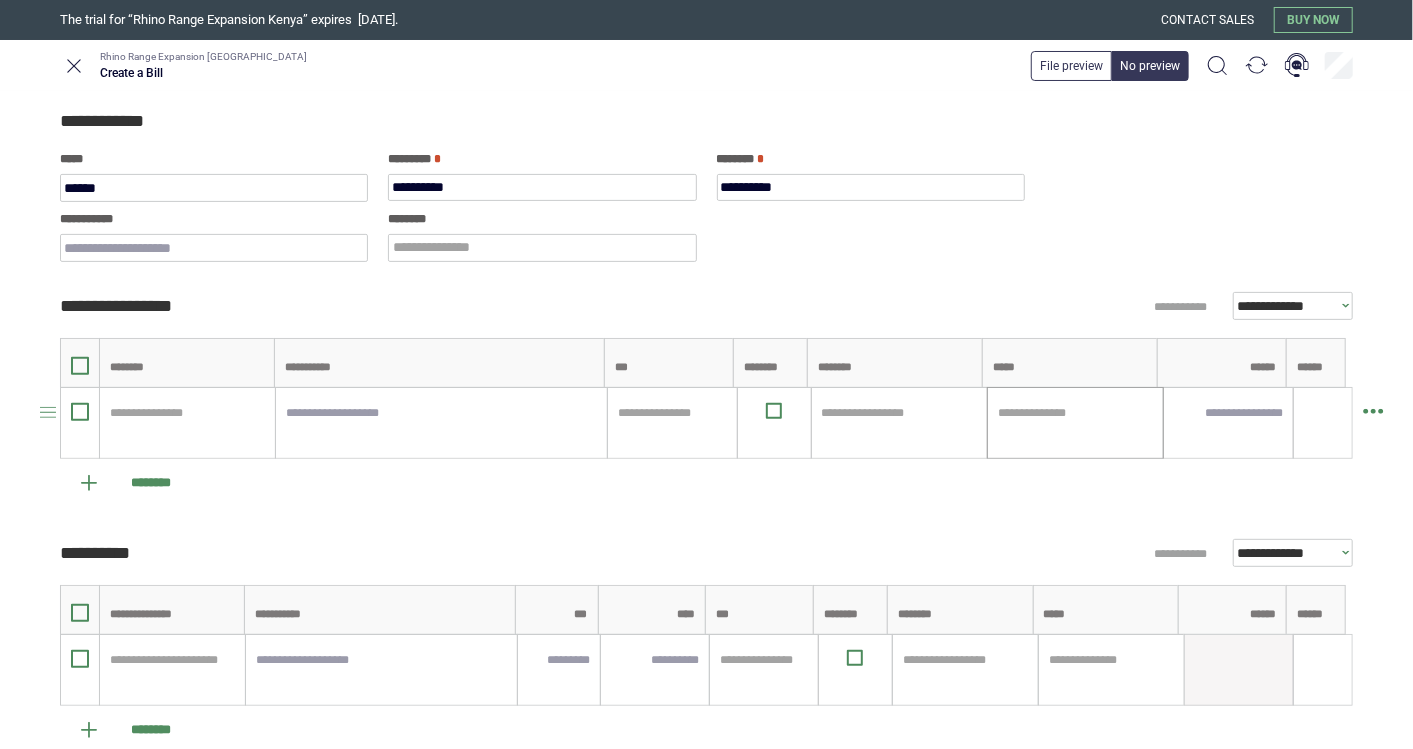scroll, scrollTop: 333, scrollLeft: 0, axis: vertical 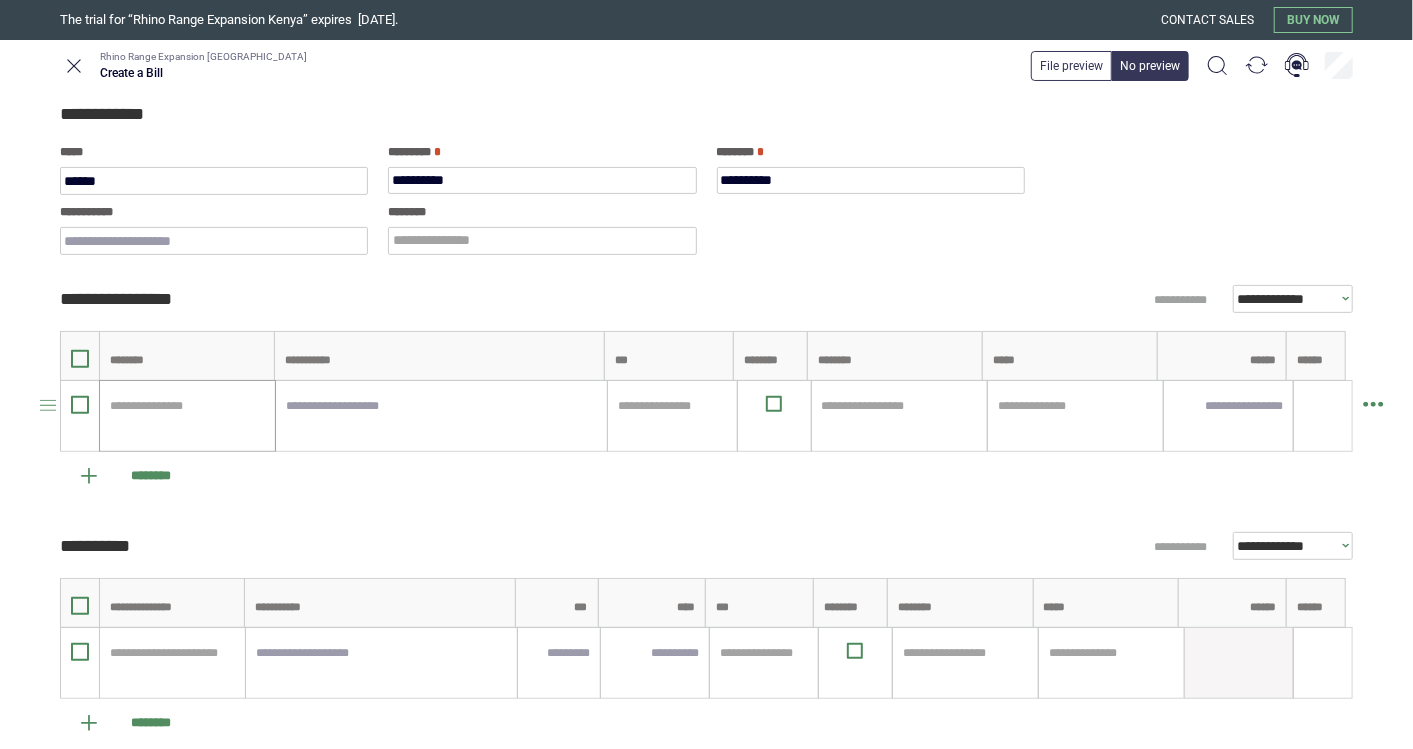 type on "**********" 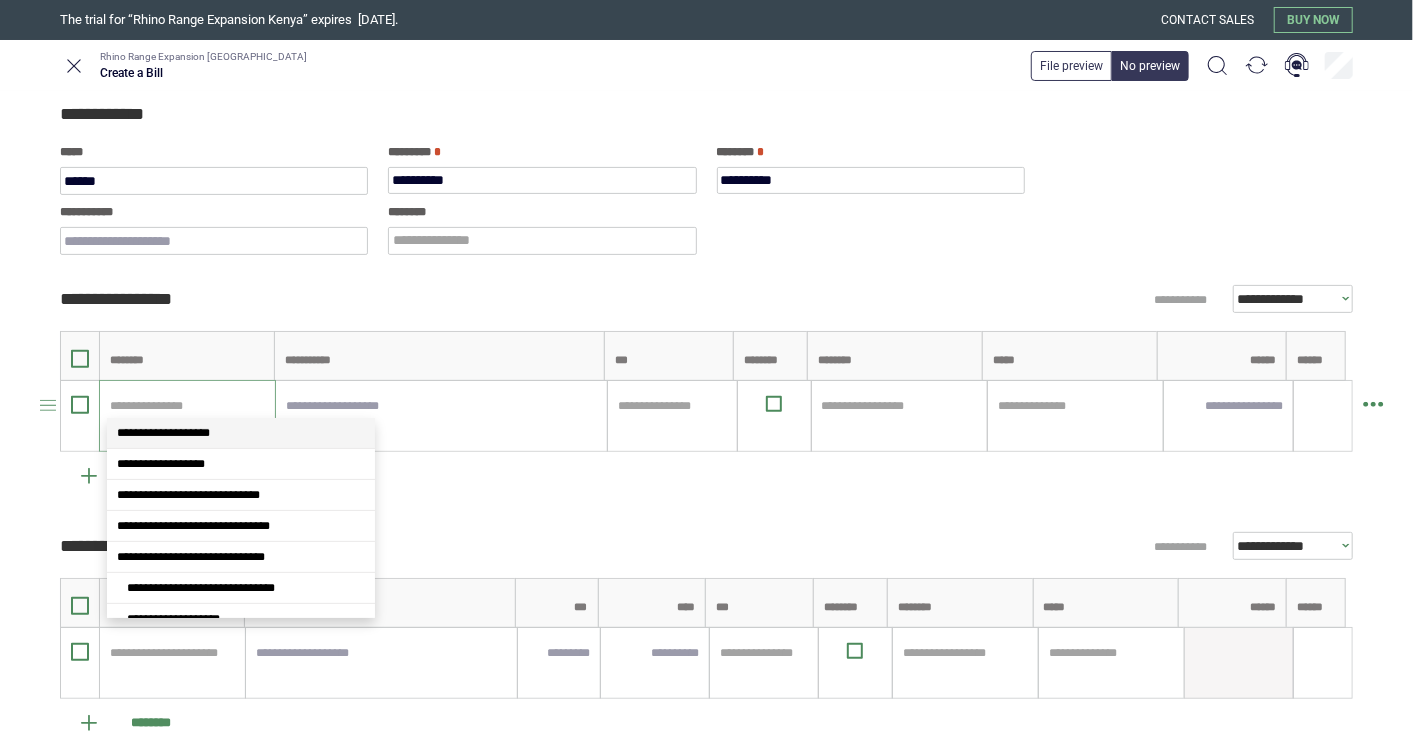 click at bounding box center [187, 406] 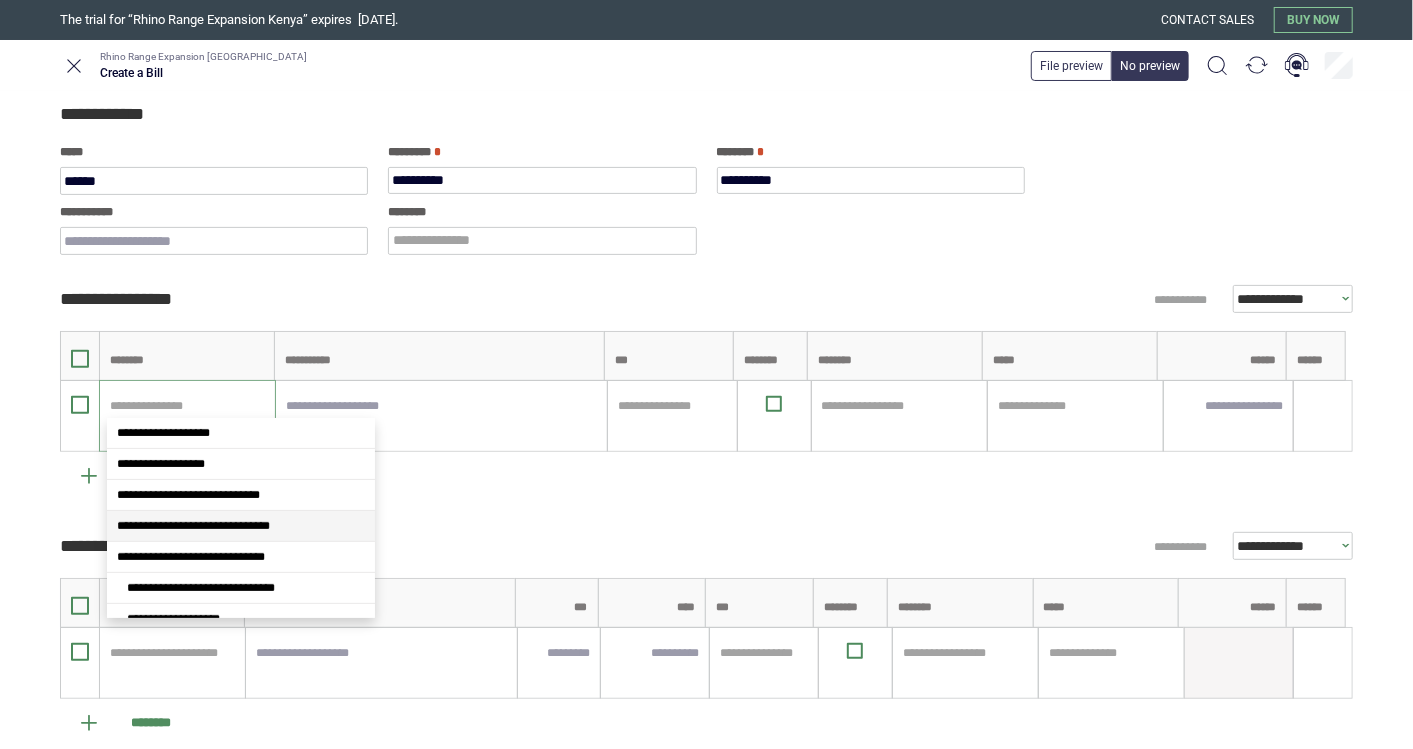 scroll, scrollTop: 111, scrollLeft: 0, axis: vertical 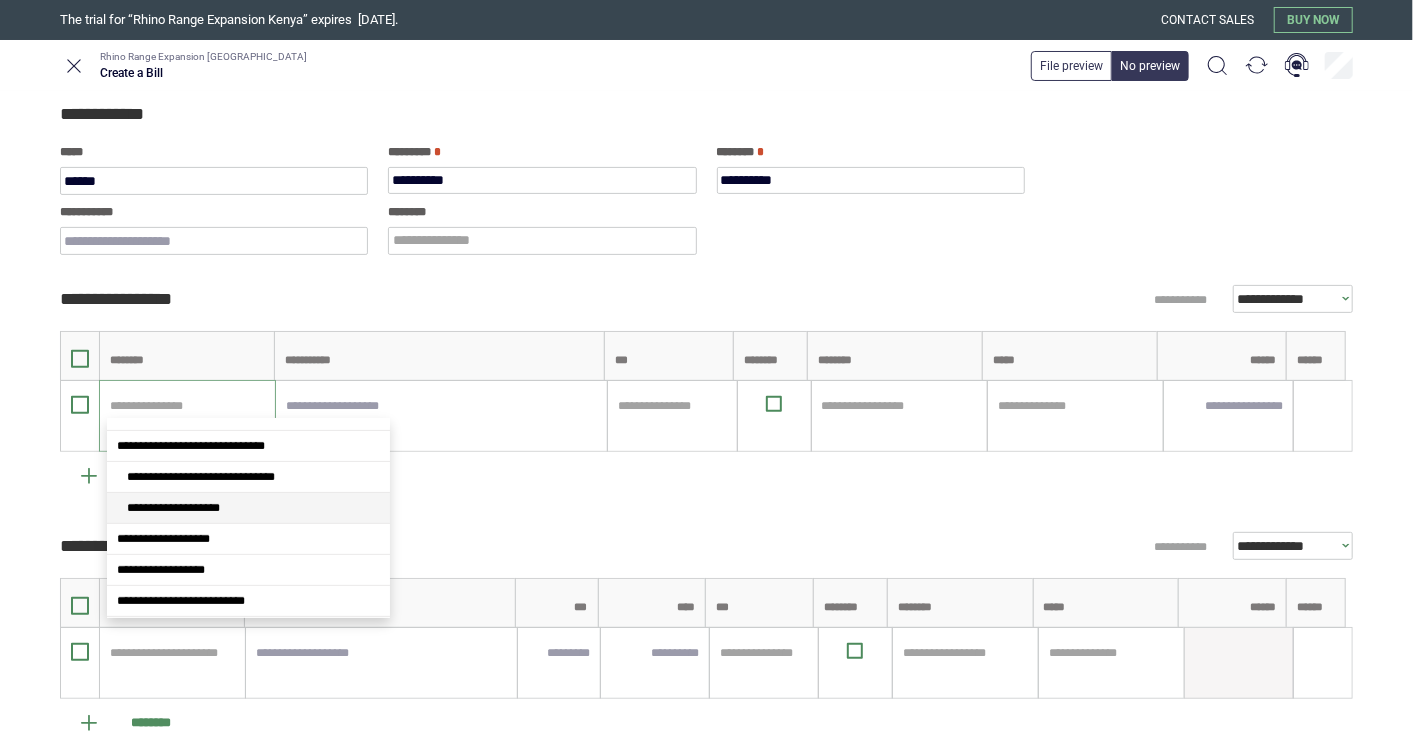 click on "**********" at bounding box center (173, 508) 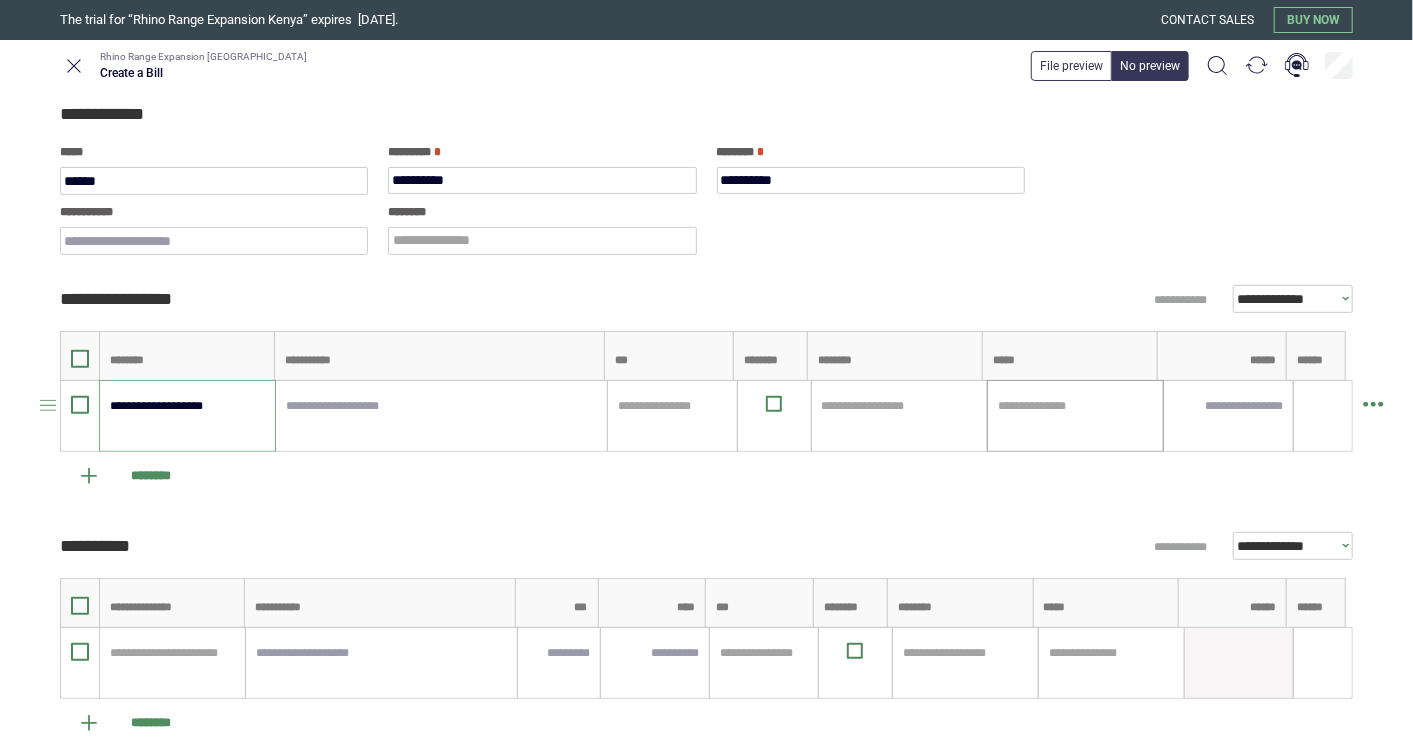 type on "**********" 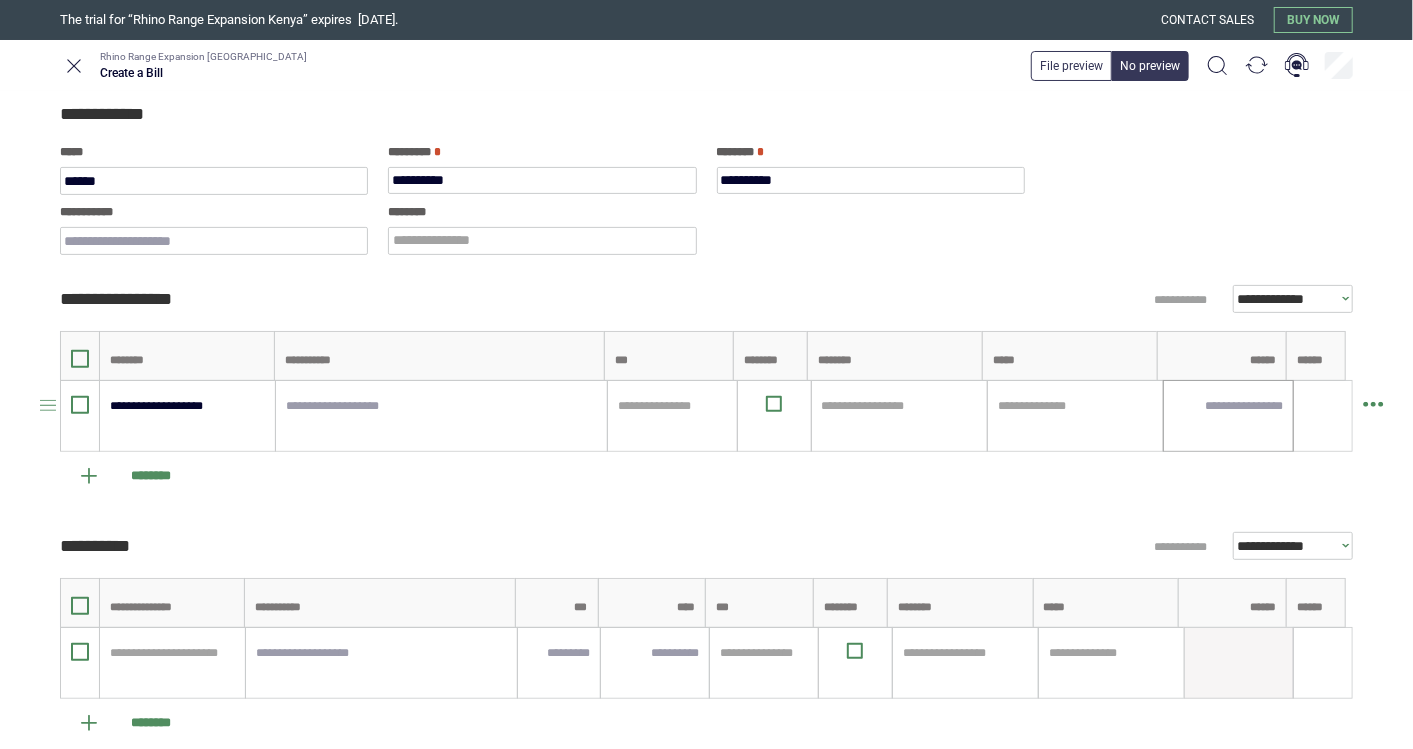 click at bounding box center [1228, 416] 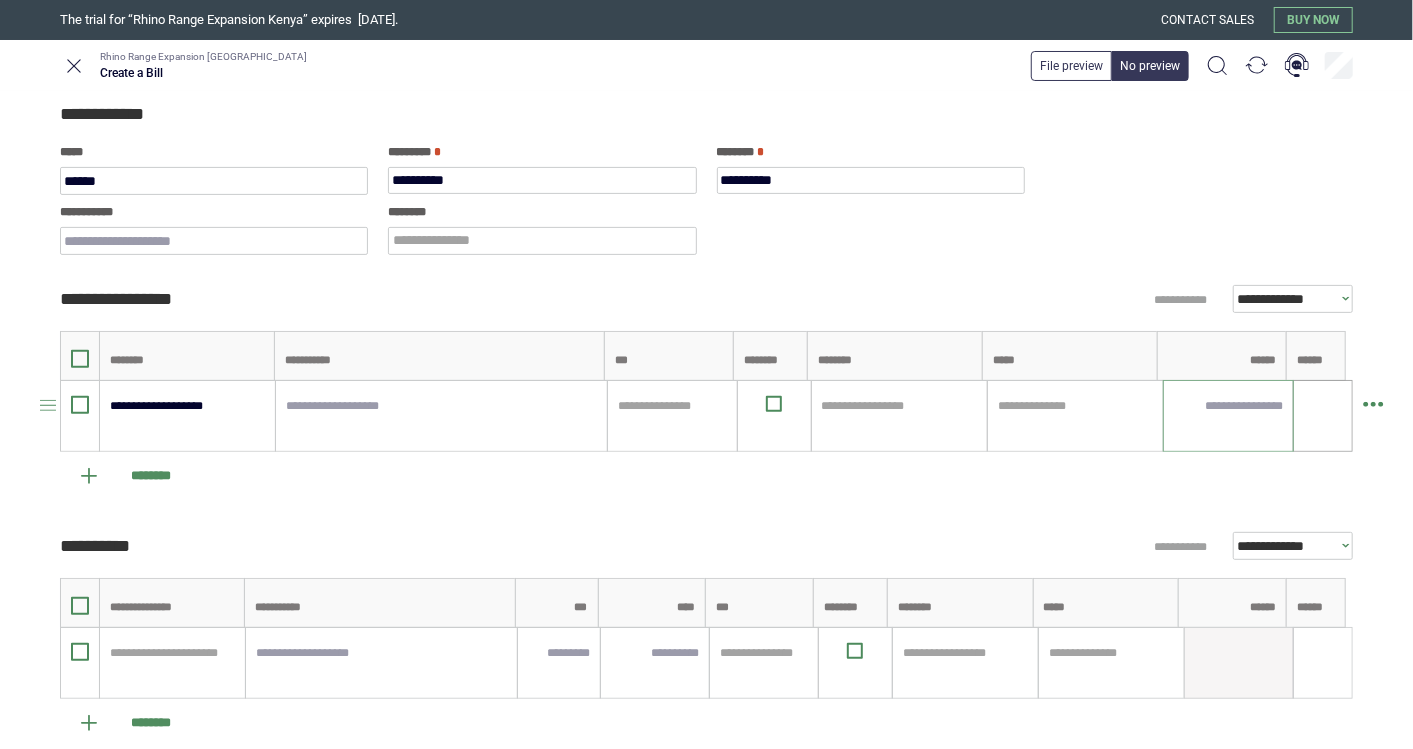 click at bounding box center [1323, 416] 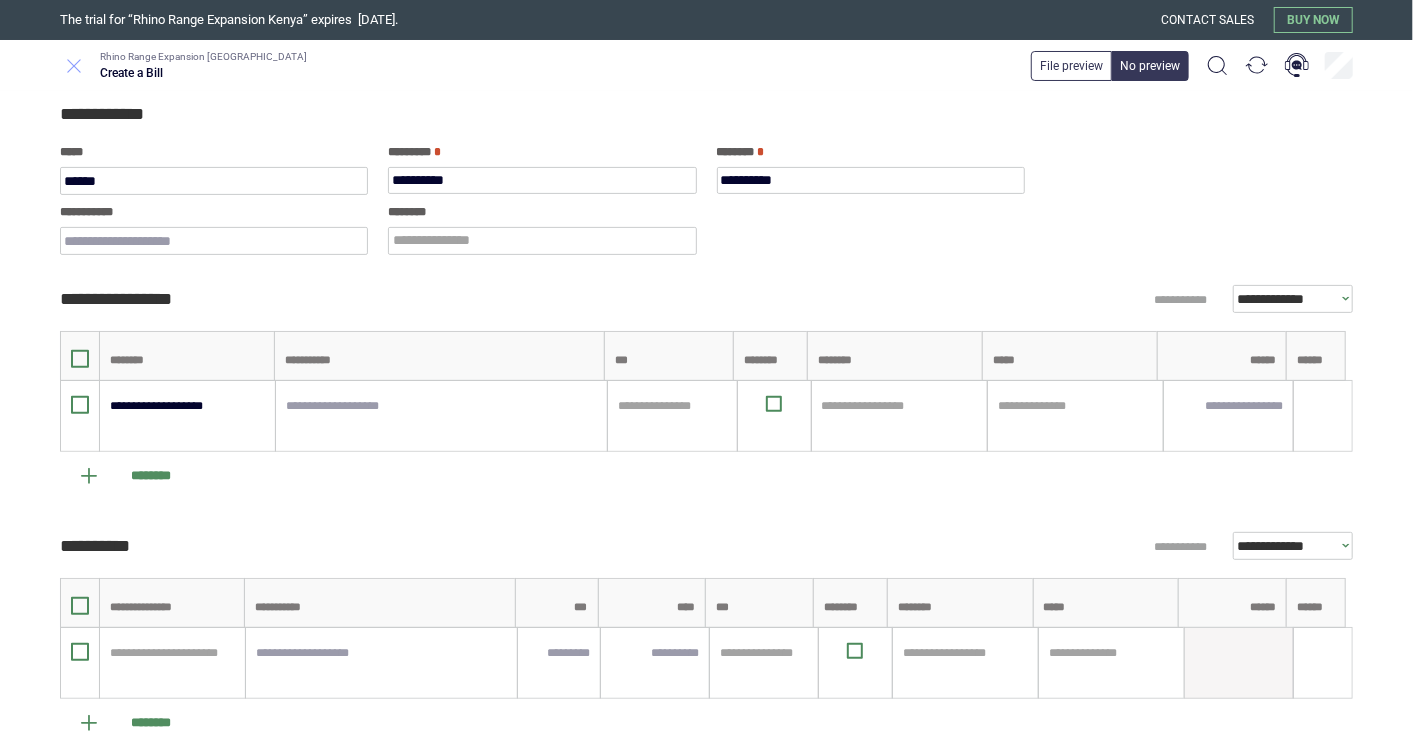 click 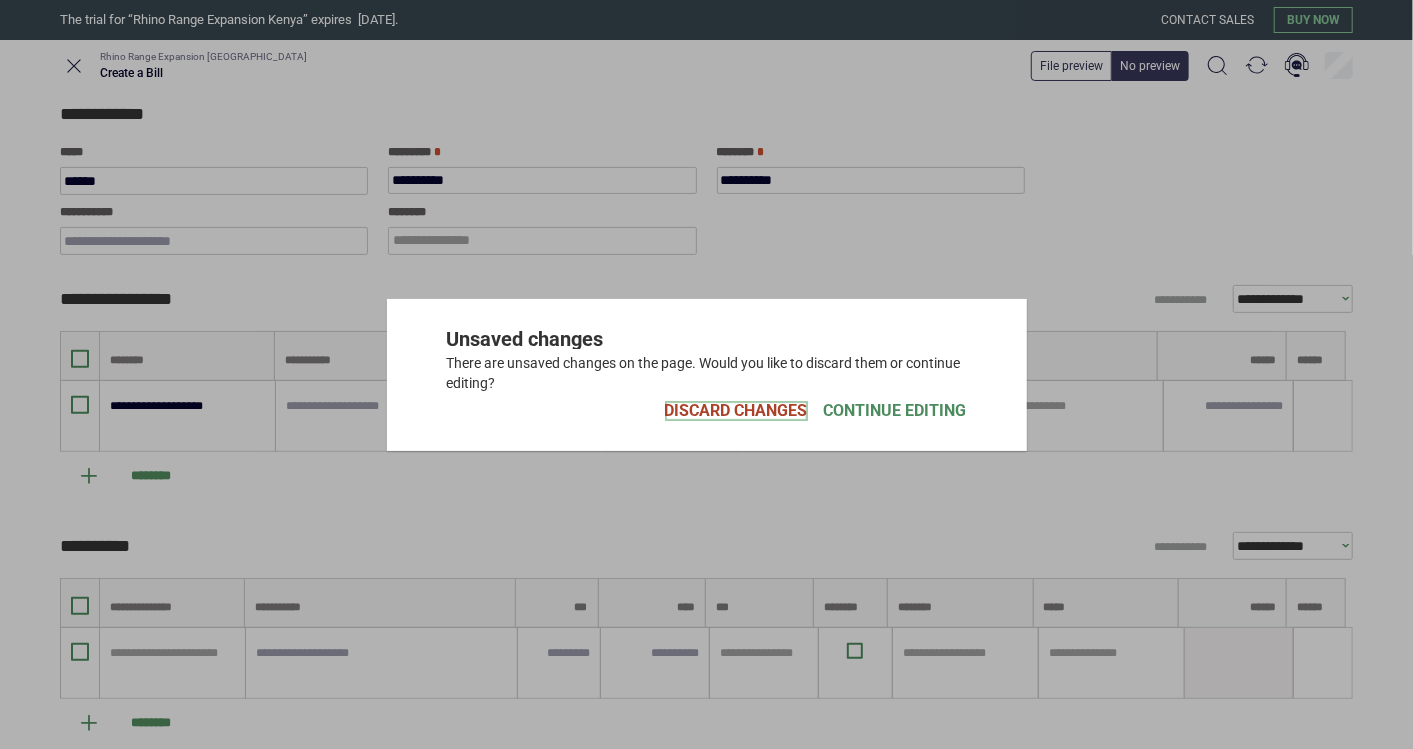 click on "Discard Changes" at bounding box center [736, 411] 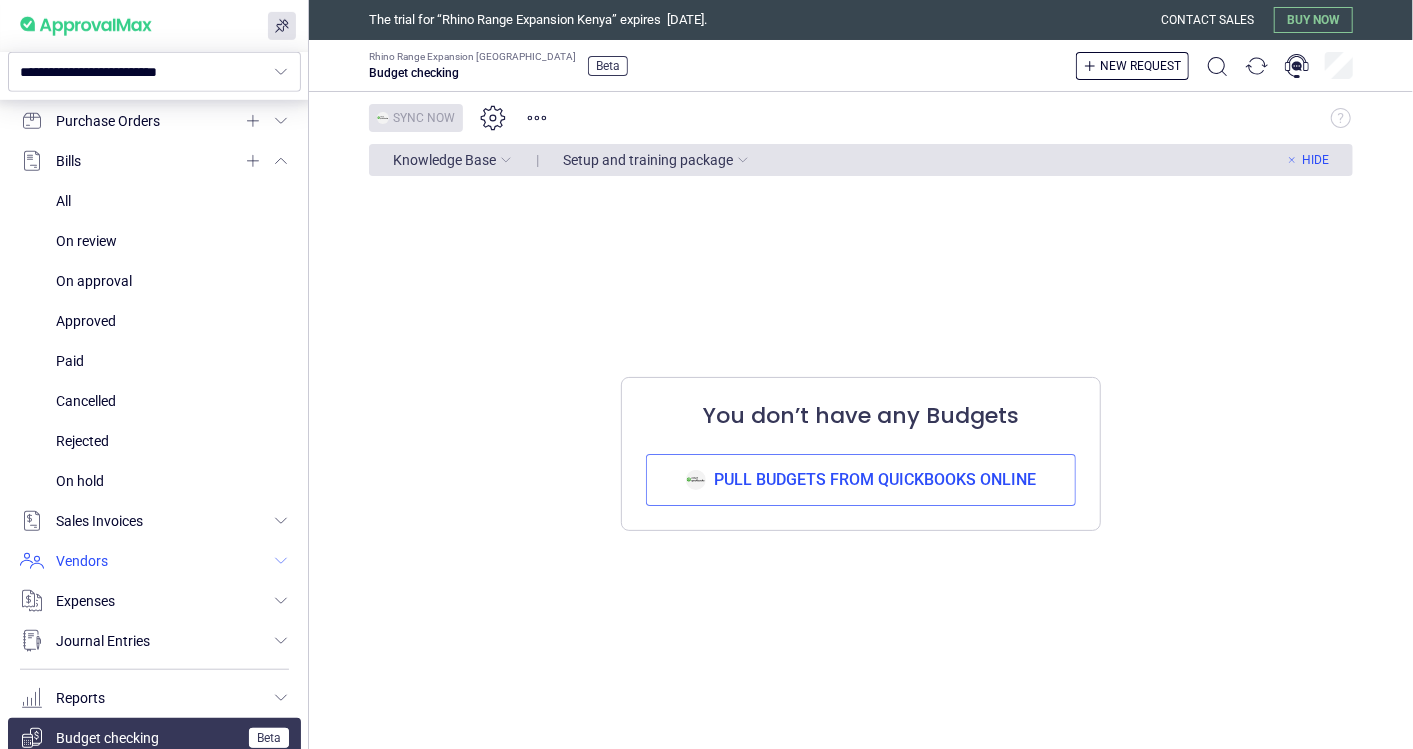 scroll, scrollTop: 728, scrollLeft: 0, axis: vertical 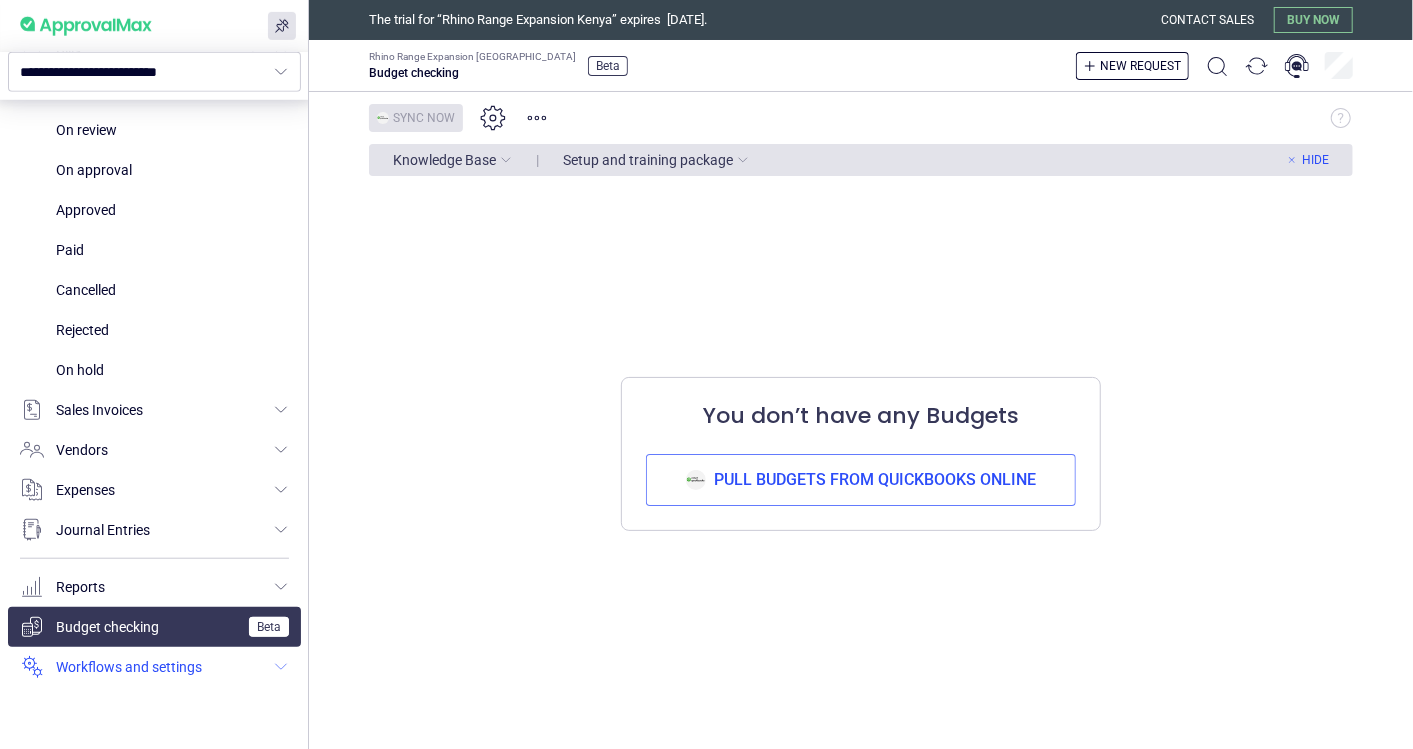 click at bounding box center (154, 667) 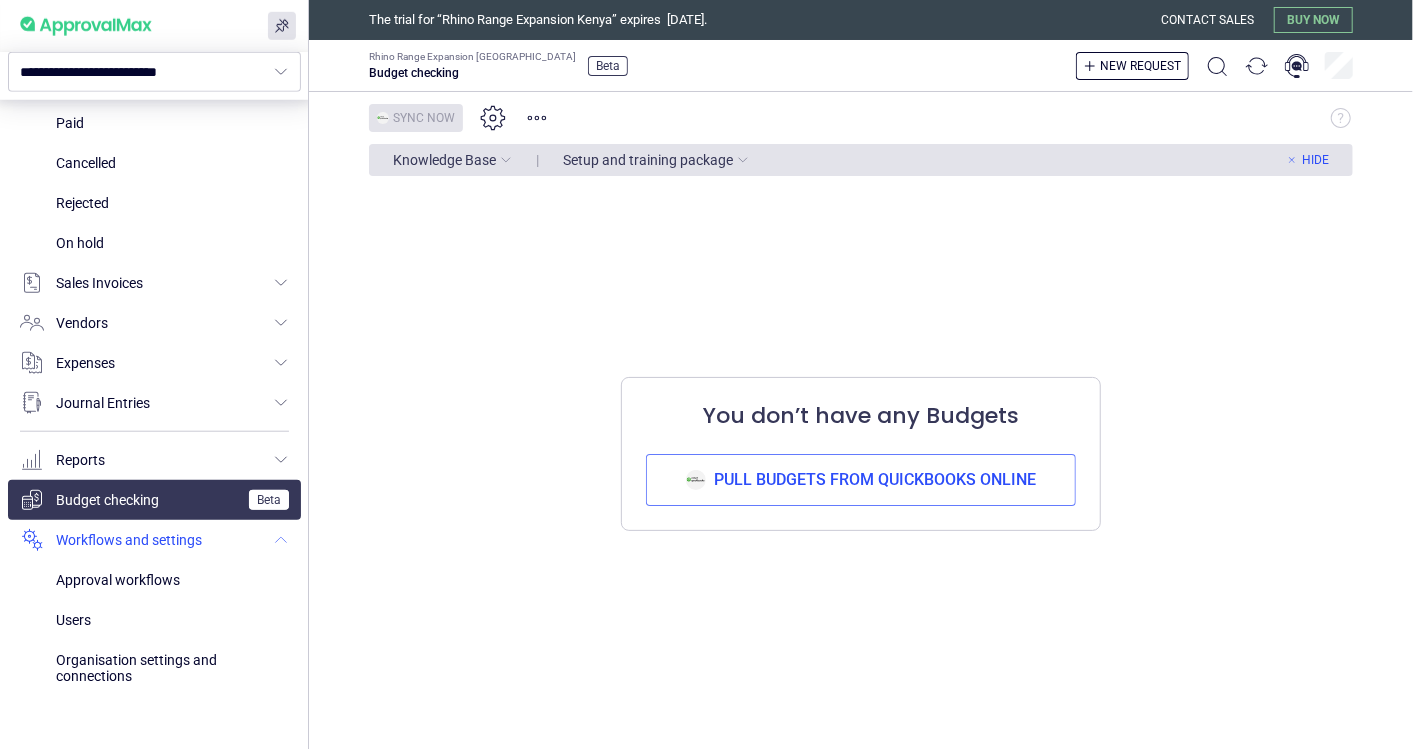 scroll, scrollTop: 865, scrollLeft: 0, axis: vertical 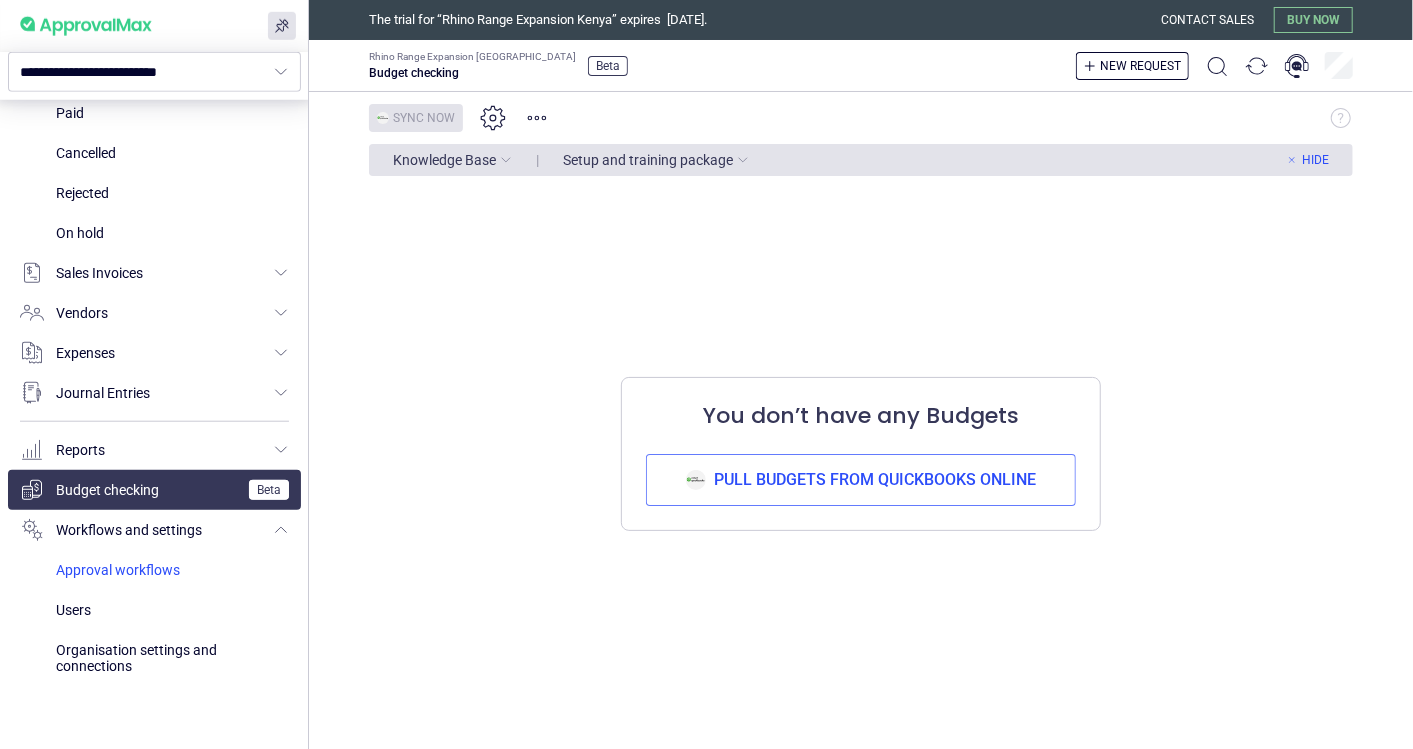 click at bounding box center (172, 570) 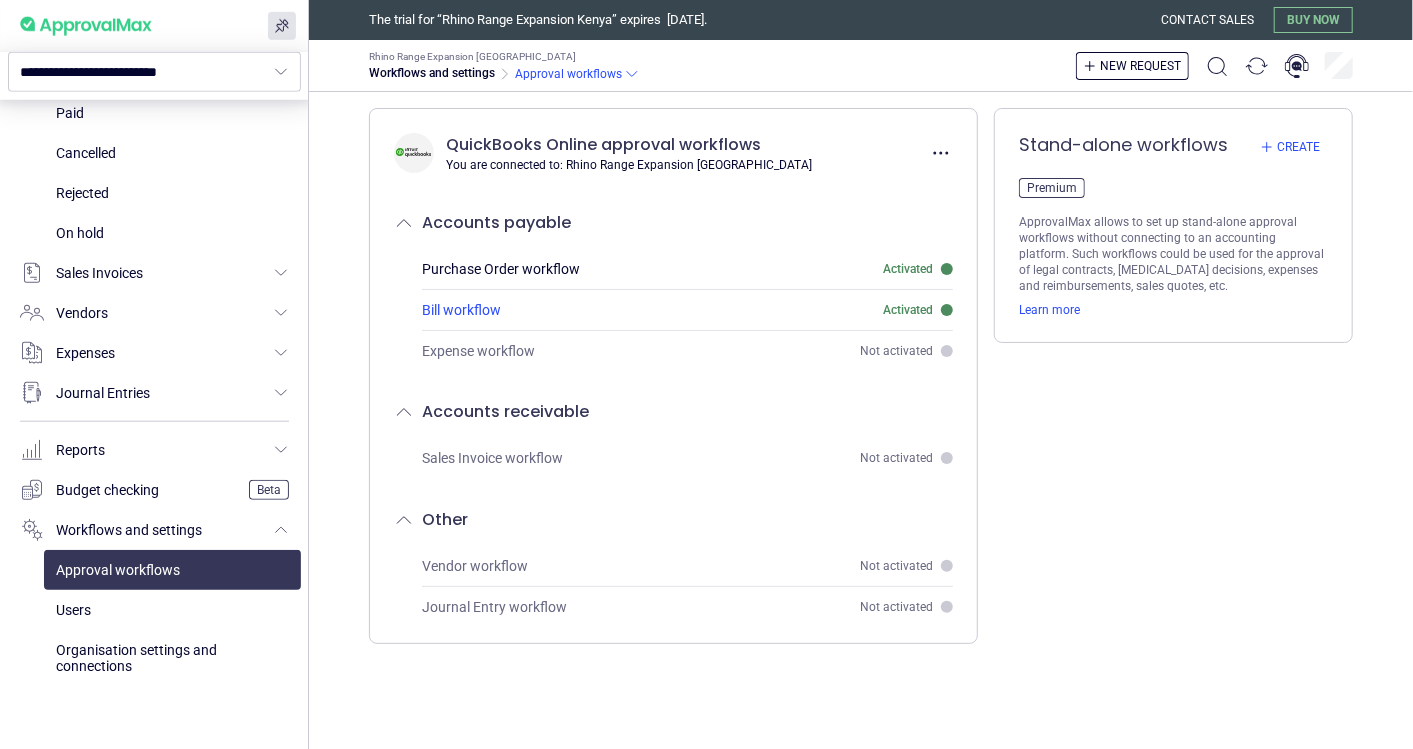 click on "Bill workflow" at bounding box center (461, 310) 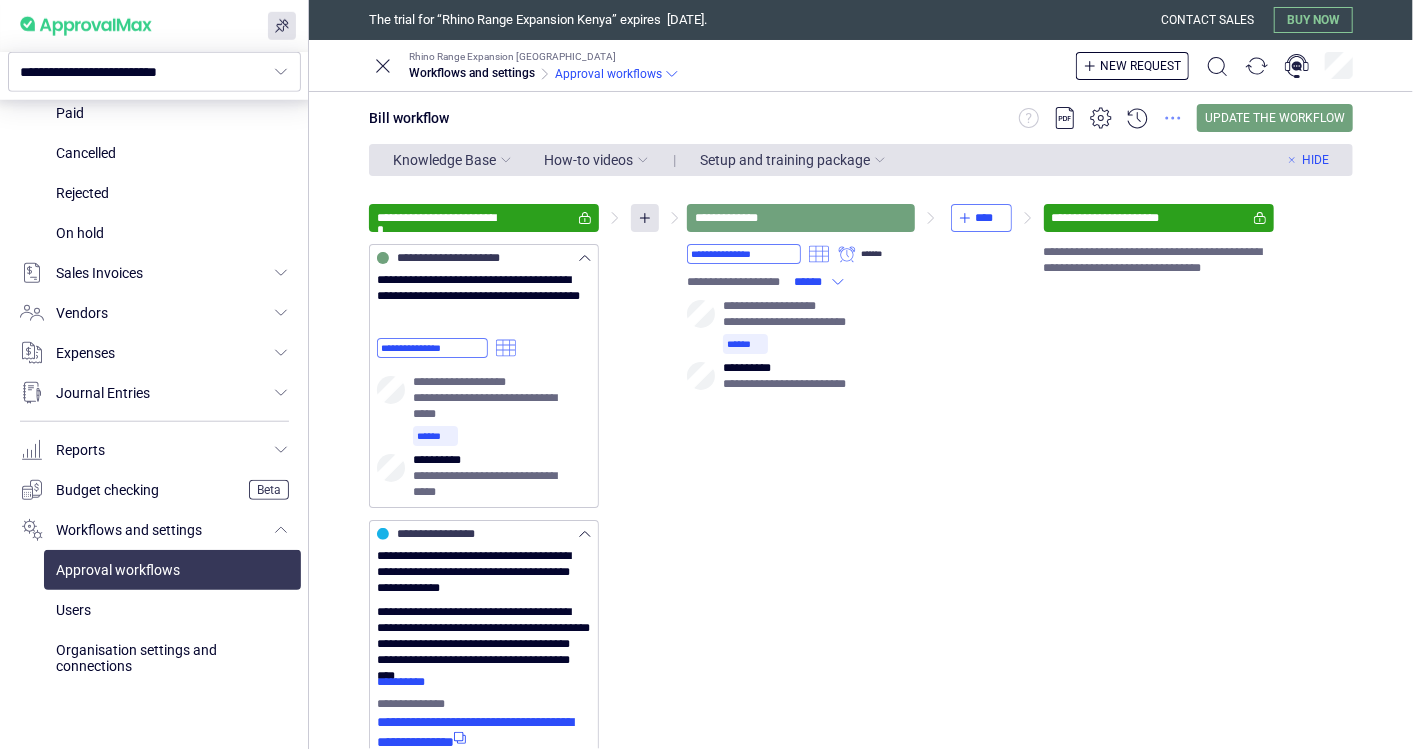 click 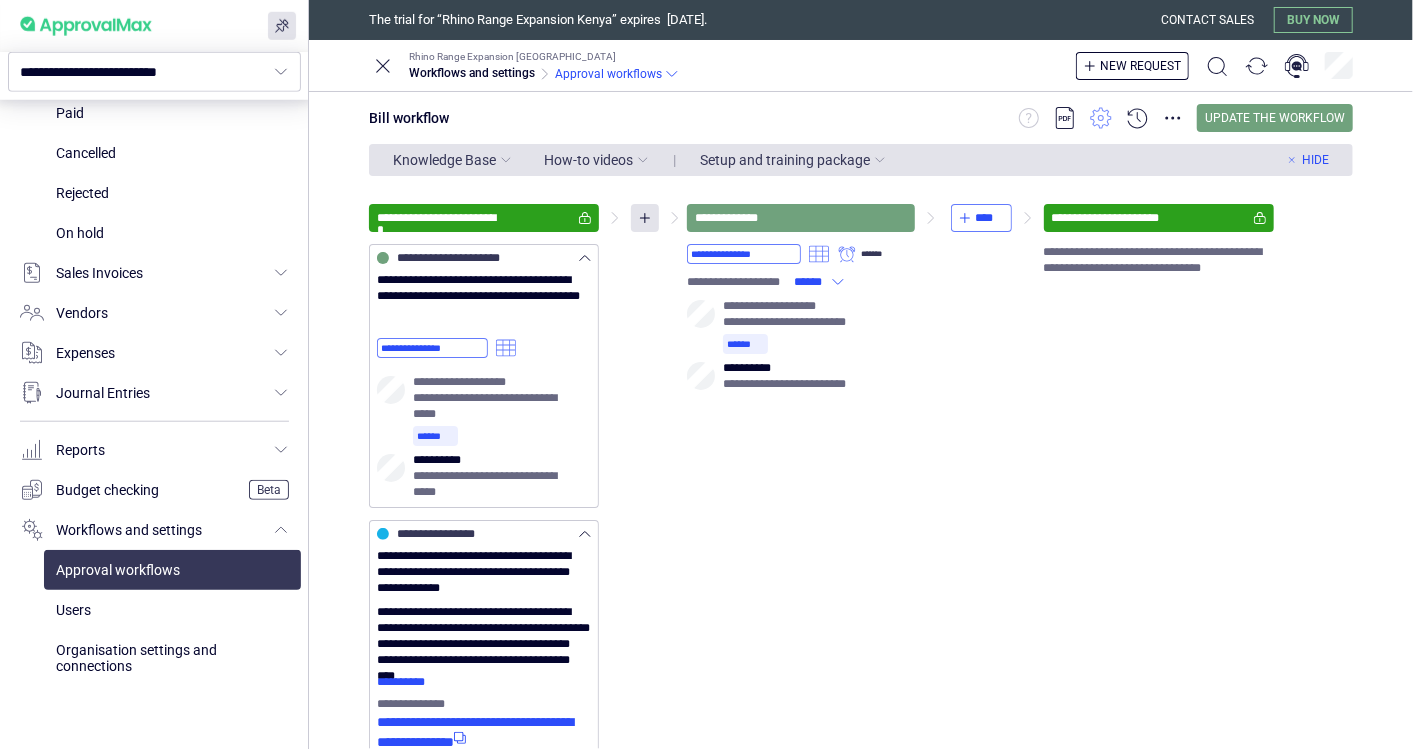 click 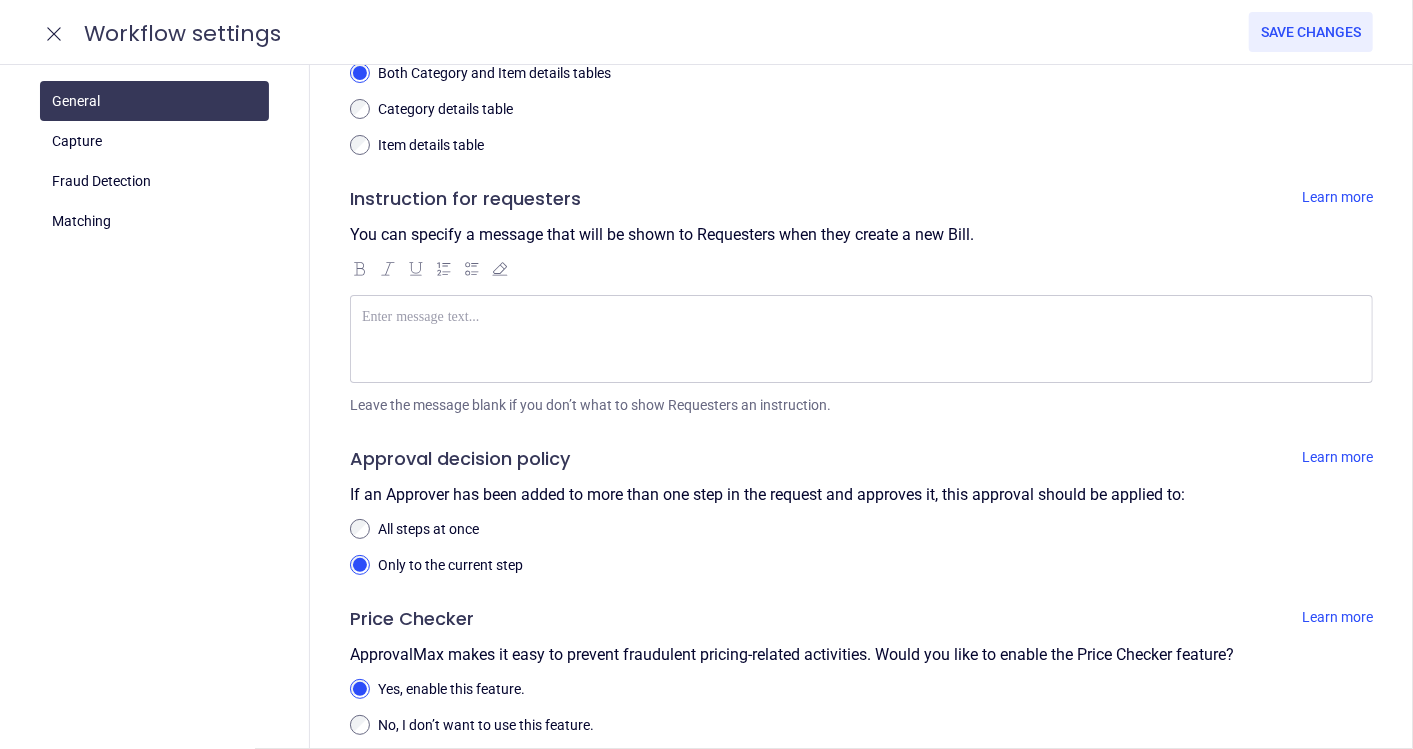 scroll, scrollTop: 275, scrollLeft: 0, axis: vertical 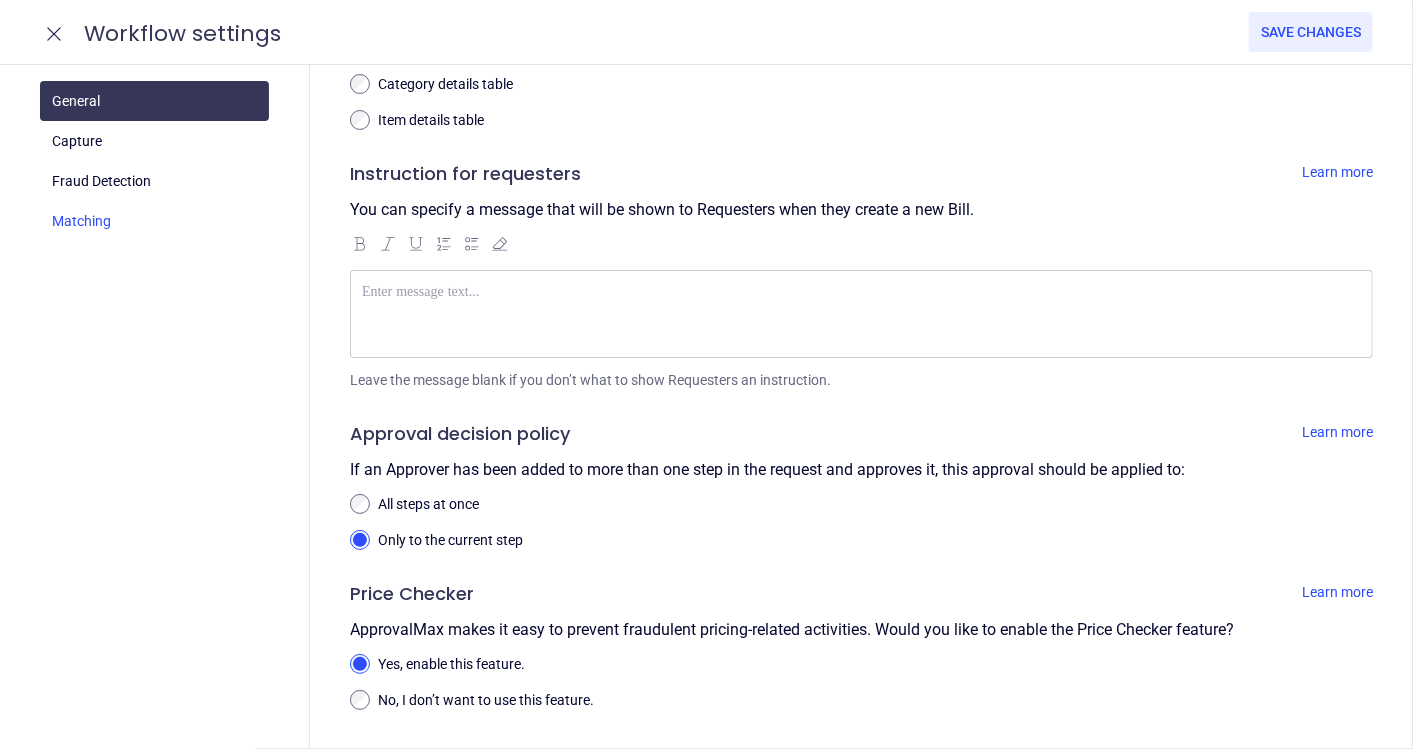 click at bounding box center (154, 221) 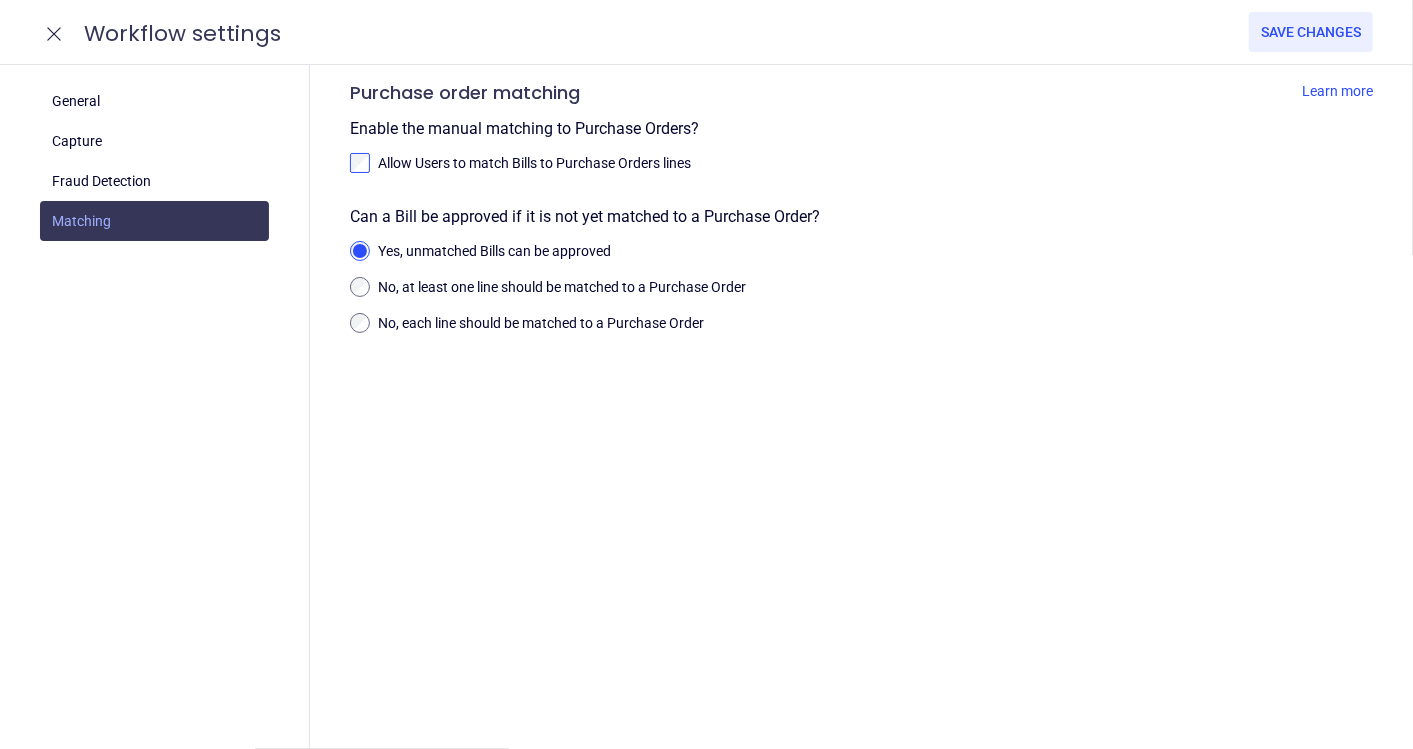 scroll, scrollTop: 0, scrollLeft: 0, axis: both 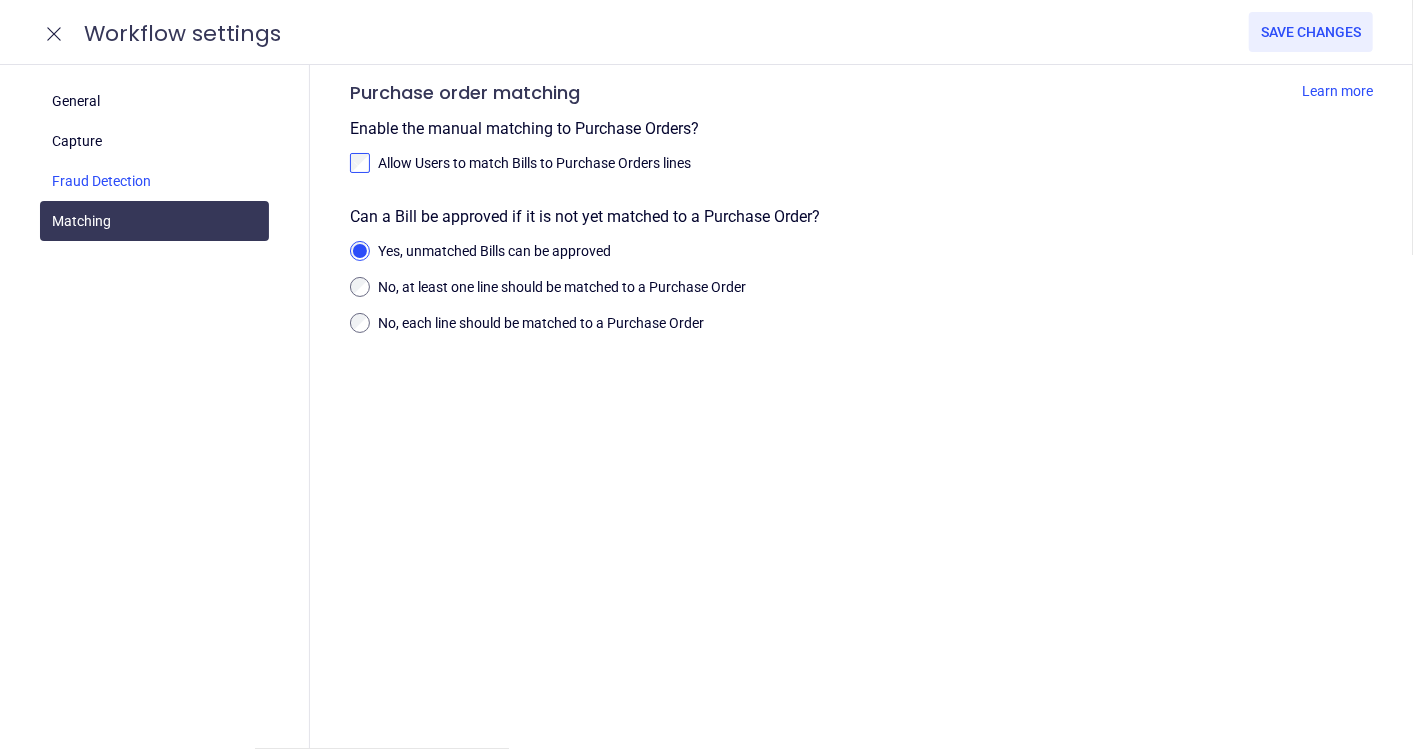 click at bounding box center (154, 181) 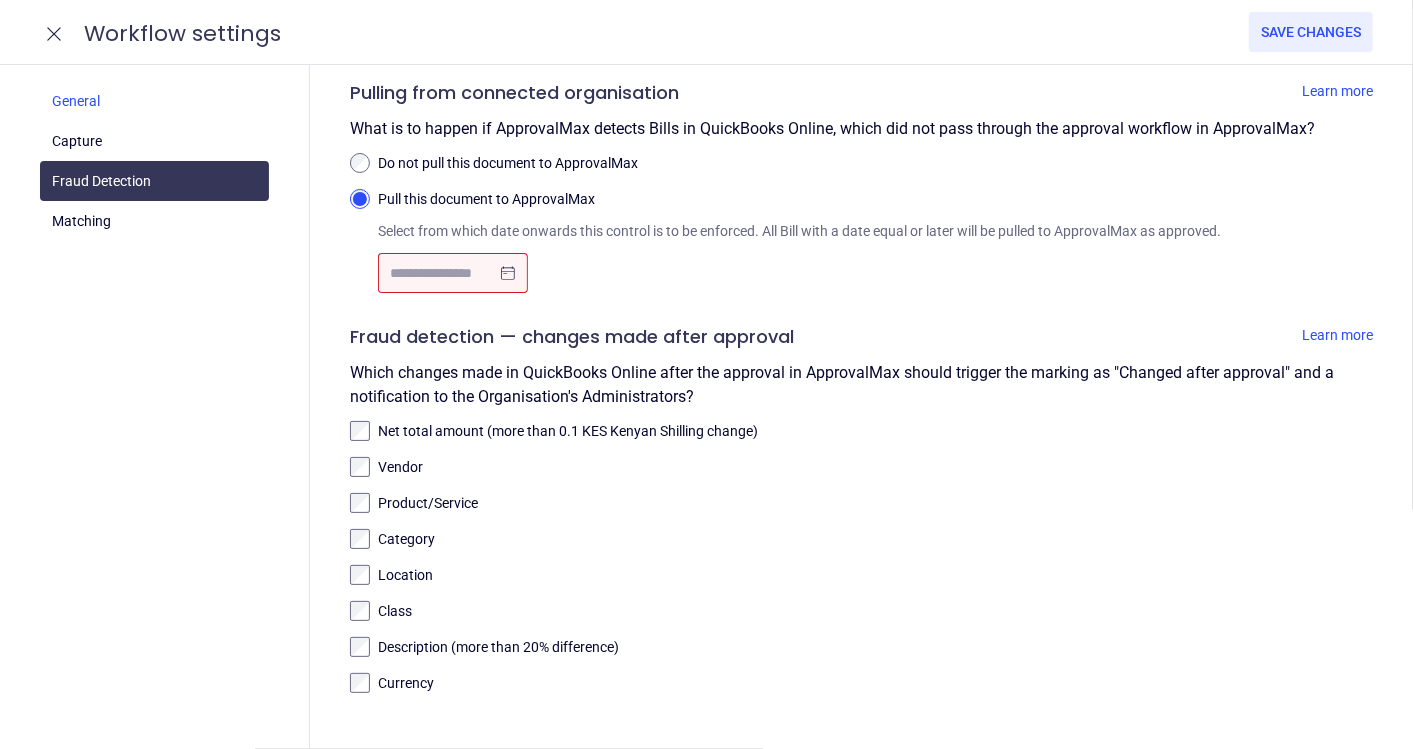 click at bounding box center (154, 101) 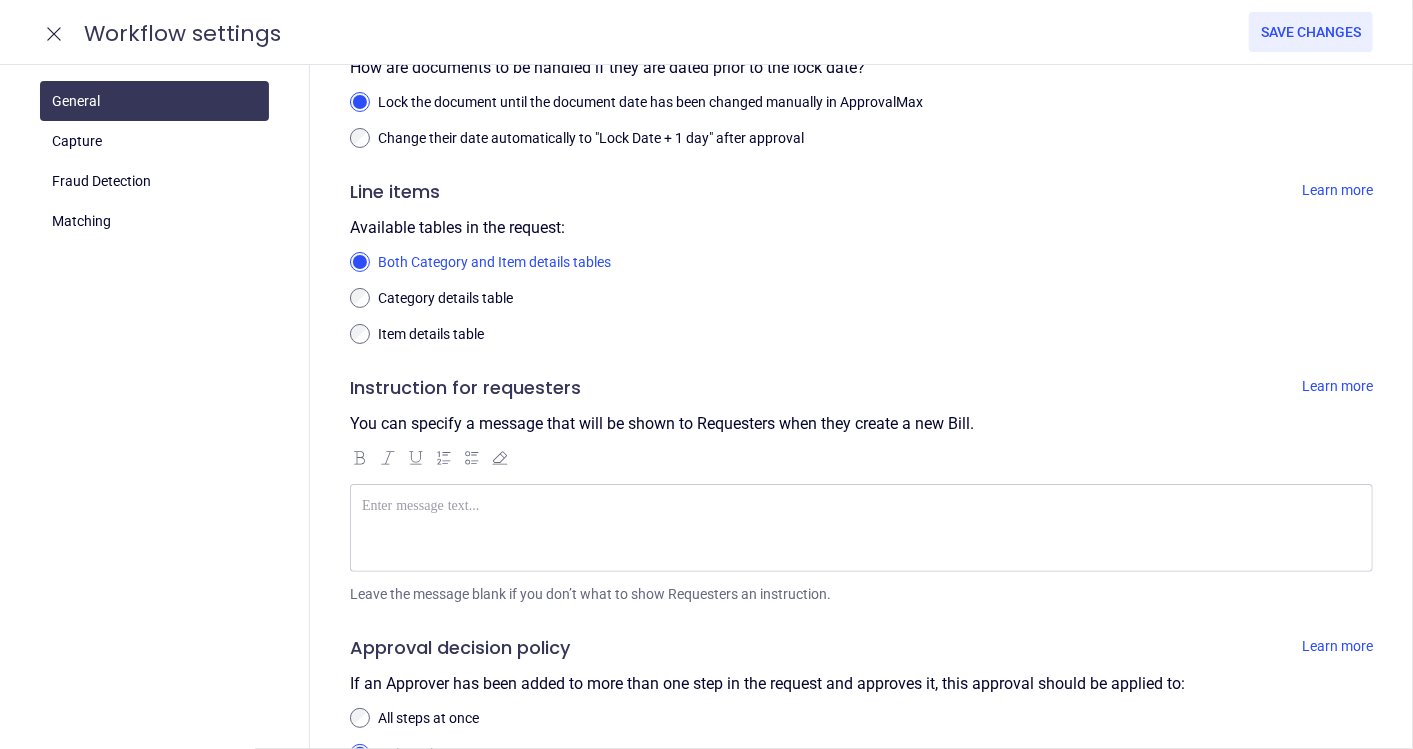 scroll, scrollTop: 0, scrollLeft: 0, axis: both 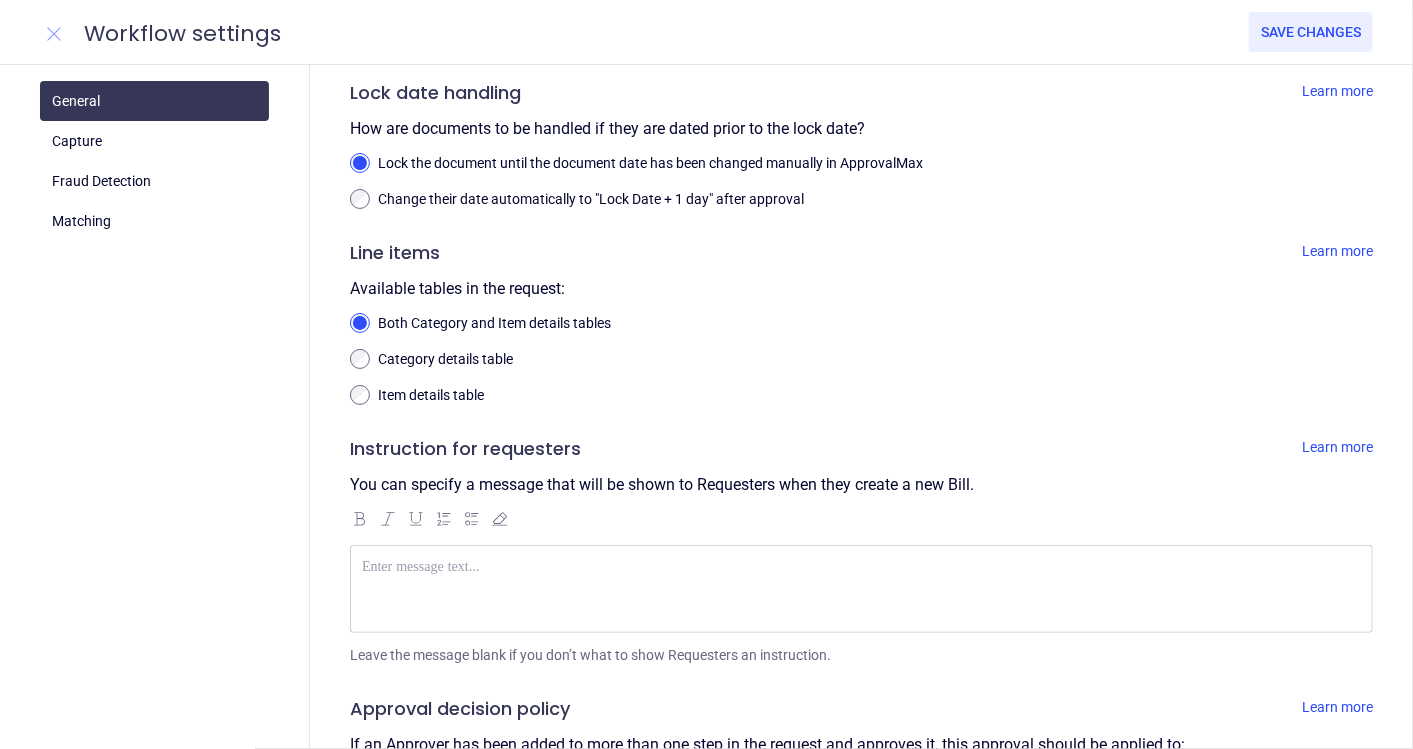 click 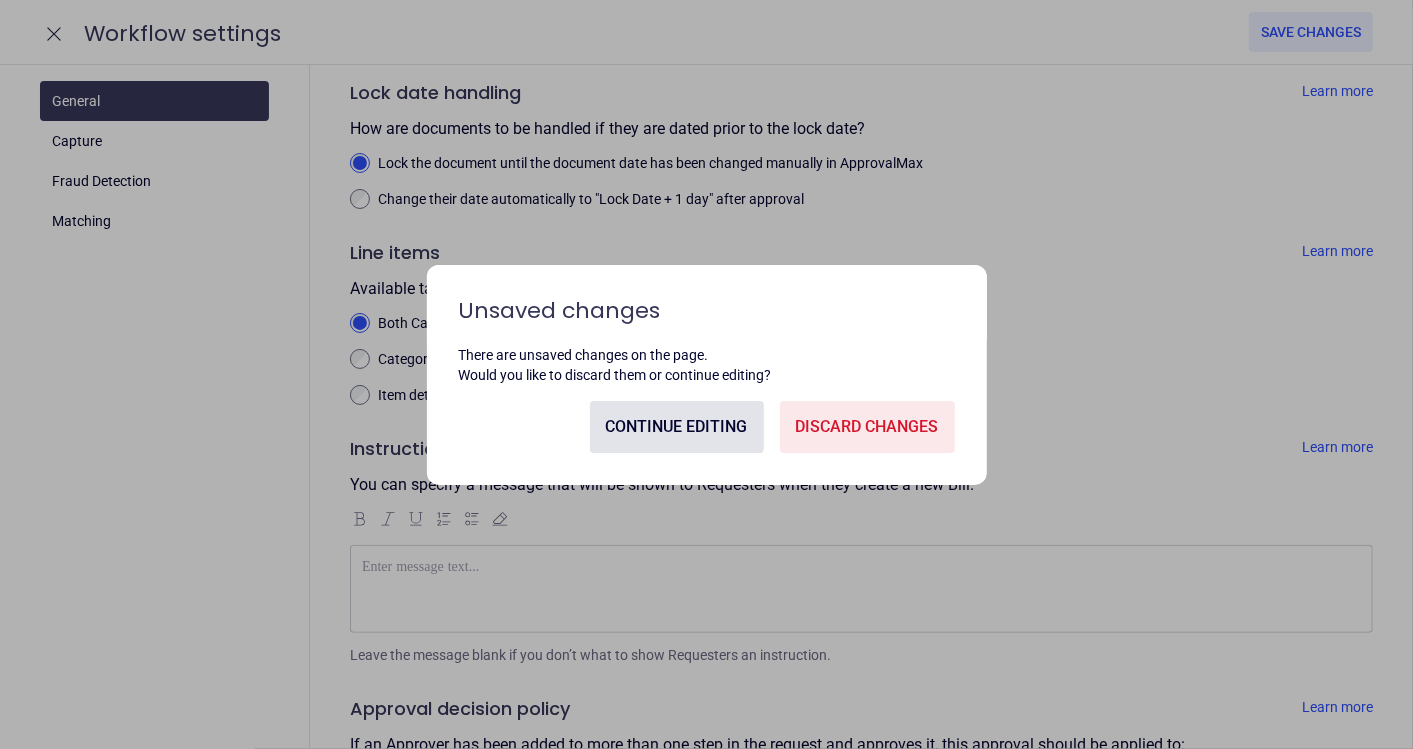 click on "Discard changes" at bounding box center (867, 427) 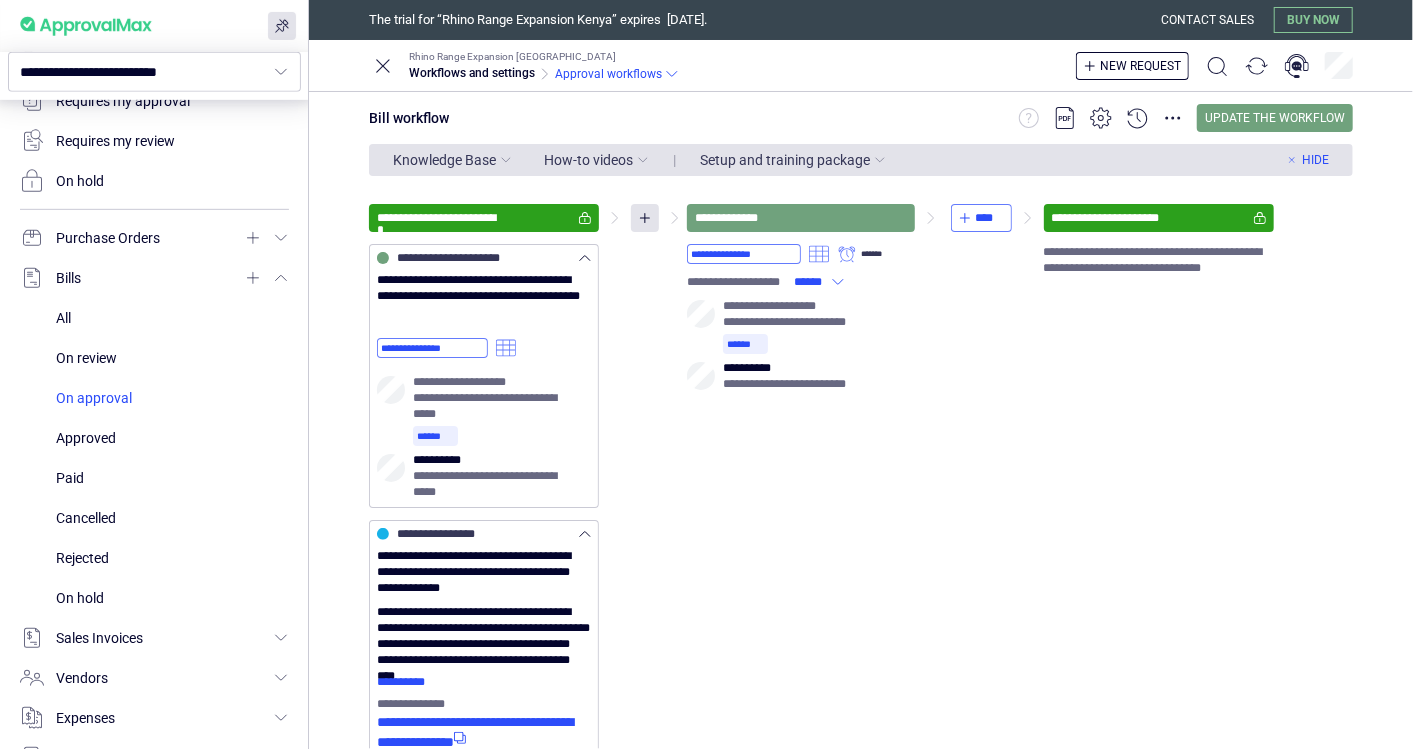 scroll, scrollTop: 420, scrollLeft: 0, axis: vertical 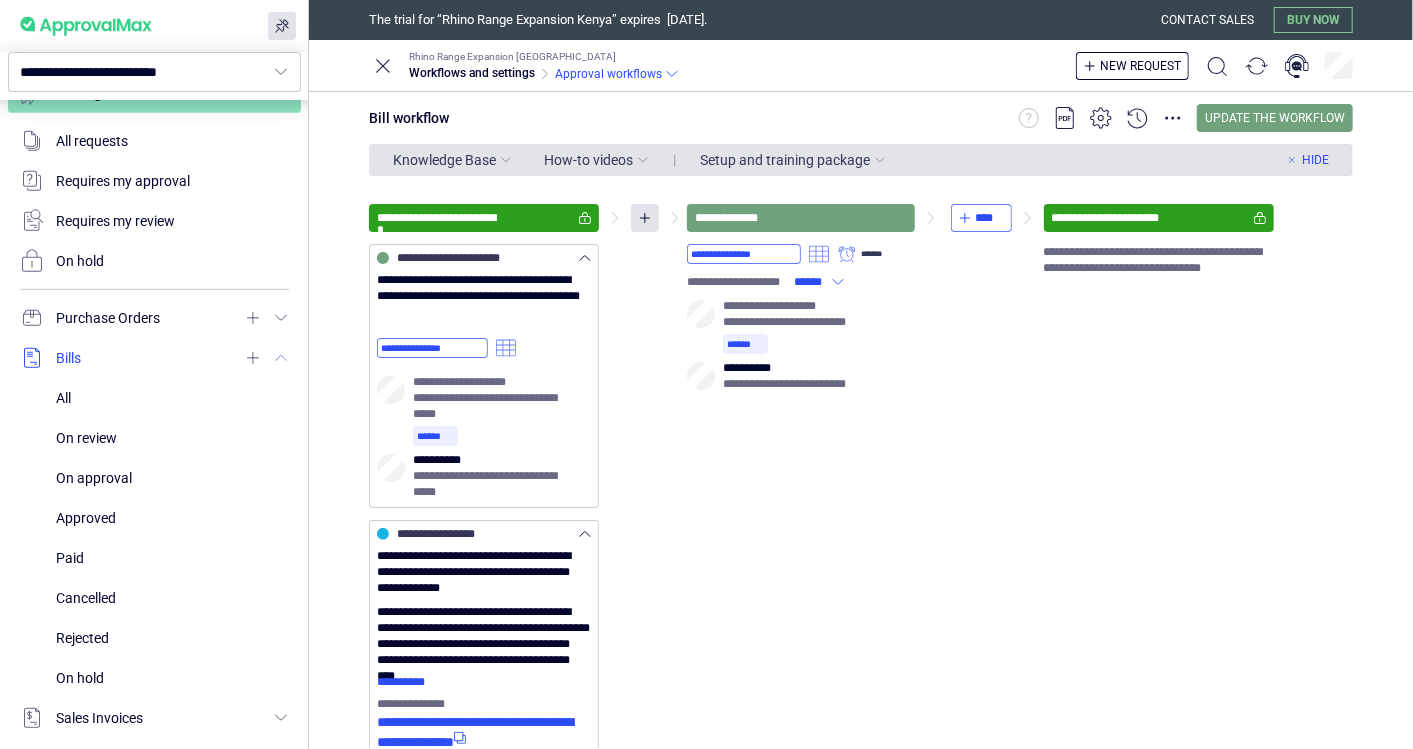 click at bounding box center [154, 358] 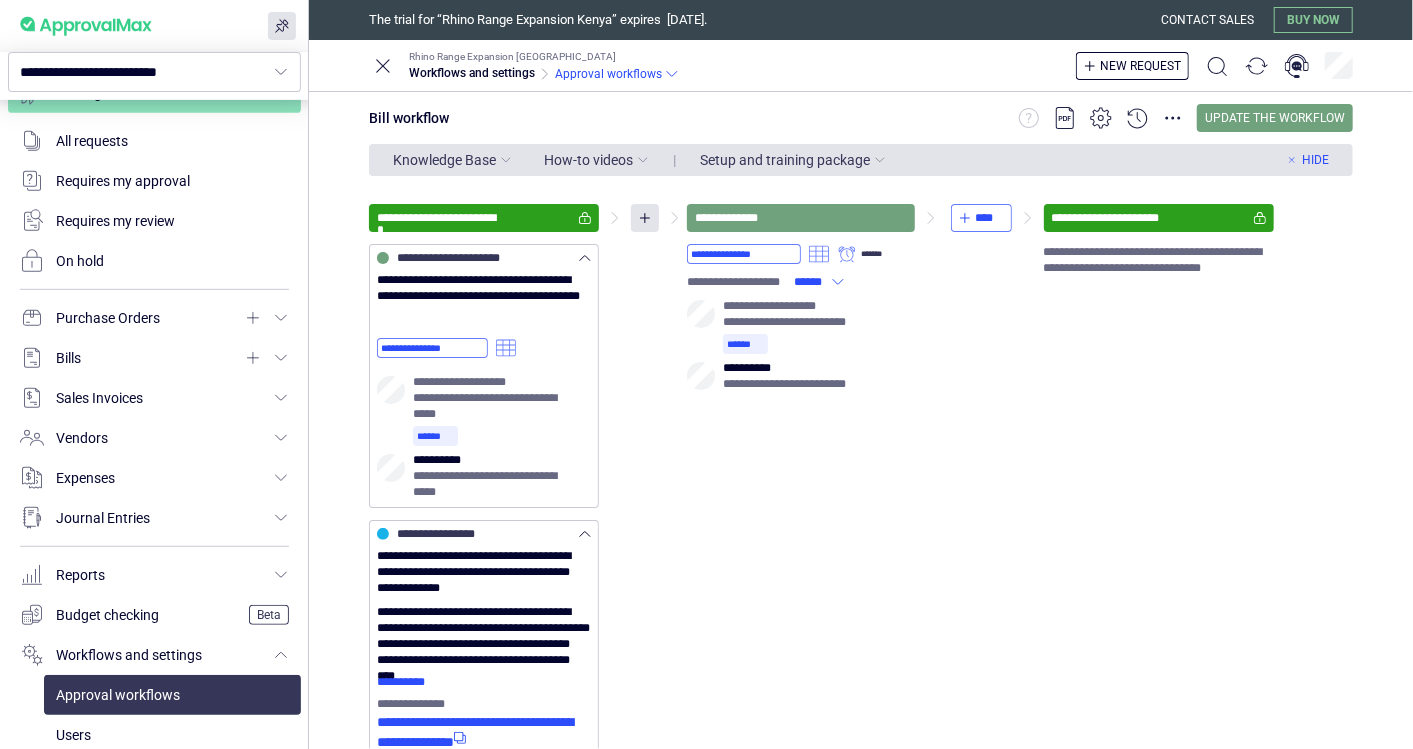 click on "**********" at bounding box center (861, 546) 